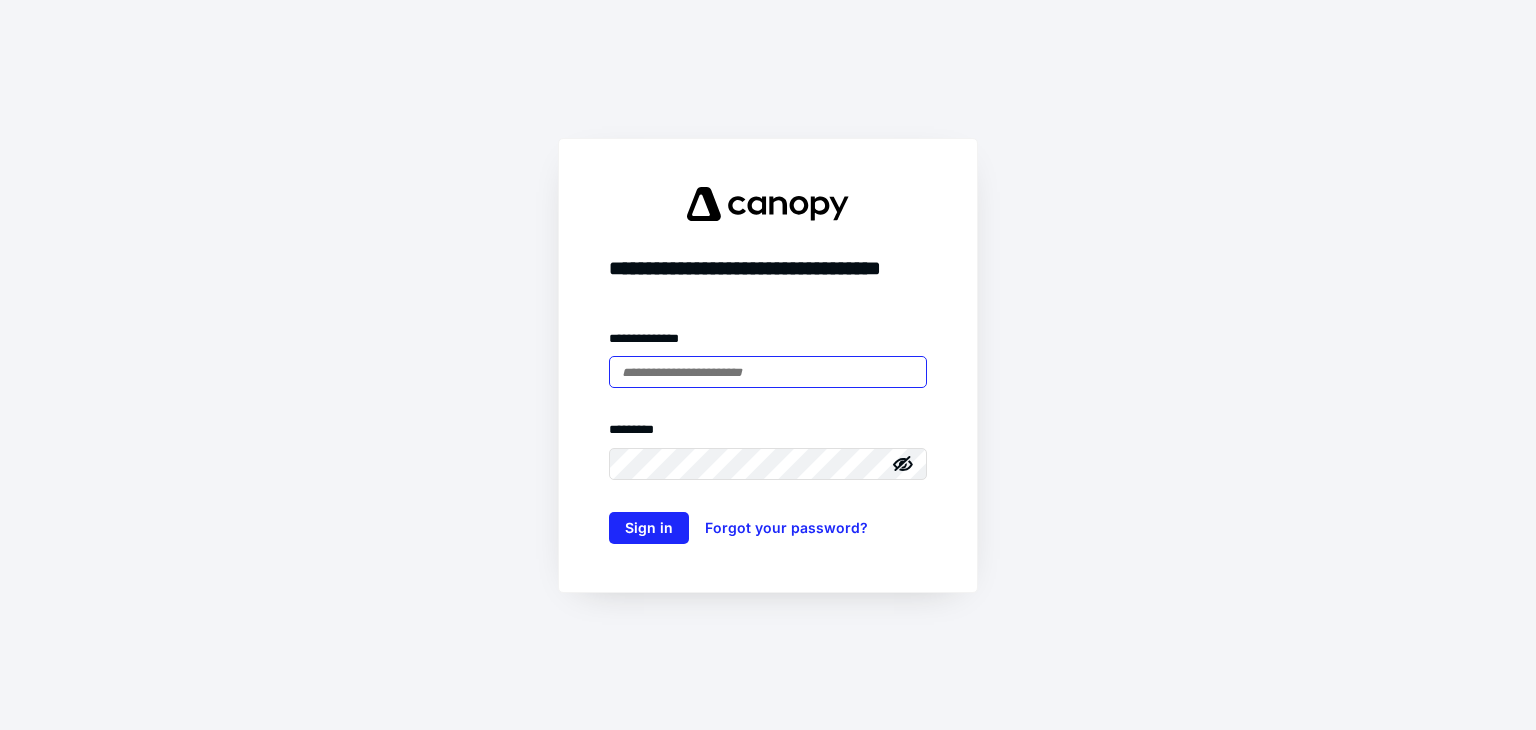 scroll, scrollTop: 0, scrollLeft: 0, axis: both 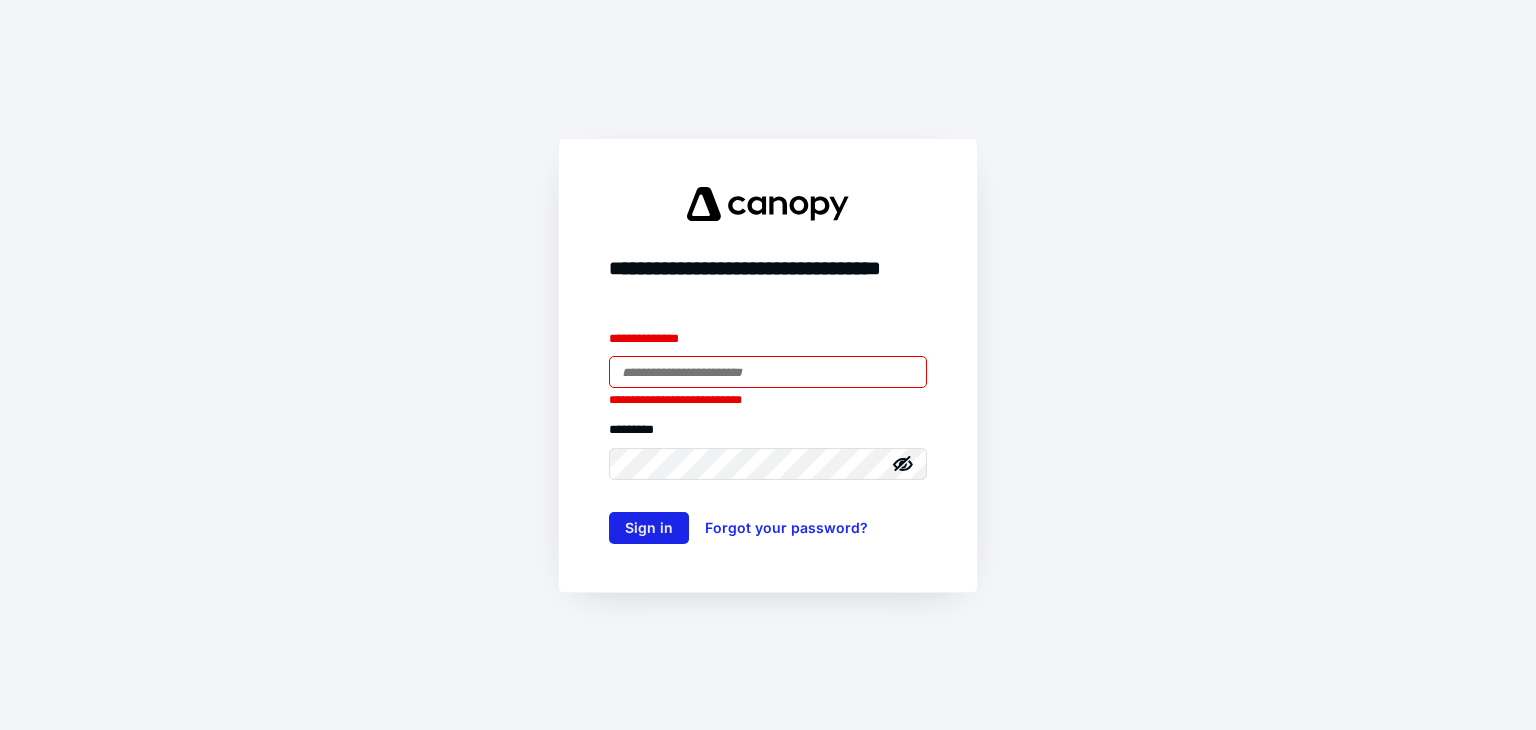 type on "**********" 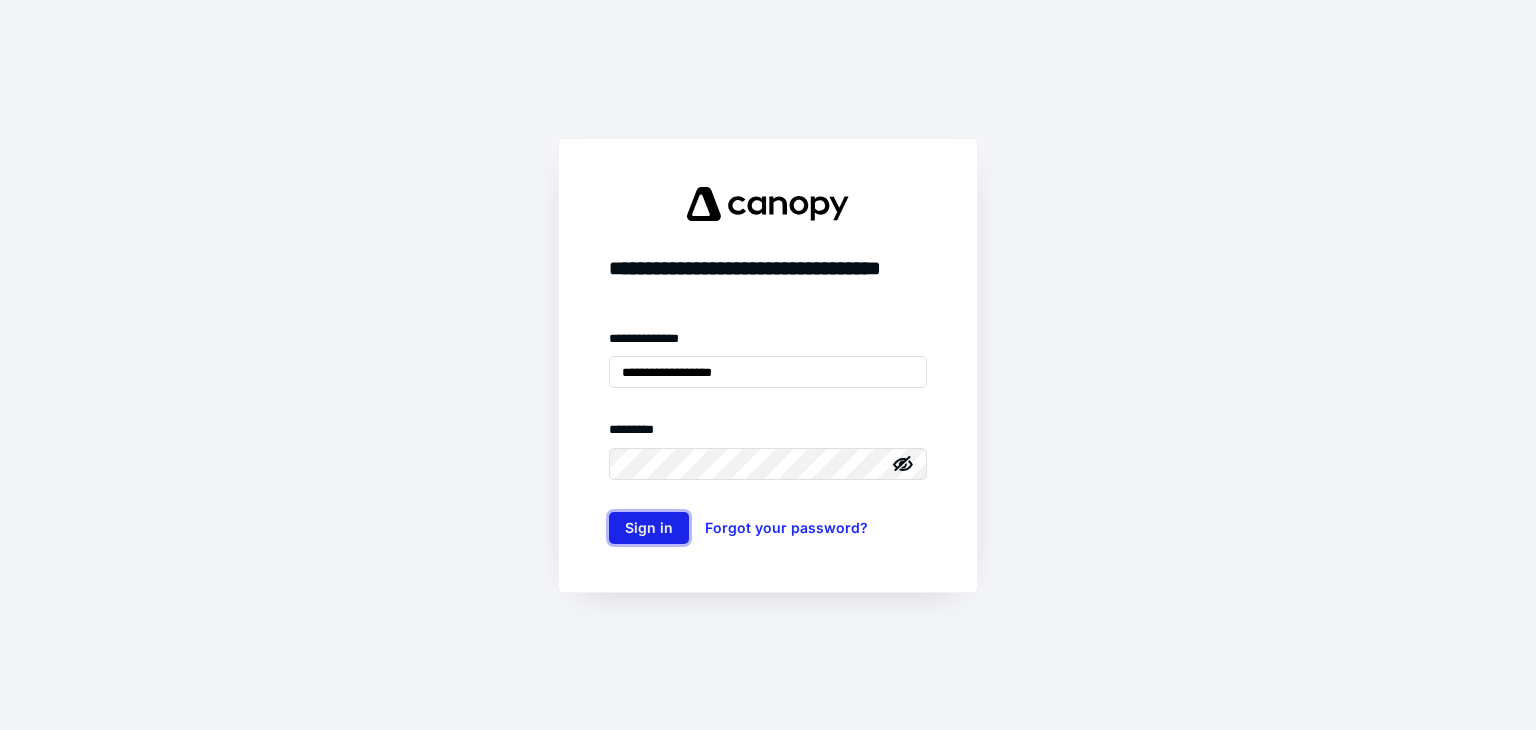 click on "Sign in" at bounding box center [649, 528] 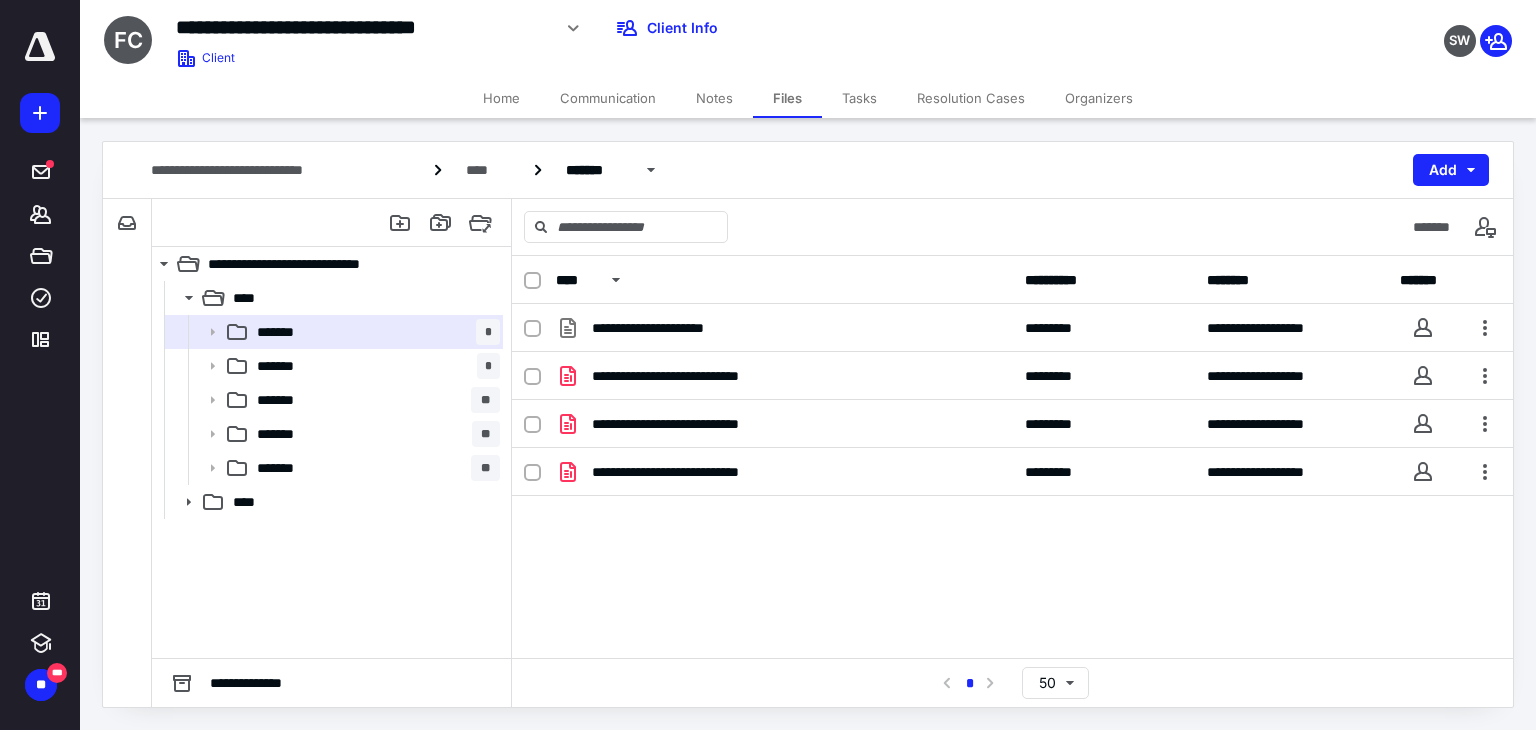 scroll, scrollTop: 0, scrollLeft: 0, axis: both 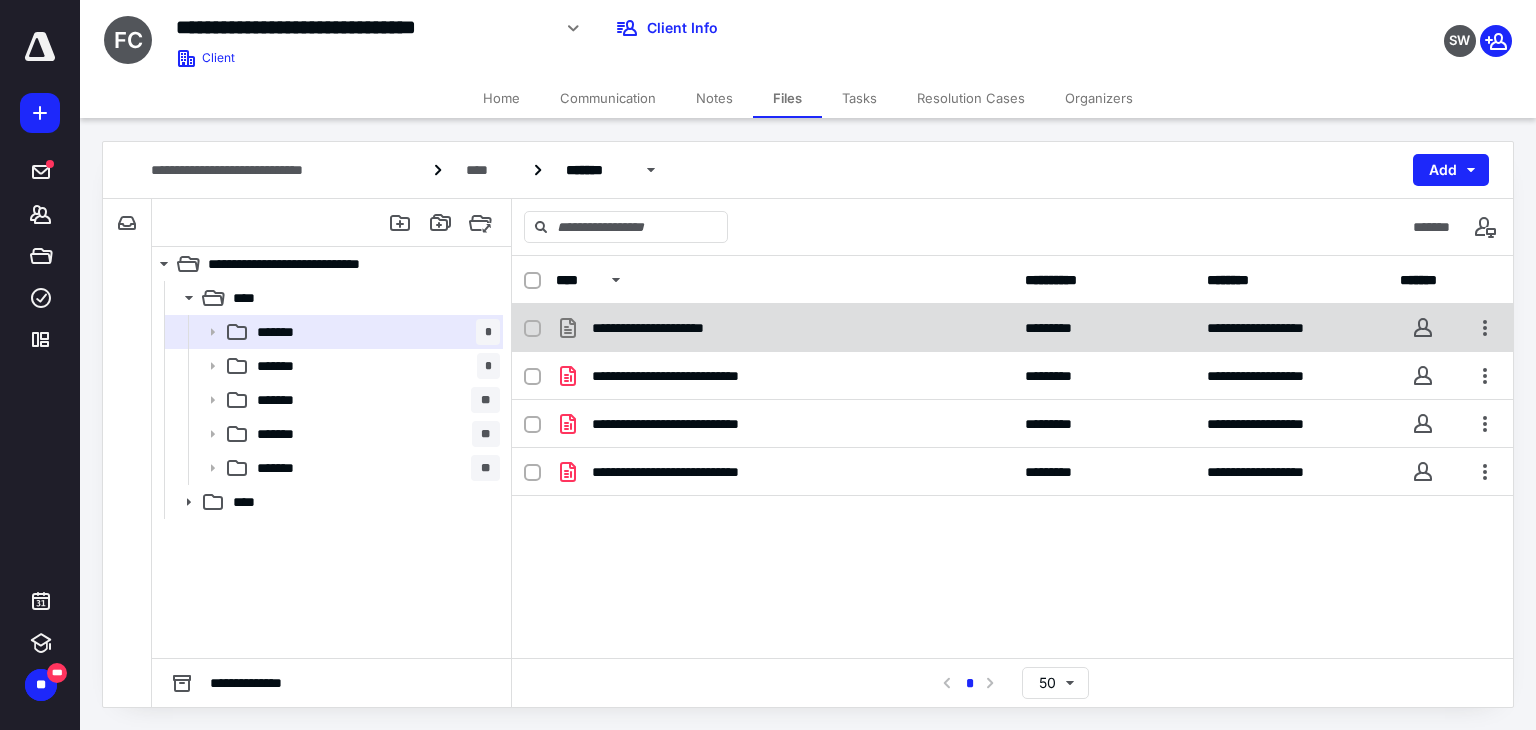 click on "**********" at bounding box center (668, 328) 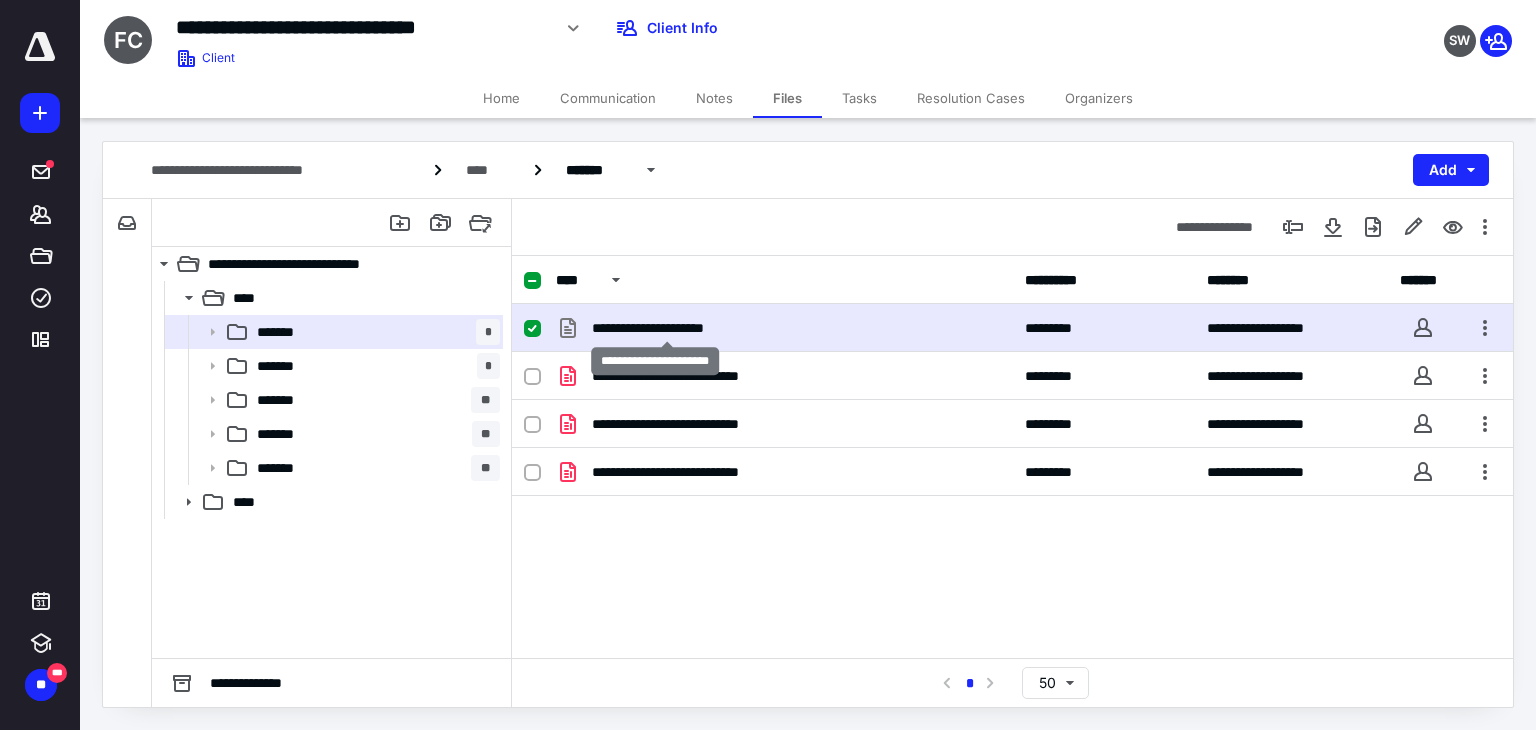click on "**********" at bounding box center (668, 328) 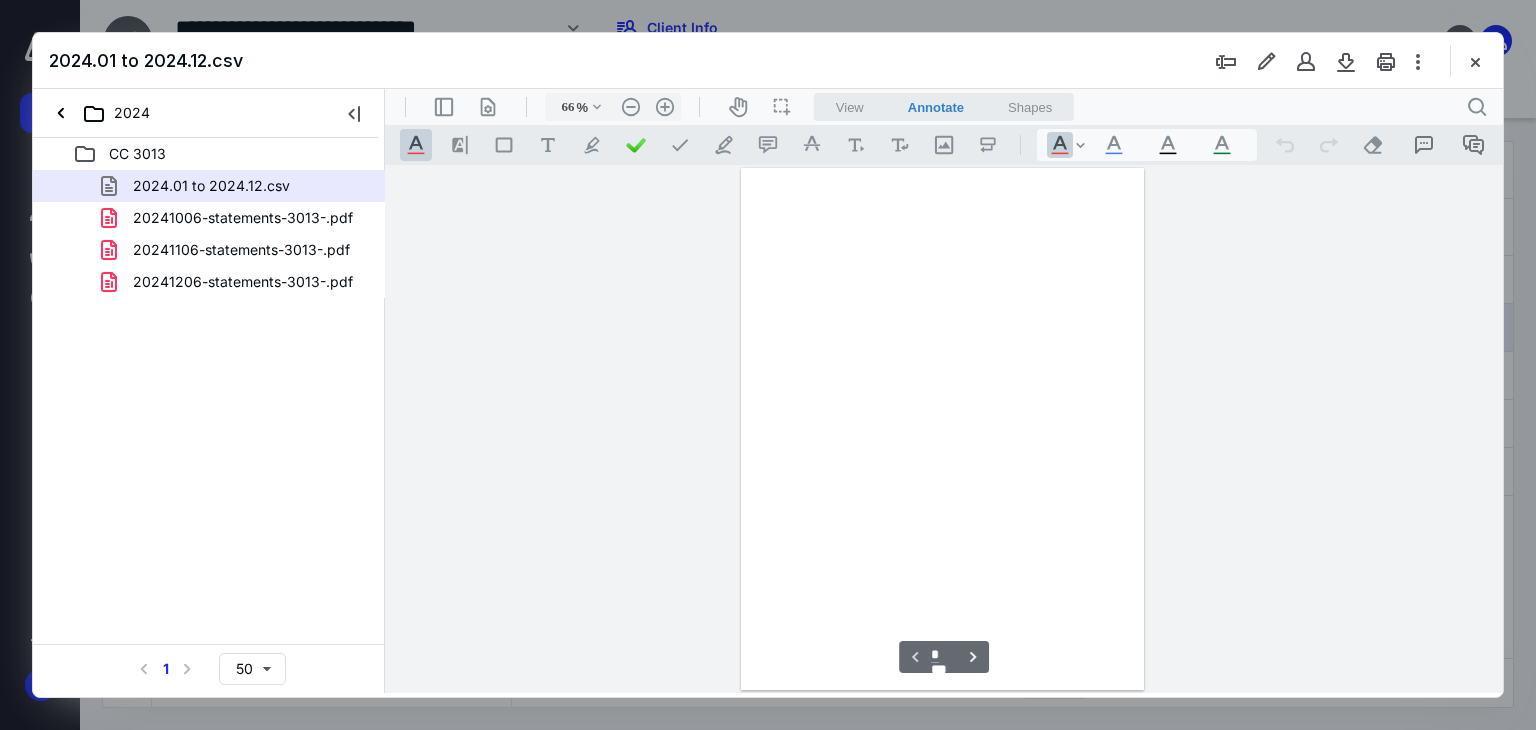 scroll, scrollTop: 0, scrollLeft: 0, axis: both 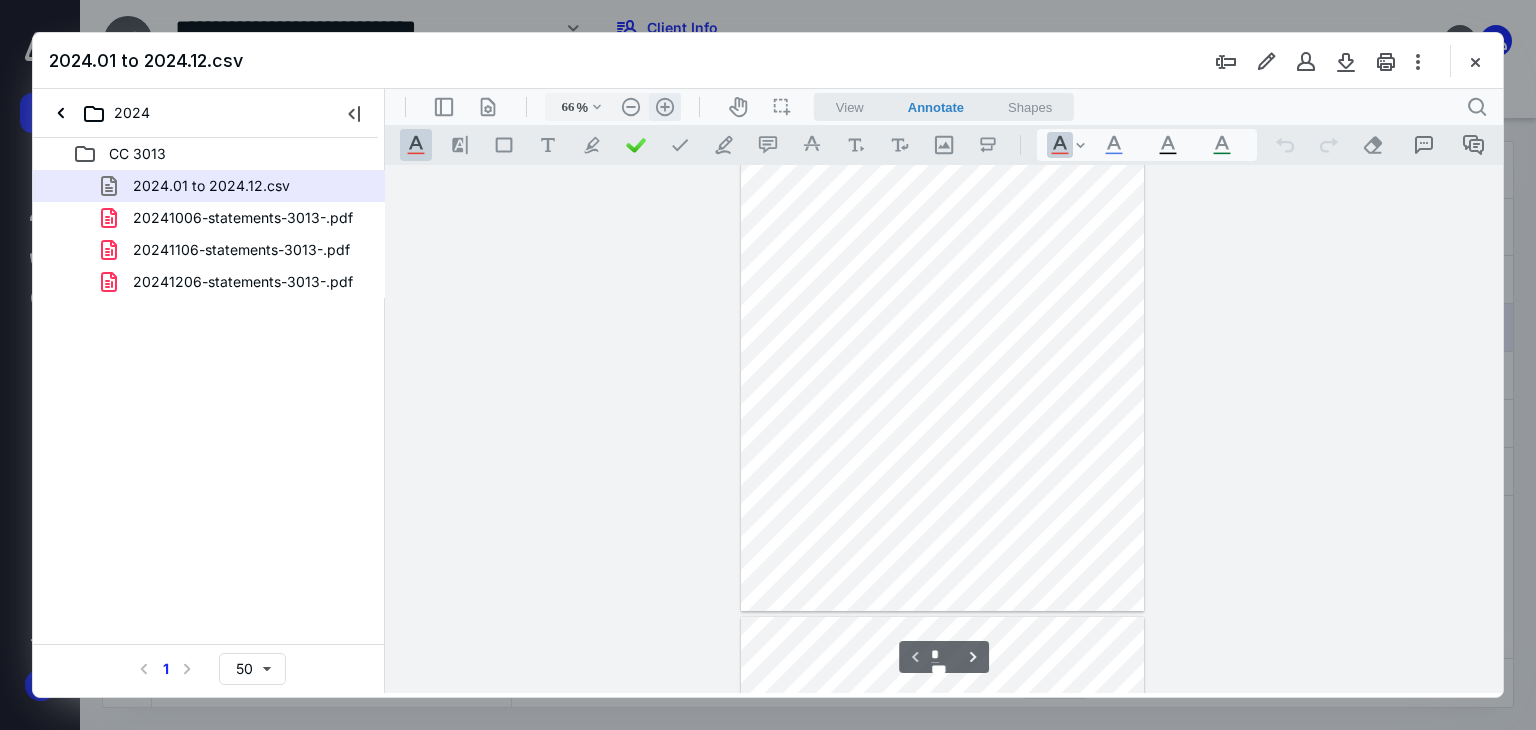 click on ".cls-1{fill:#abb0c4;} icon - header - zoom - in - line" at bounding box center [665, 107] 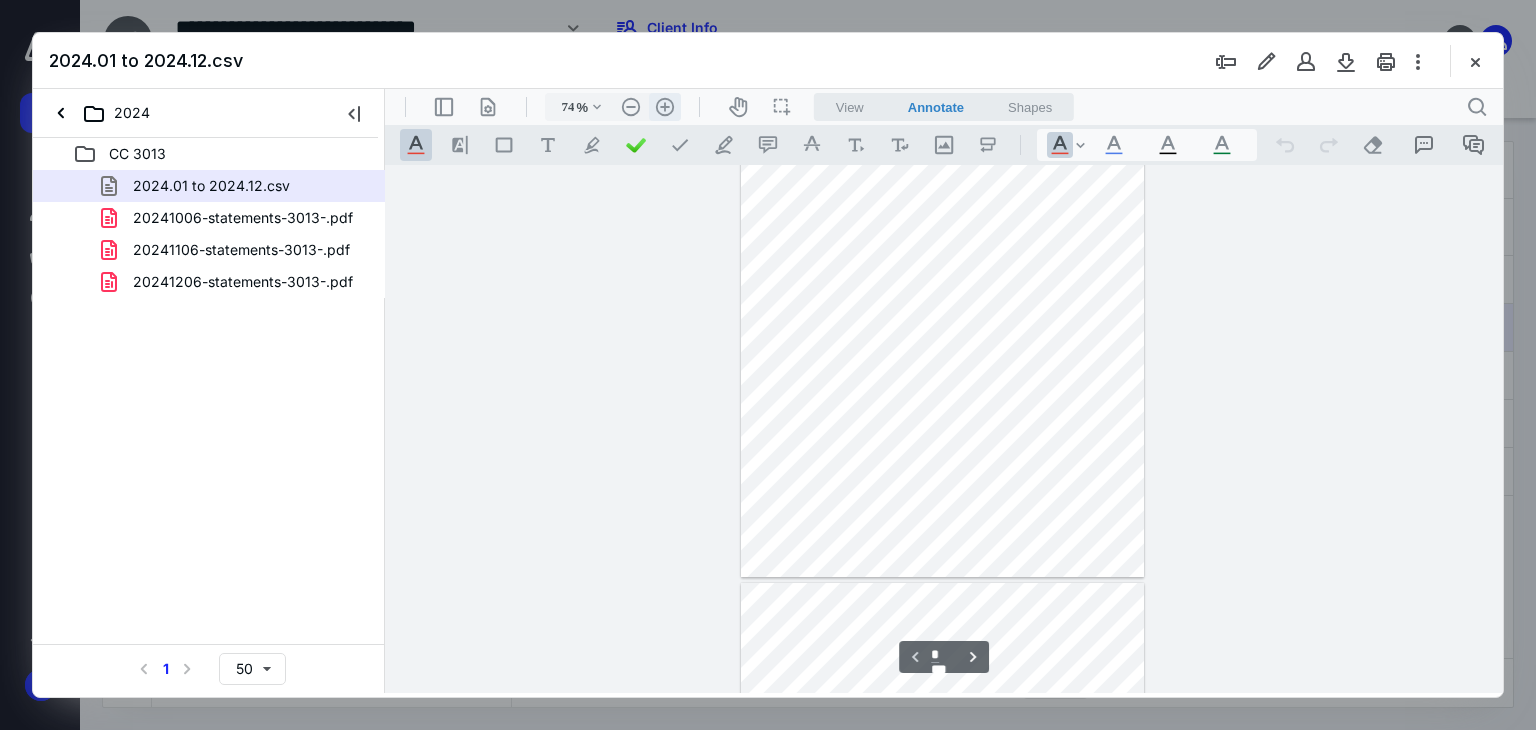 click on ".cls-1{fill:#abb0c4;} icon - header - zoom - in - line" at bounding box center (665, 107) 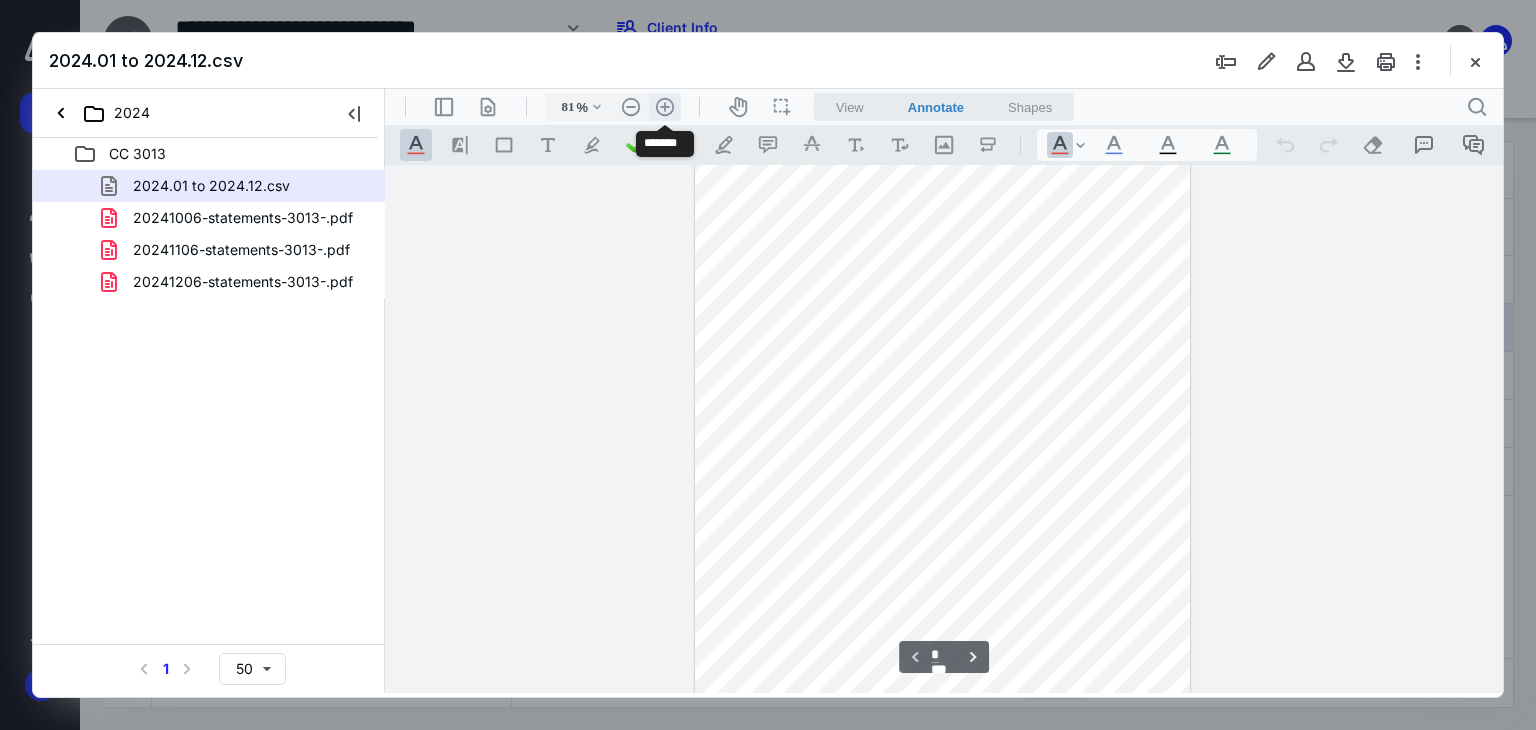 click on ".cls-1{fill:#abb0c4;} icon - header - zoom - in - line" at bounding box center [665, 107] 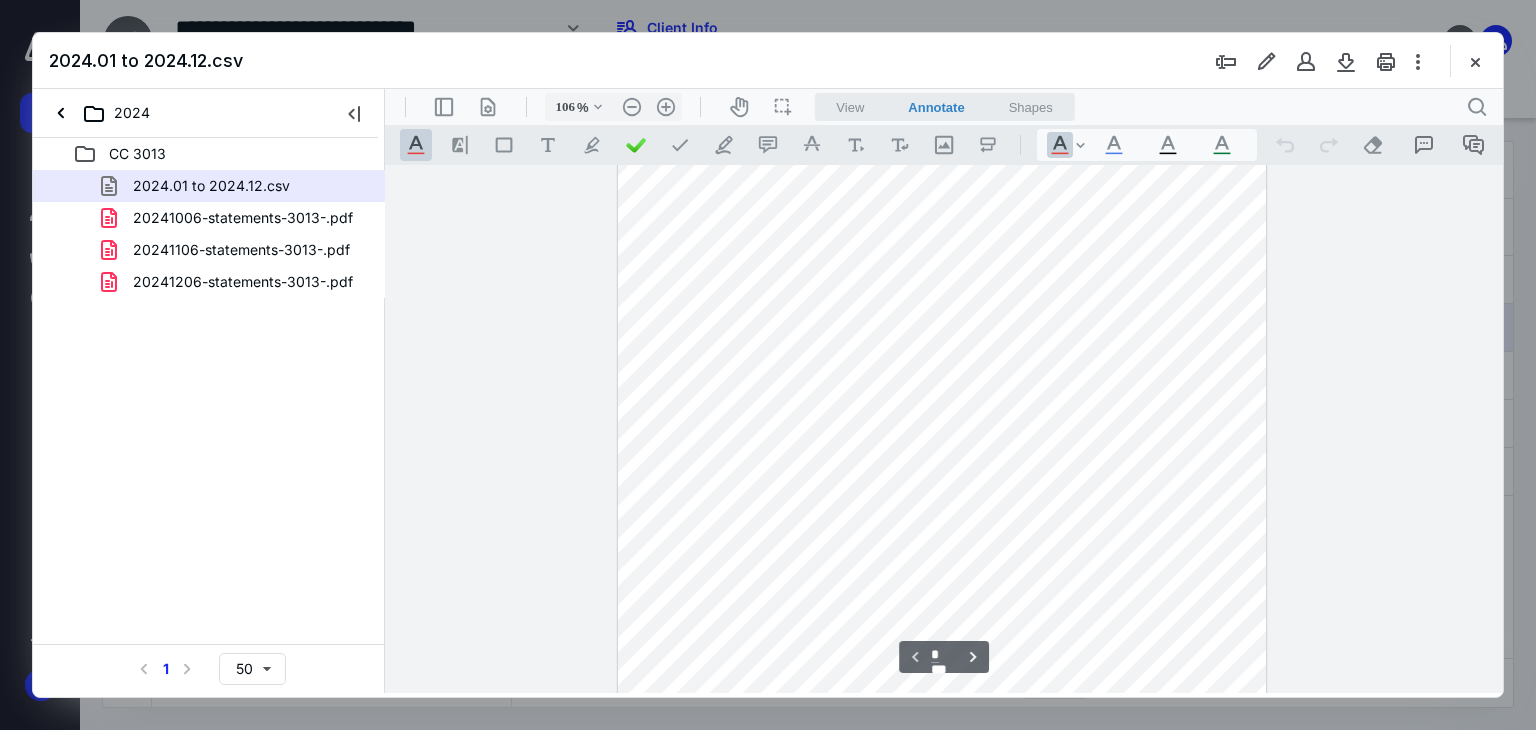 scroll, scrollTop: 0, scrollLeft: 0, axis: both 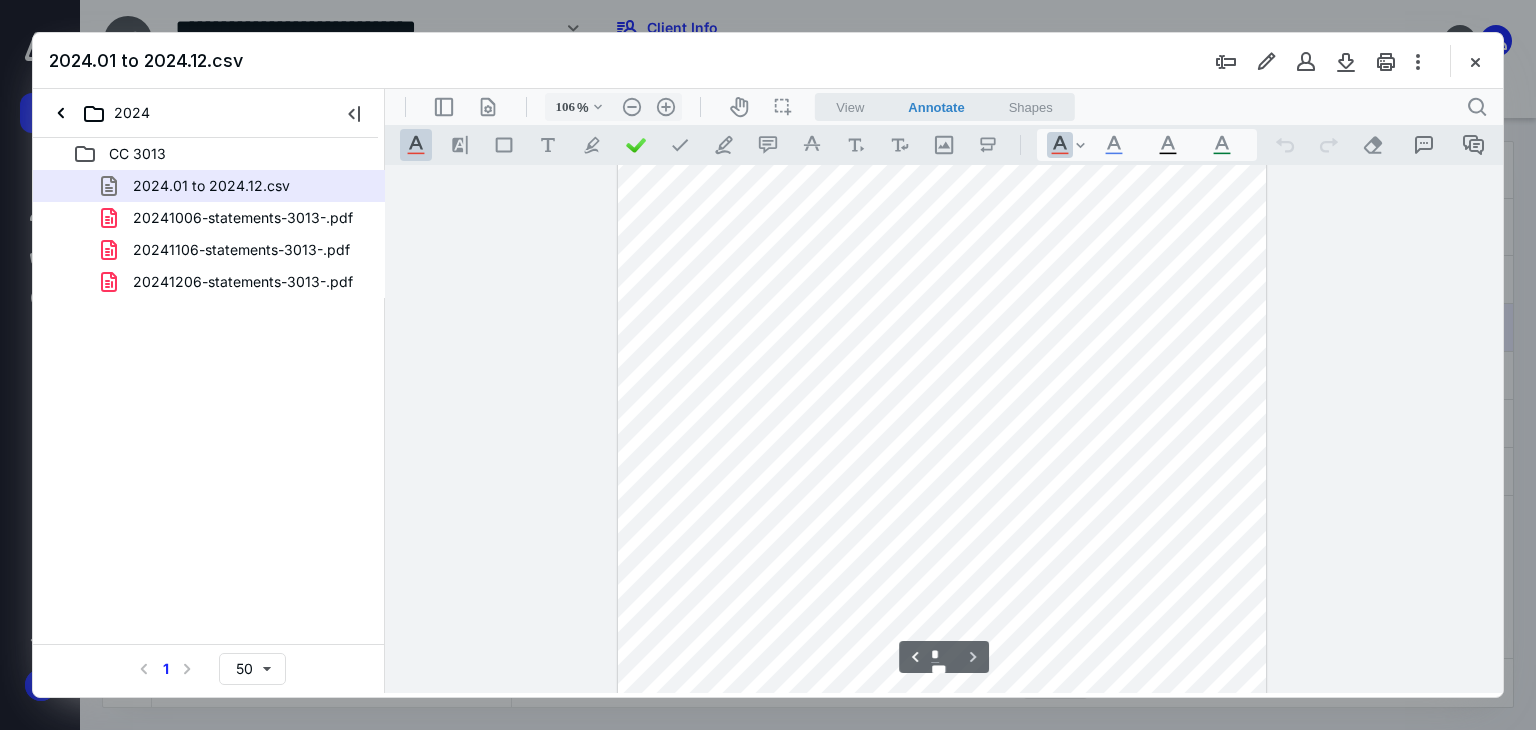 type on "*" 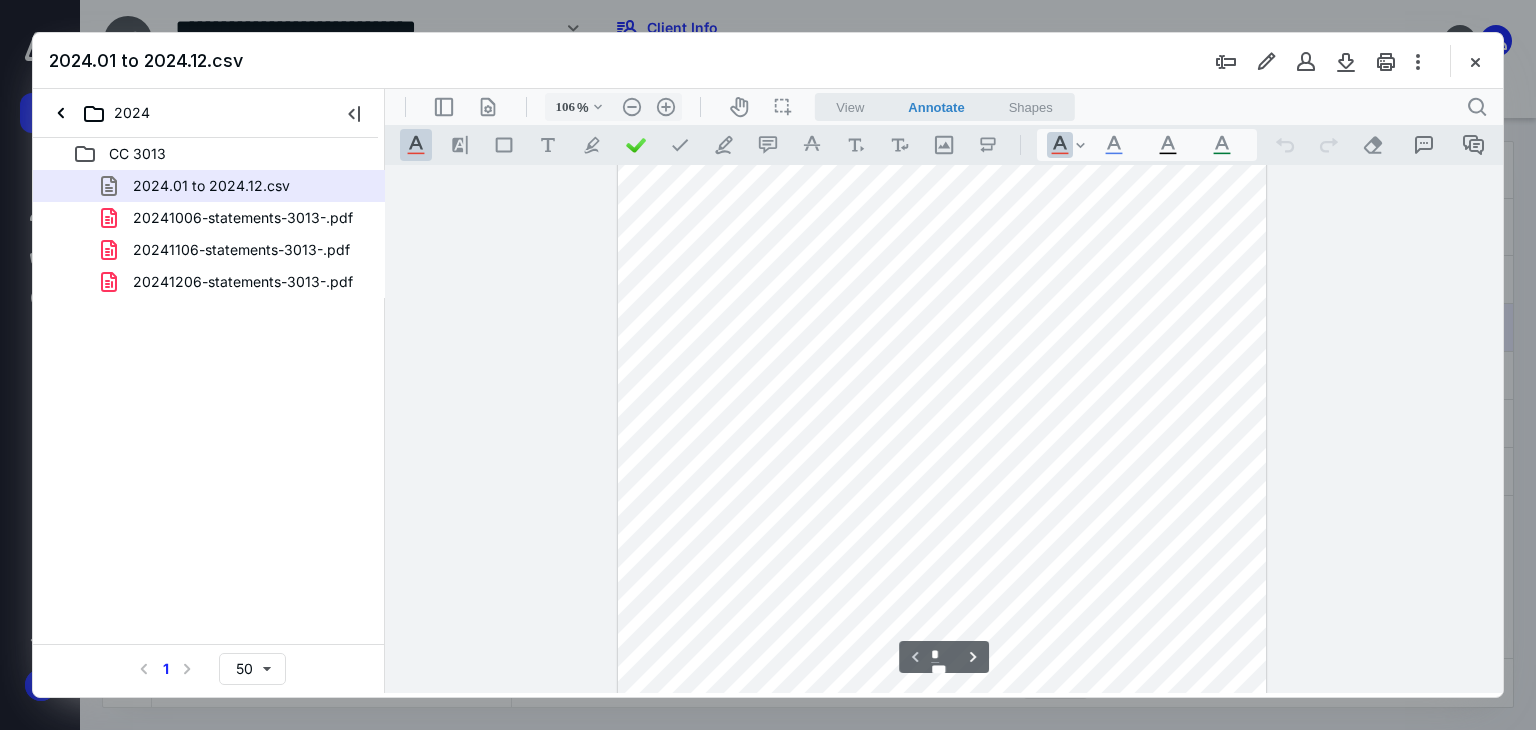 scroll, scrollTop: 300, scrollLeft: 0, axis: vertical 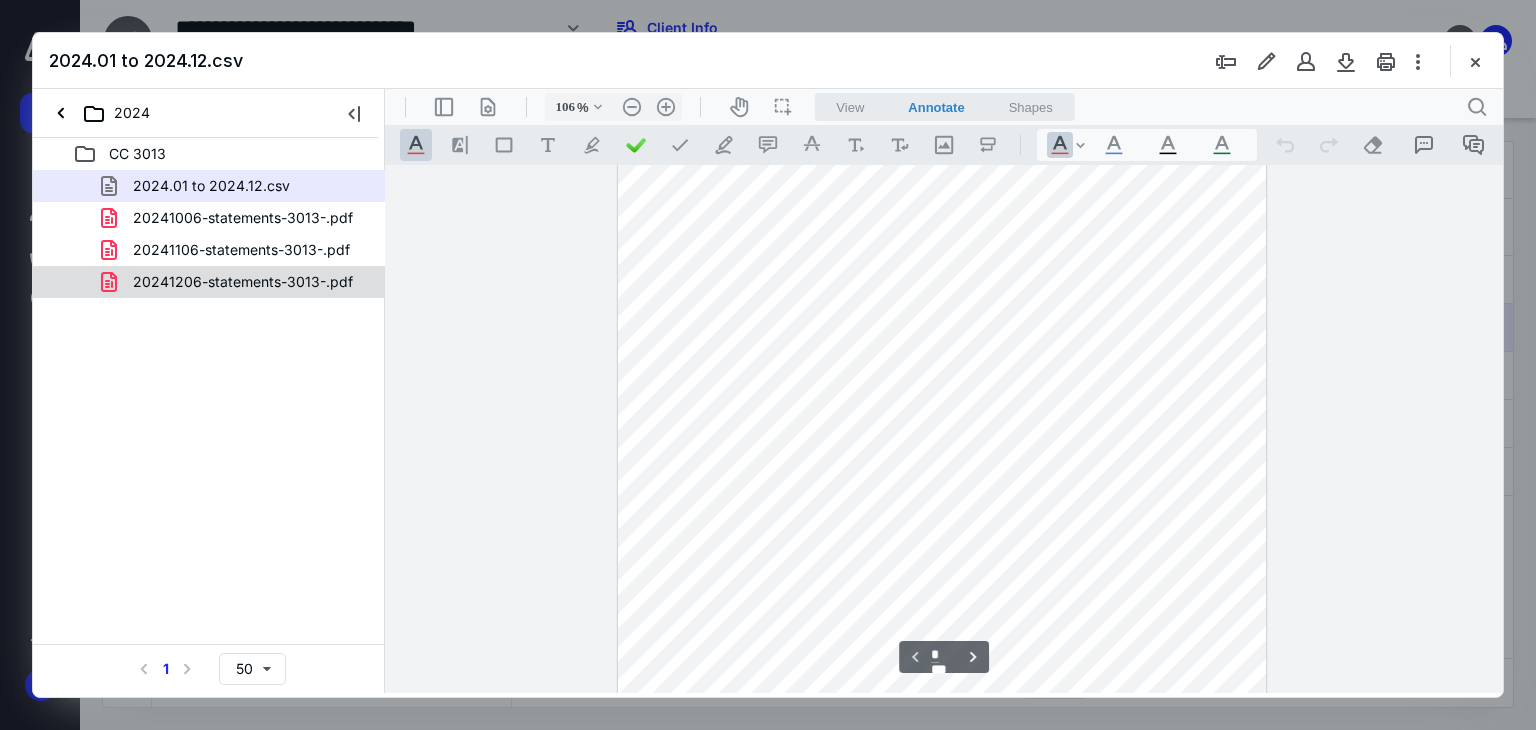 click on "20241206-statements-3013-.pdf" at bounding box center [209, 282] 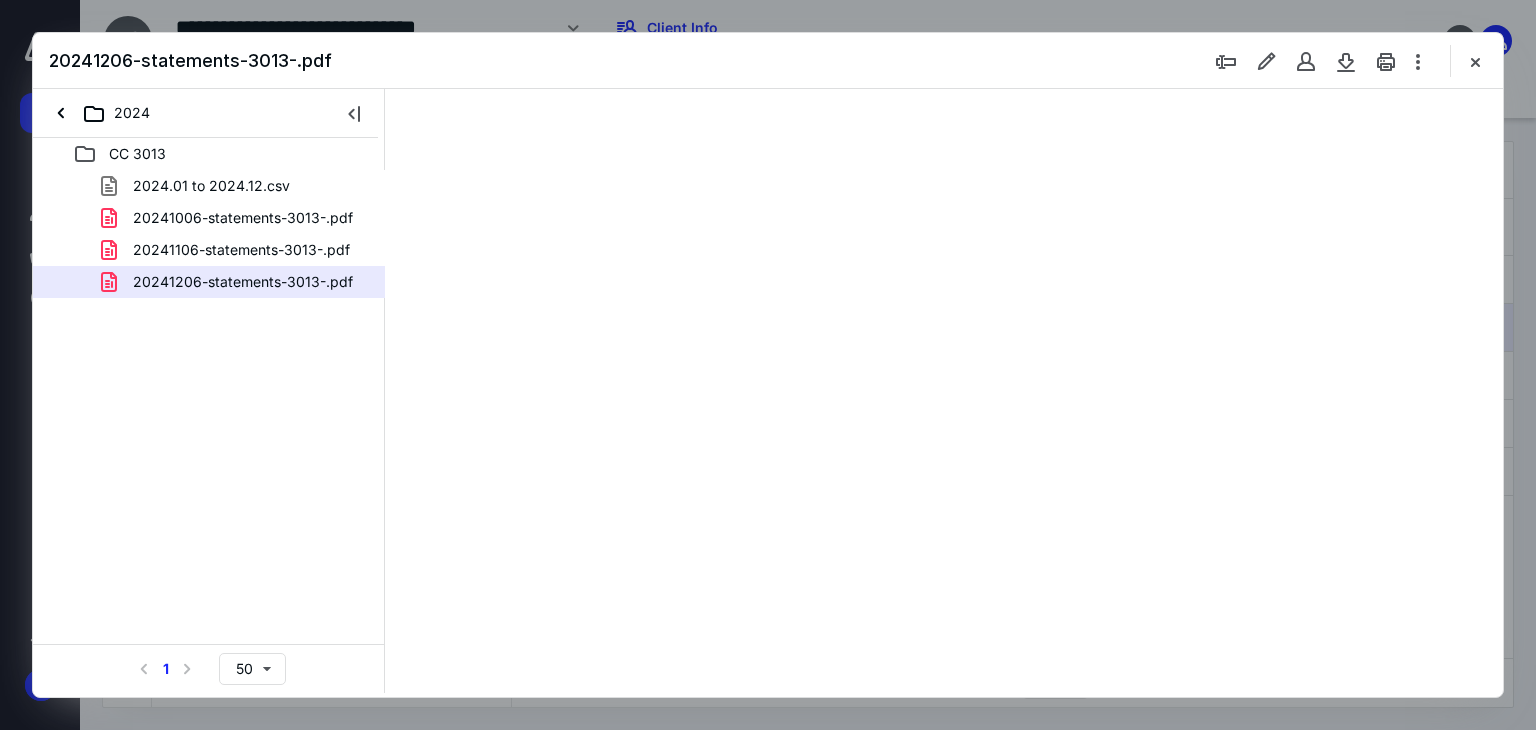 type on "52" 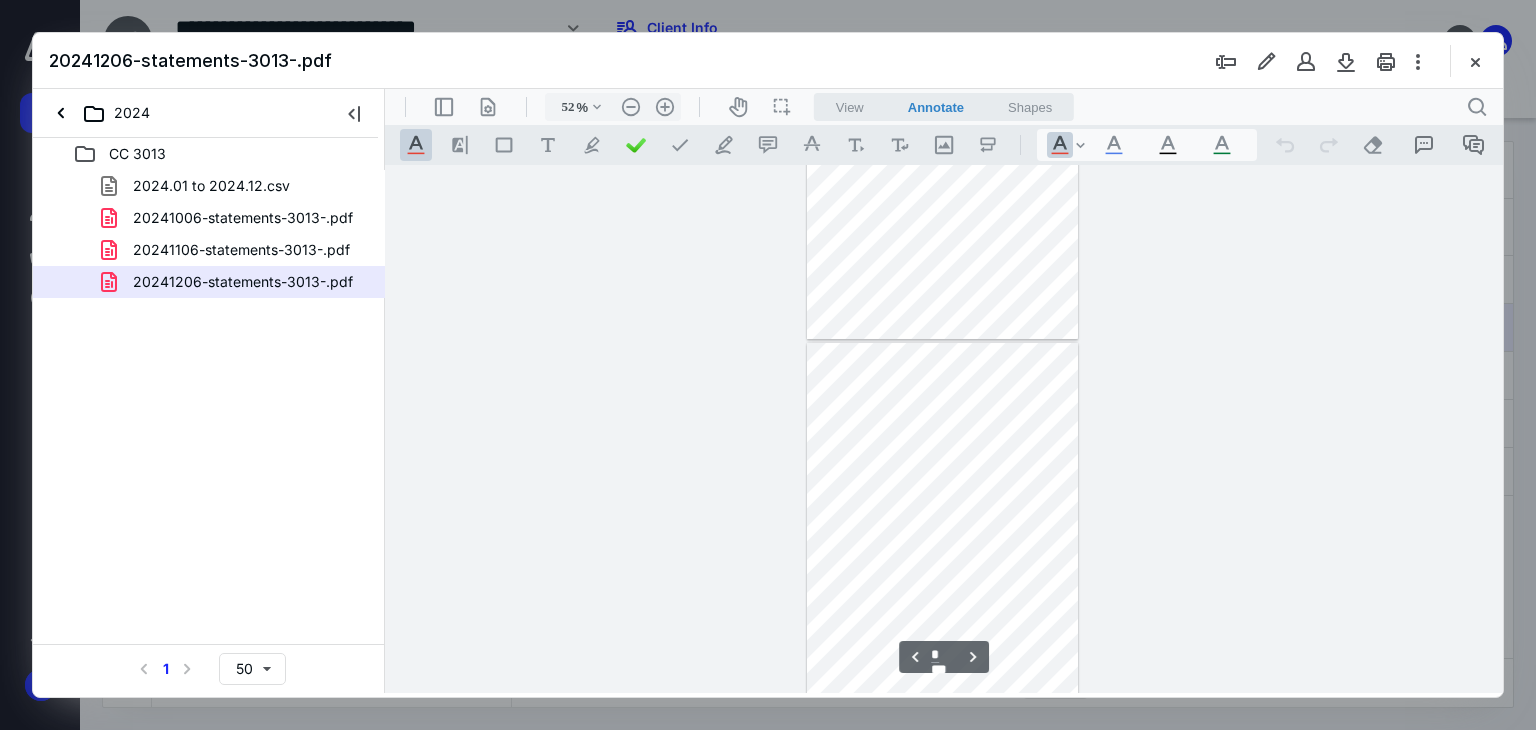 scroll, scrollTop: 378, scrollLeft: 0, axis: vertical 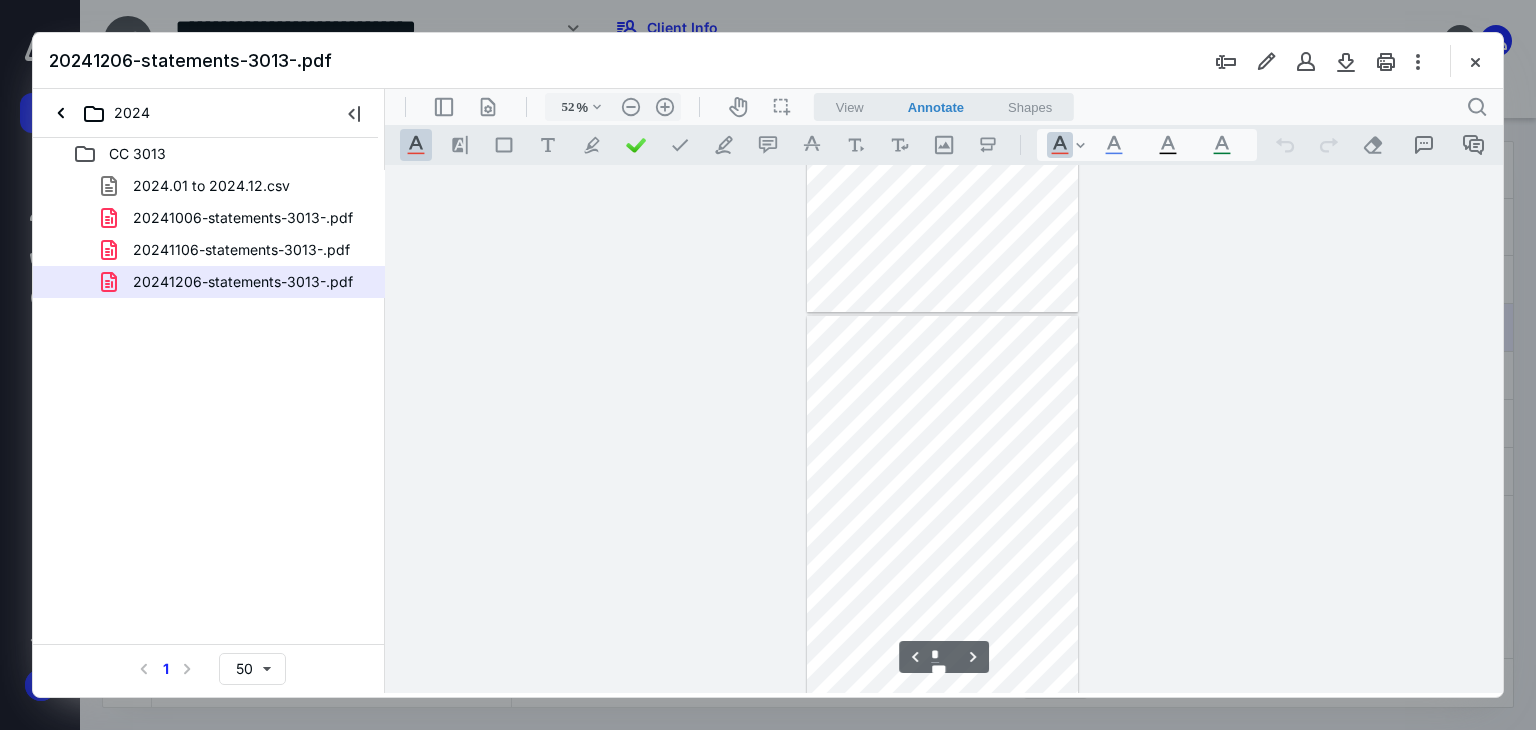 type on "*" 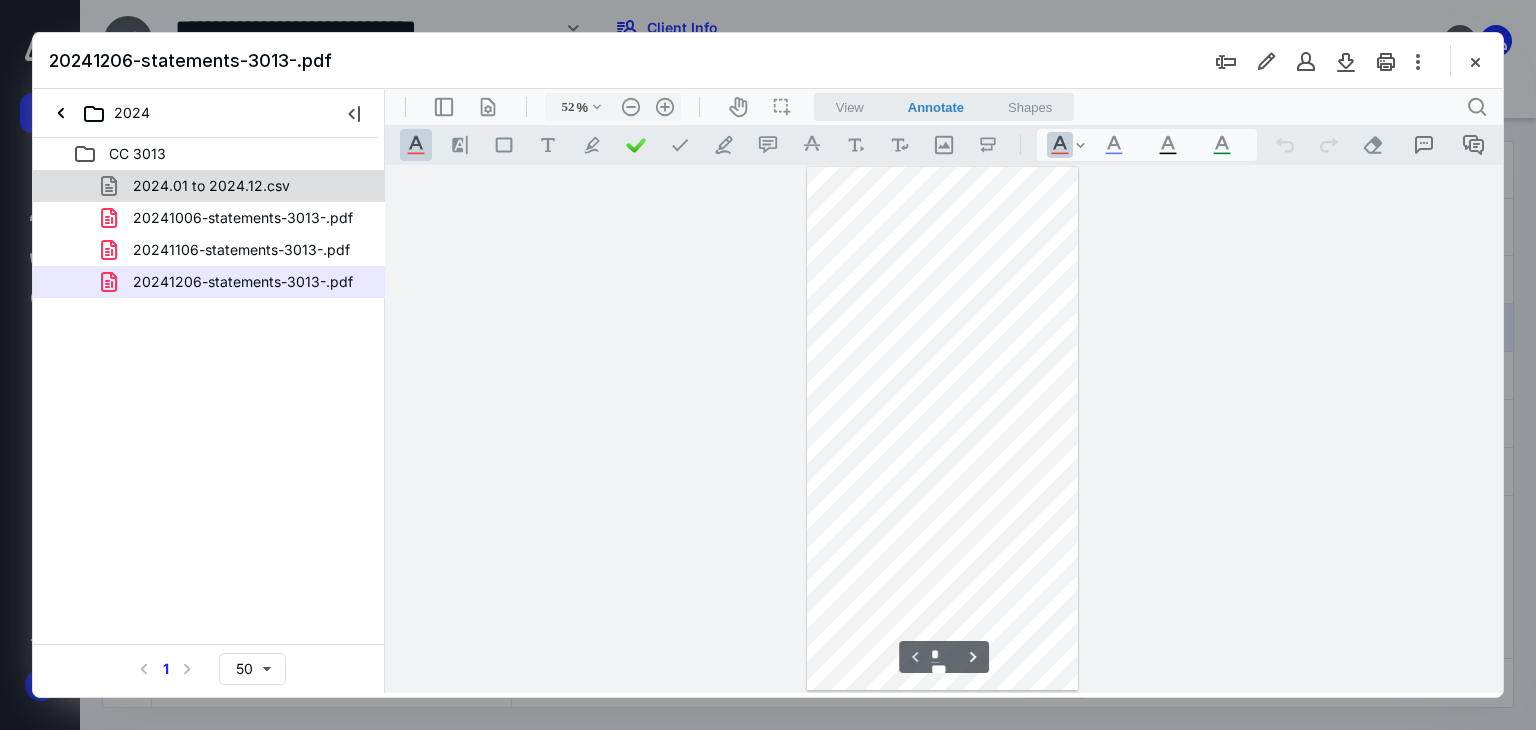 click on "2024.01 to 2024.12.csv" at bounding box center (211, 186) 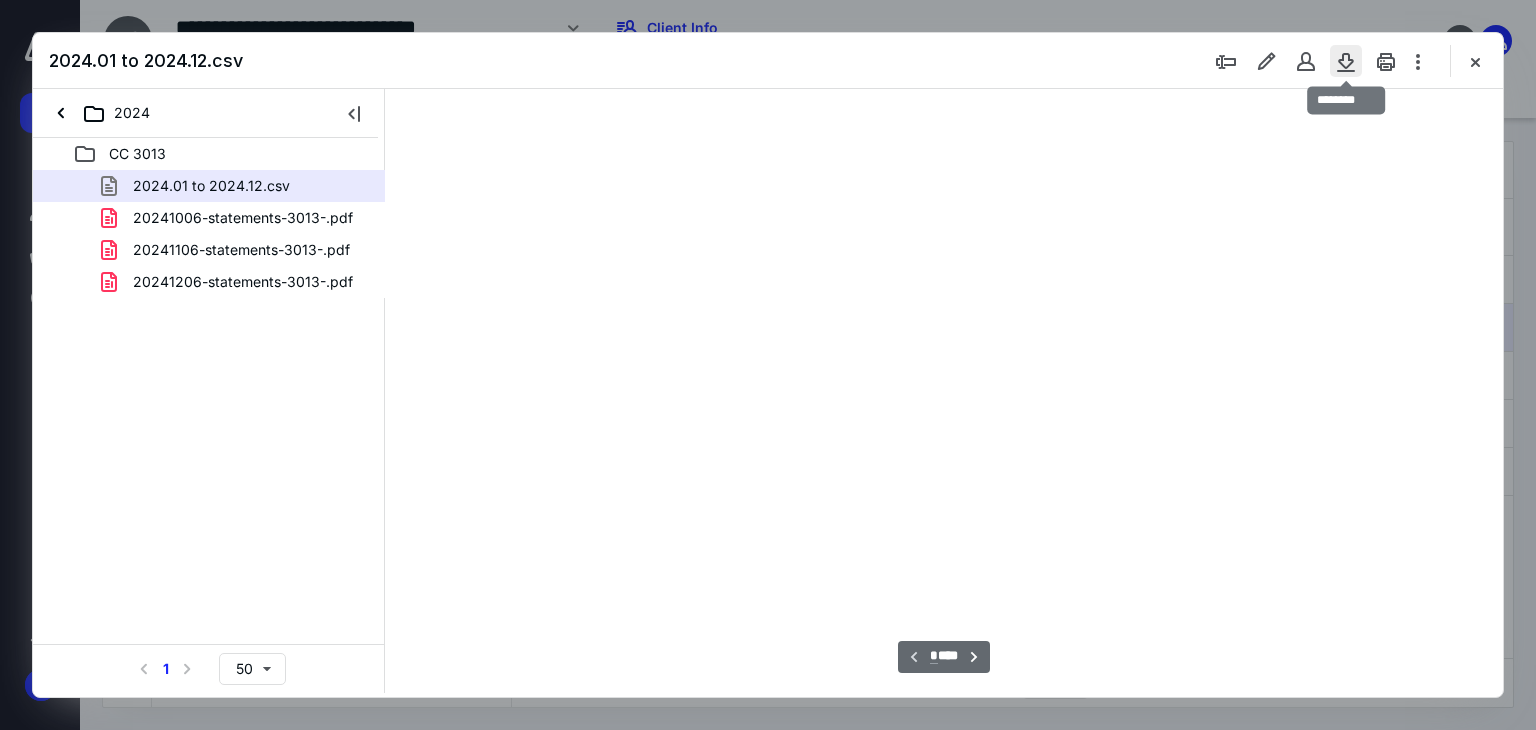 scroll, scrollTop: 79, scrollLeft: 0, axis: vertical 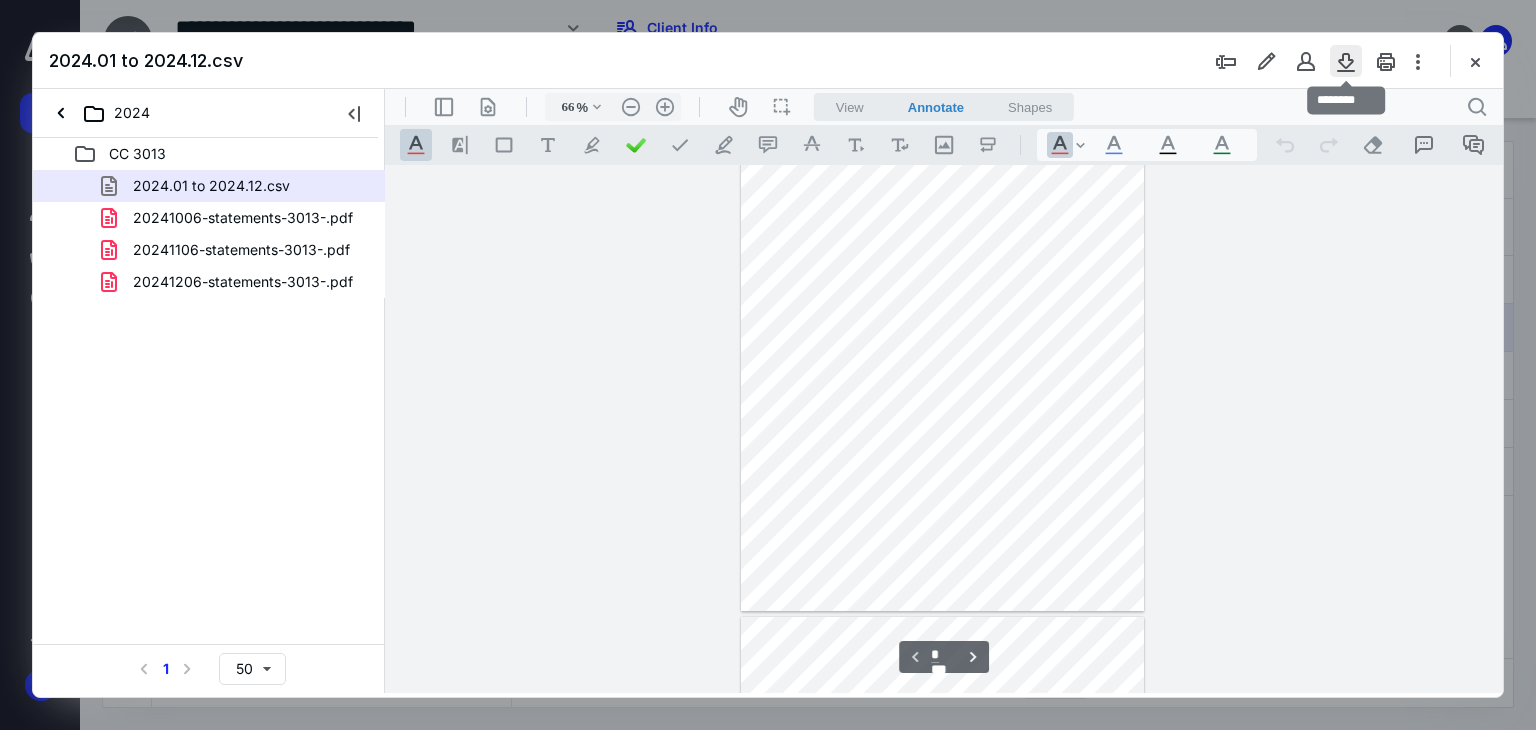 click at bounding box center [1346, 61] 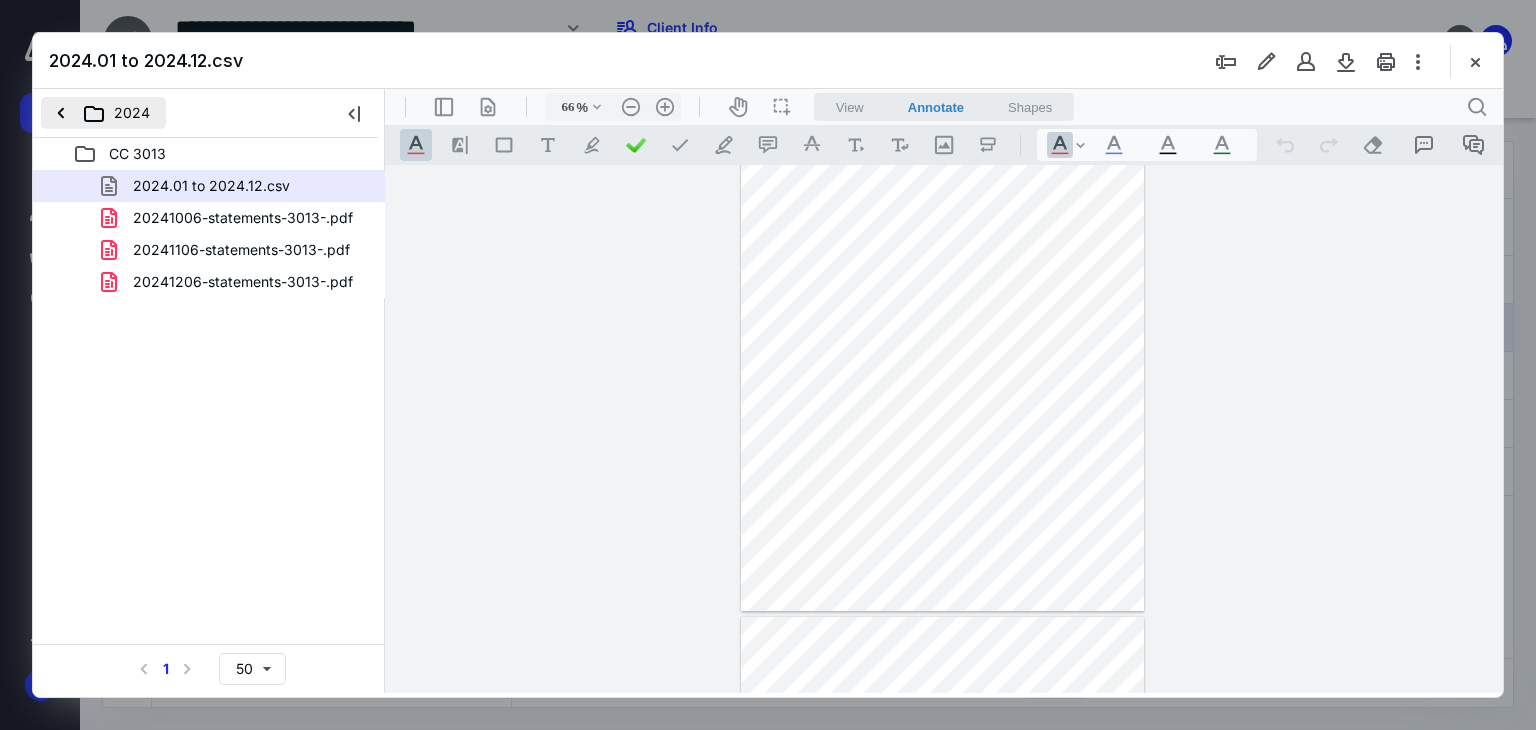 click on "2024" at bounding box center [103, 113] 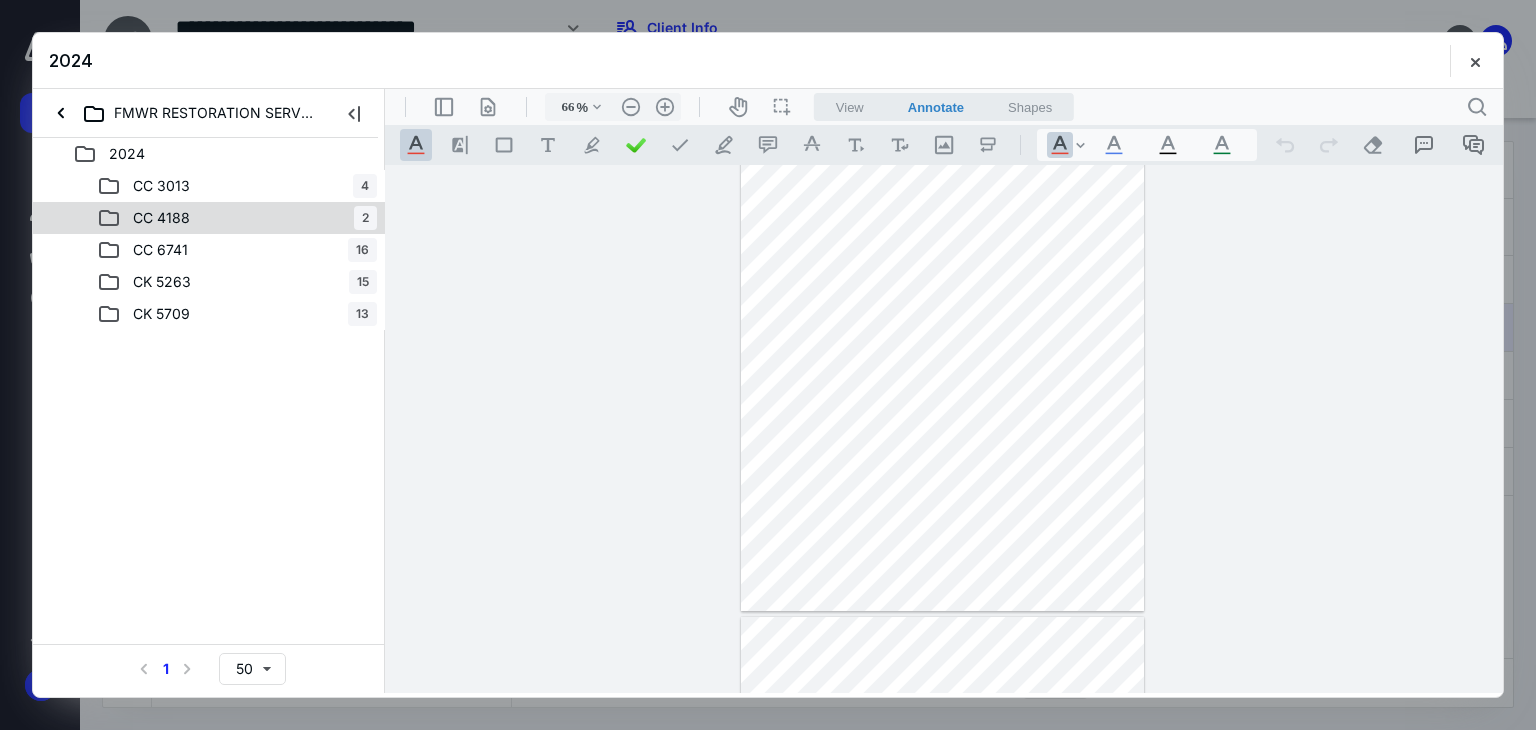 click on "CC 4188" at bounding box center [161, 218] 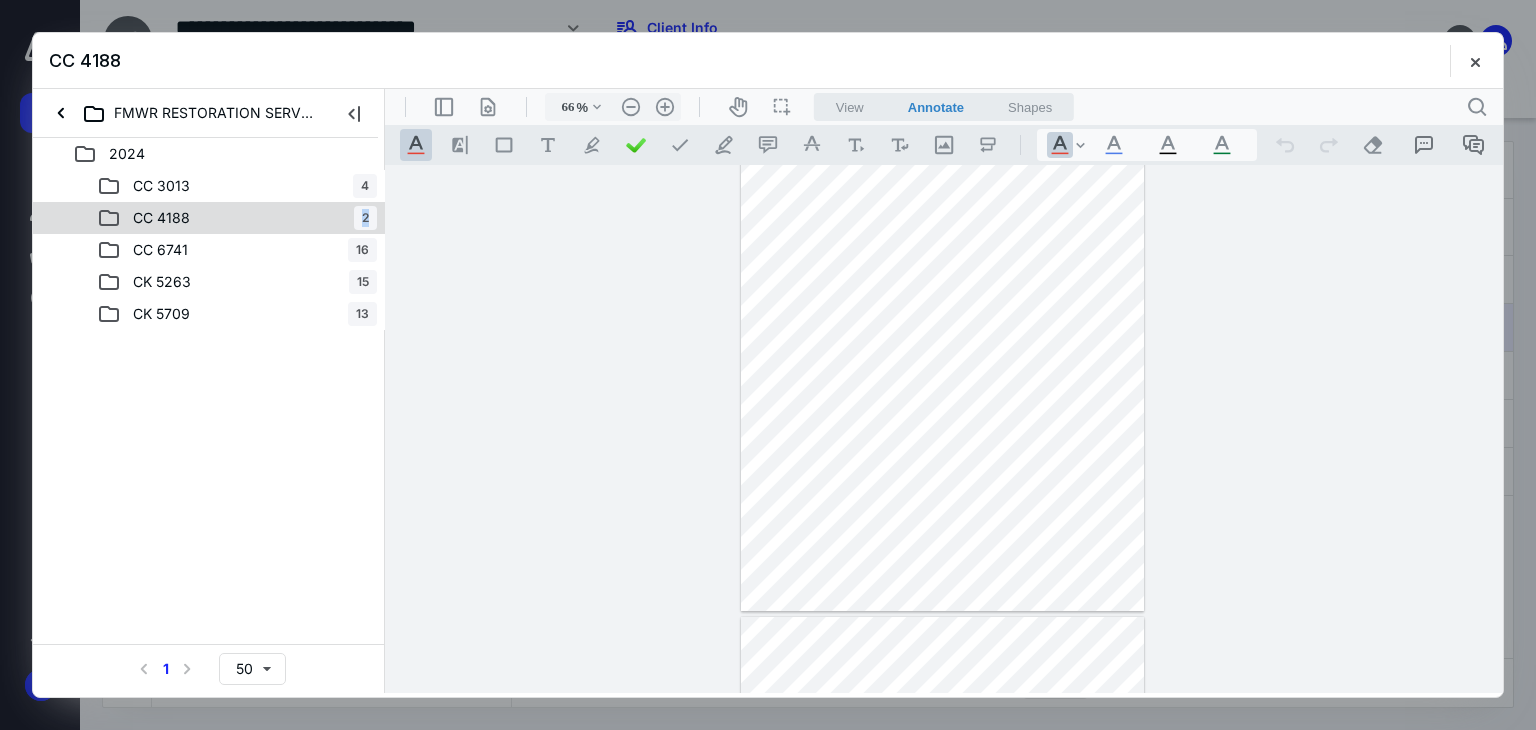 click on "CC 4188" at bounding box center (161, 218) 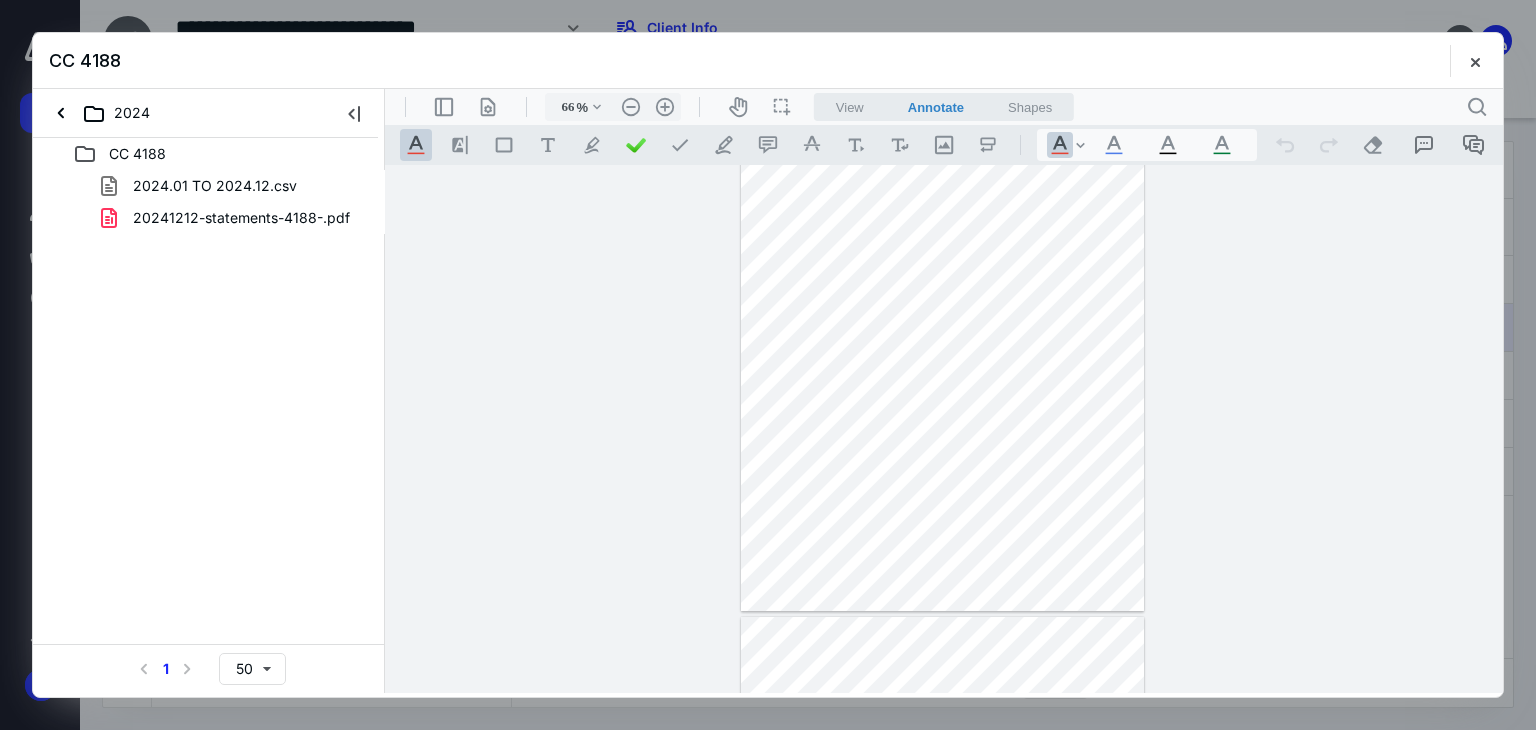 click on "20241212-statements-4188-.pdf" at bounding box center [241, 218] 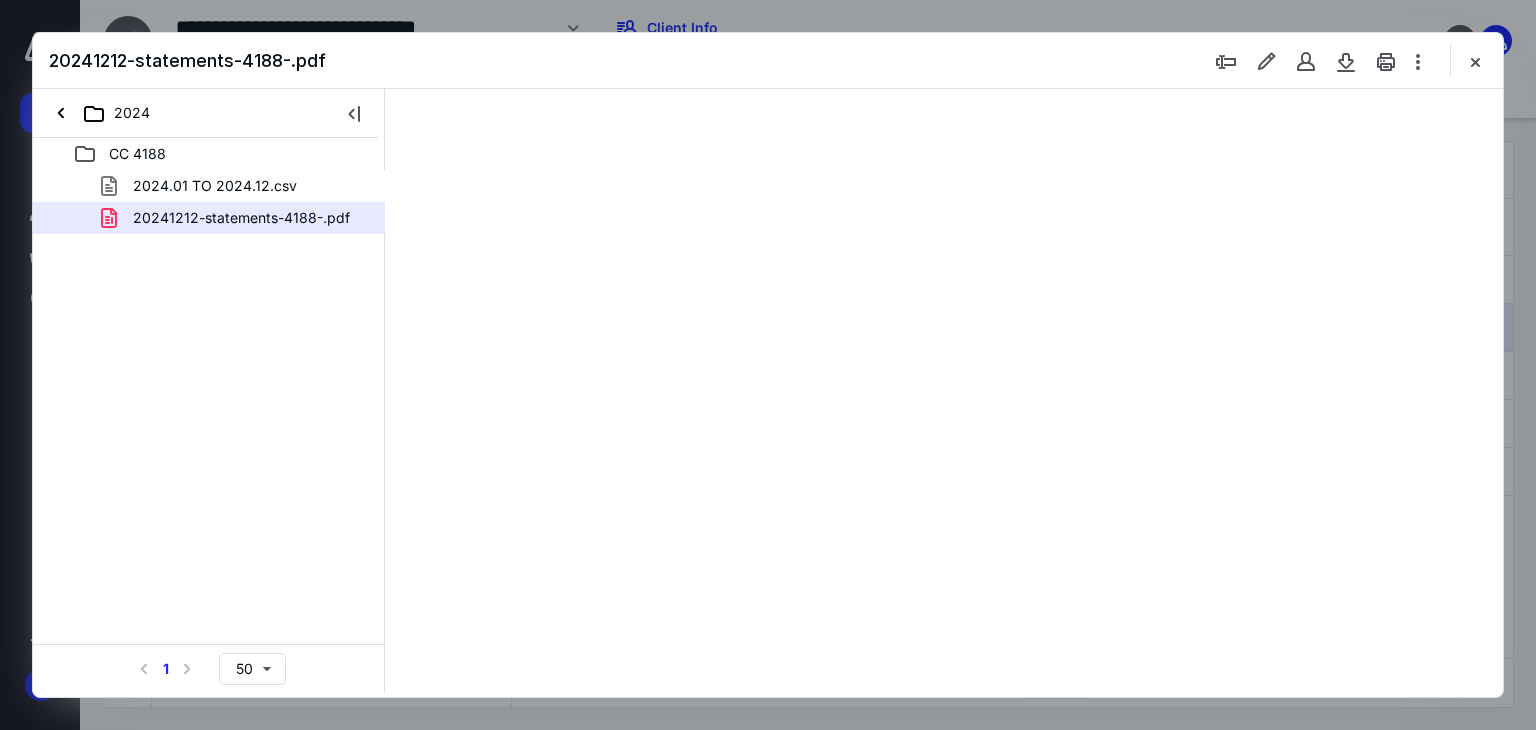 type on "52" 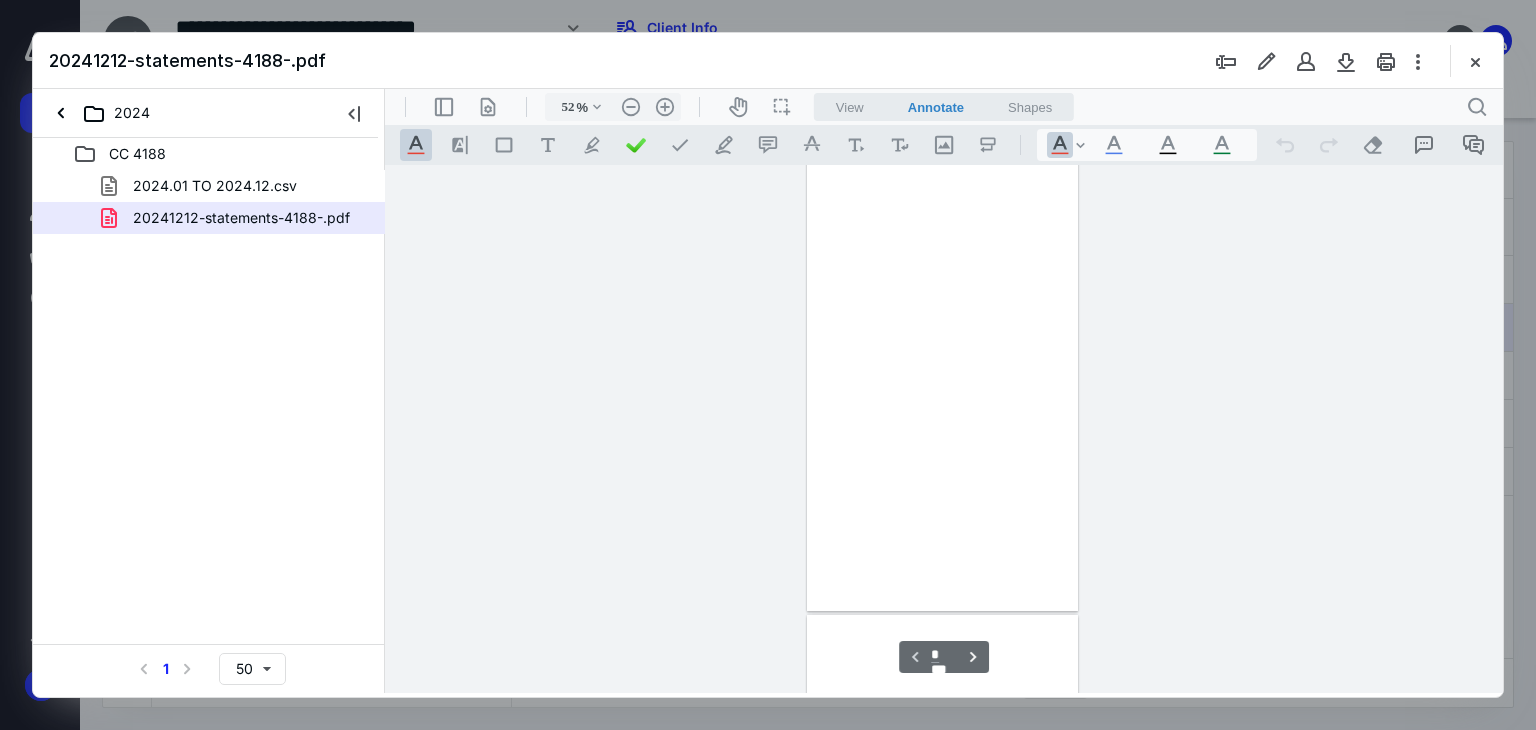 scroll, scrollTop: 78, scrollLeft: 0, axis: vertical 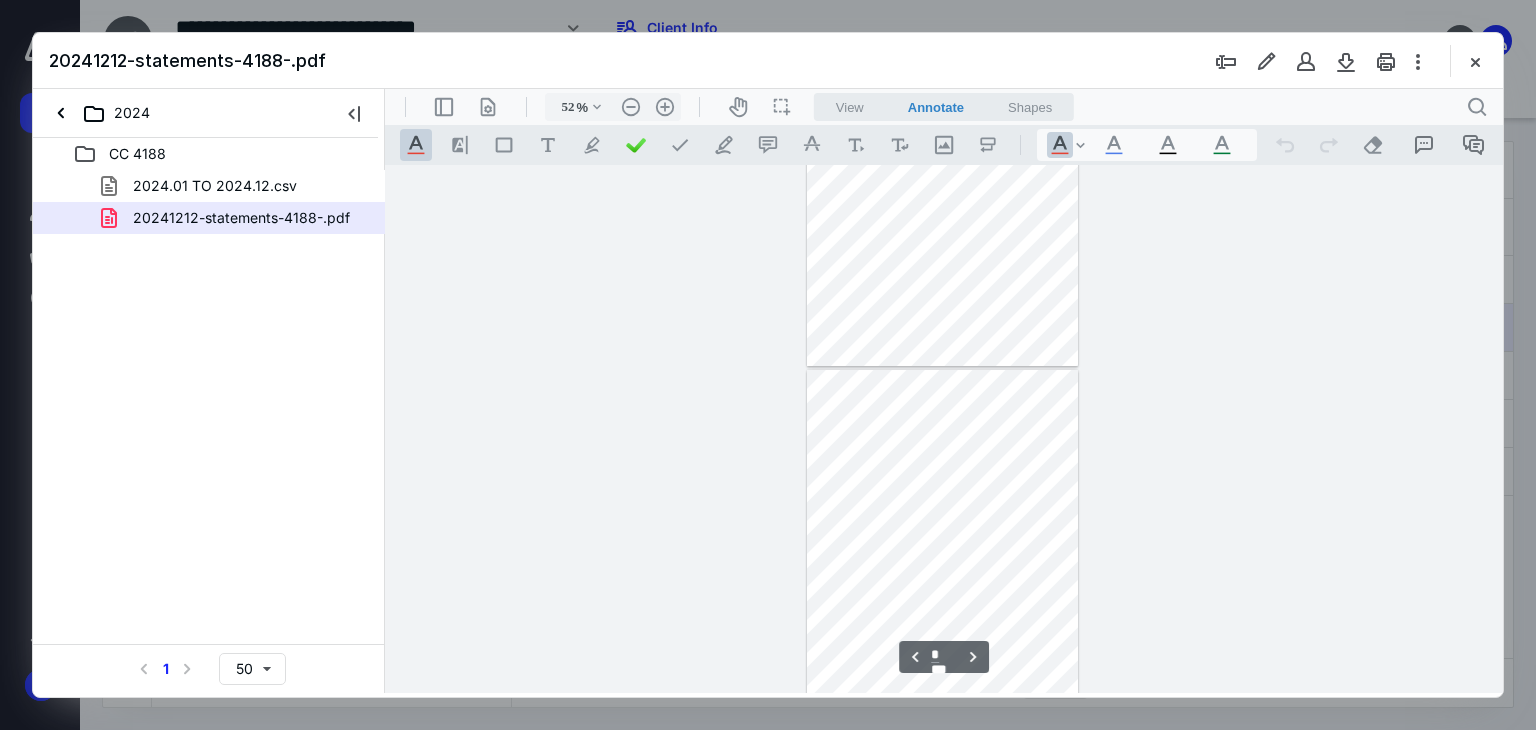 type on "*" 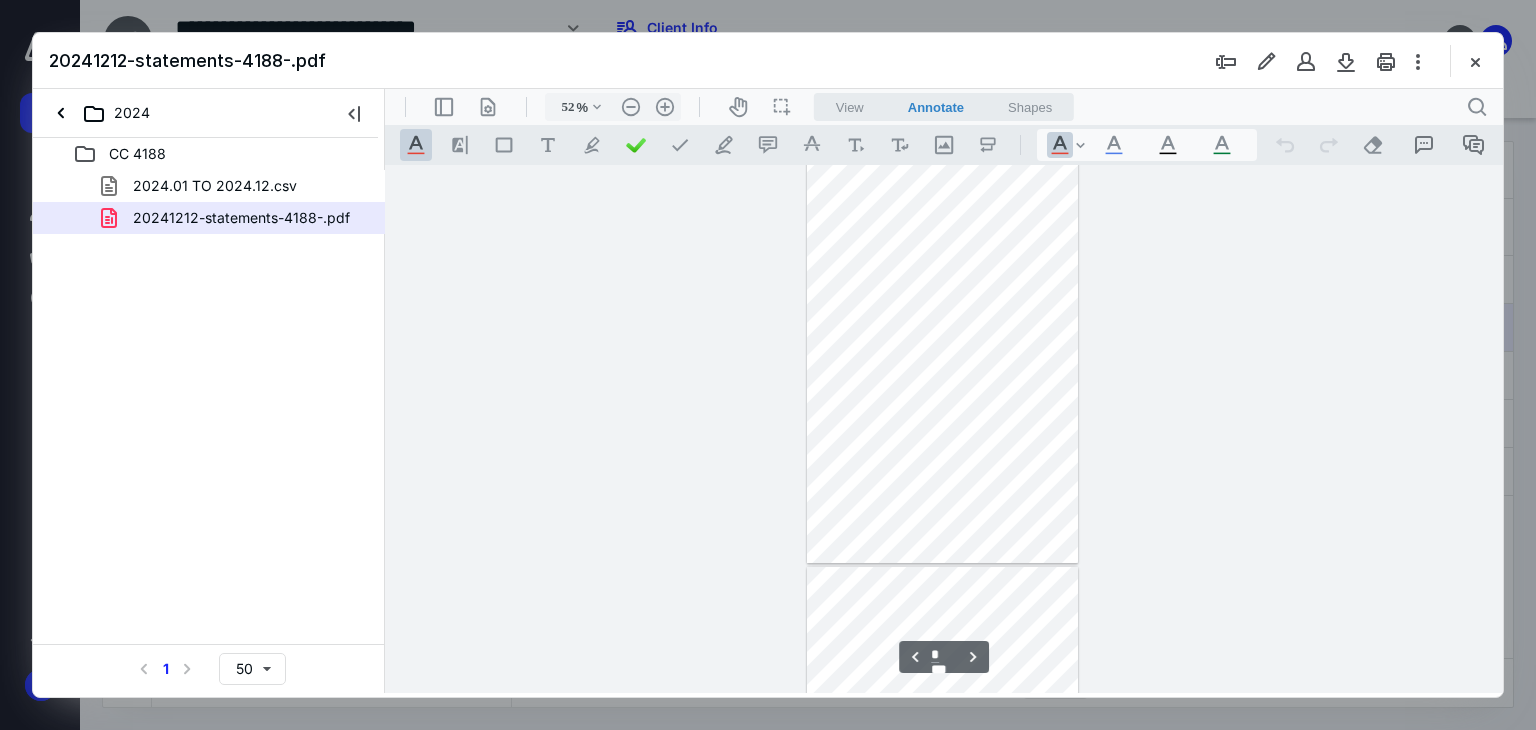 scroll, scrollTop: 1078, scrollLeft: 0, axis: vertical 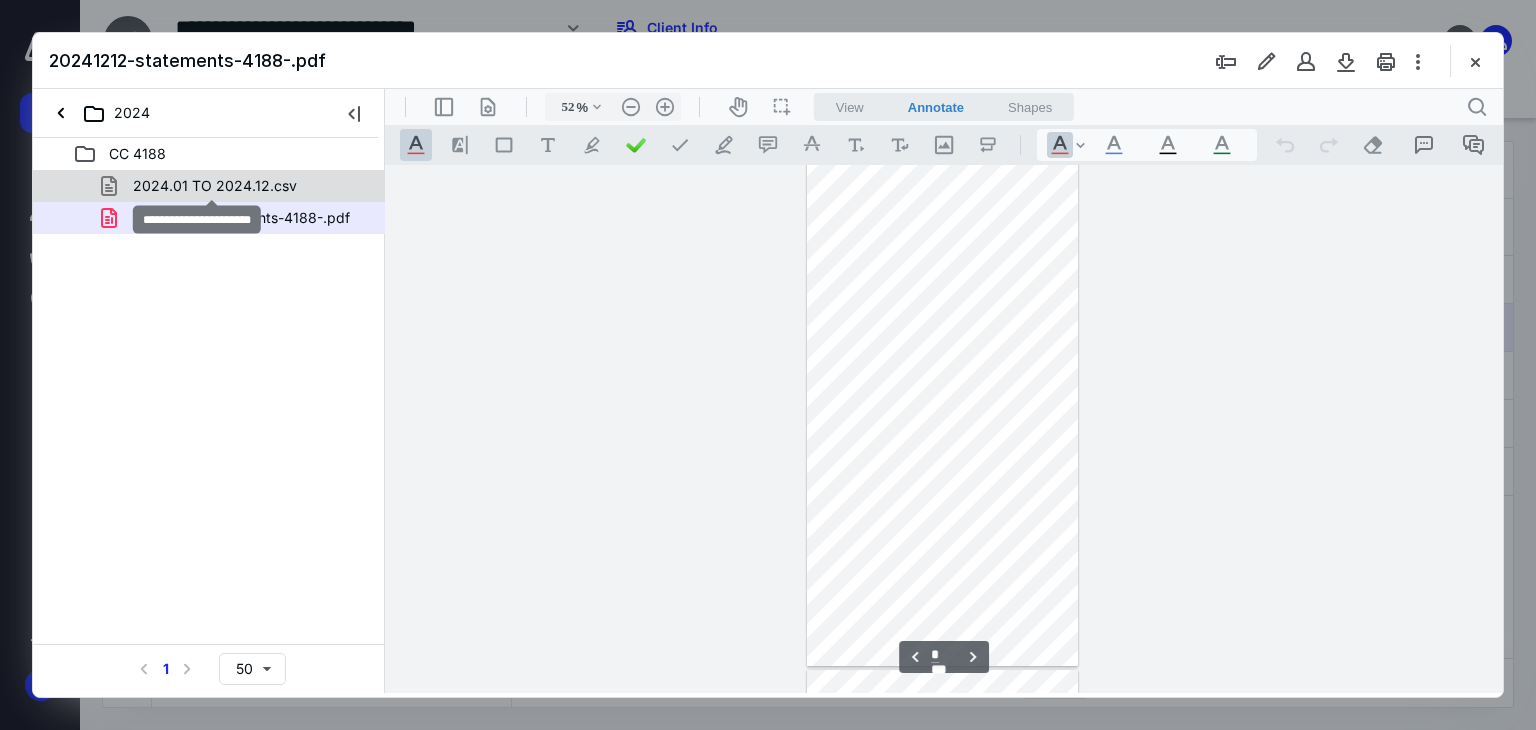 click on "2024.01 TO 2024.12.csv" at bounding box center [215, 186] 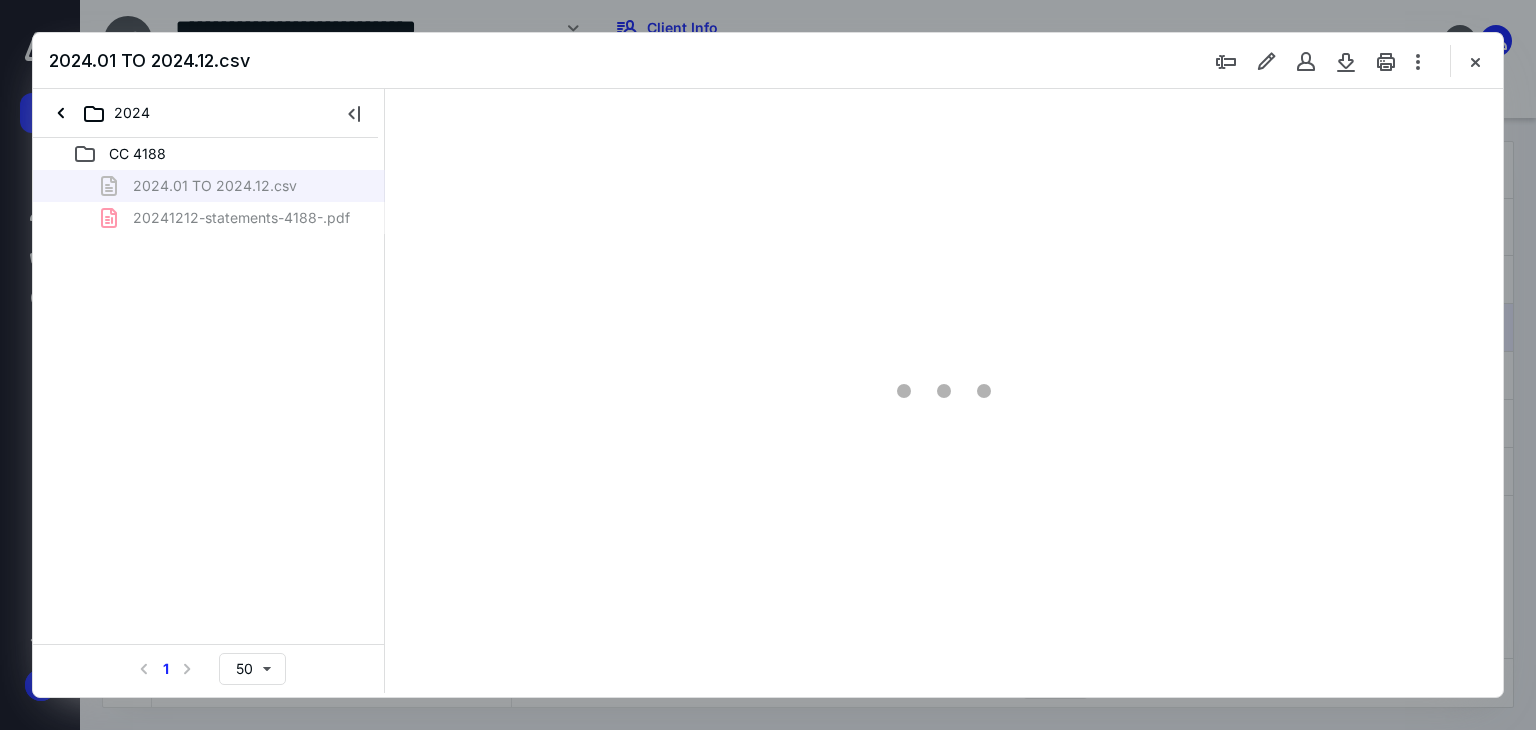 type on "66" 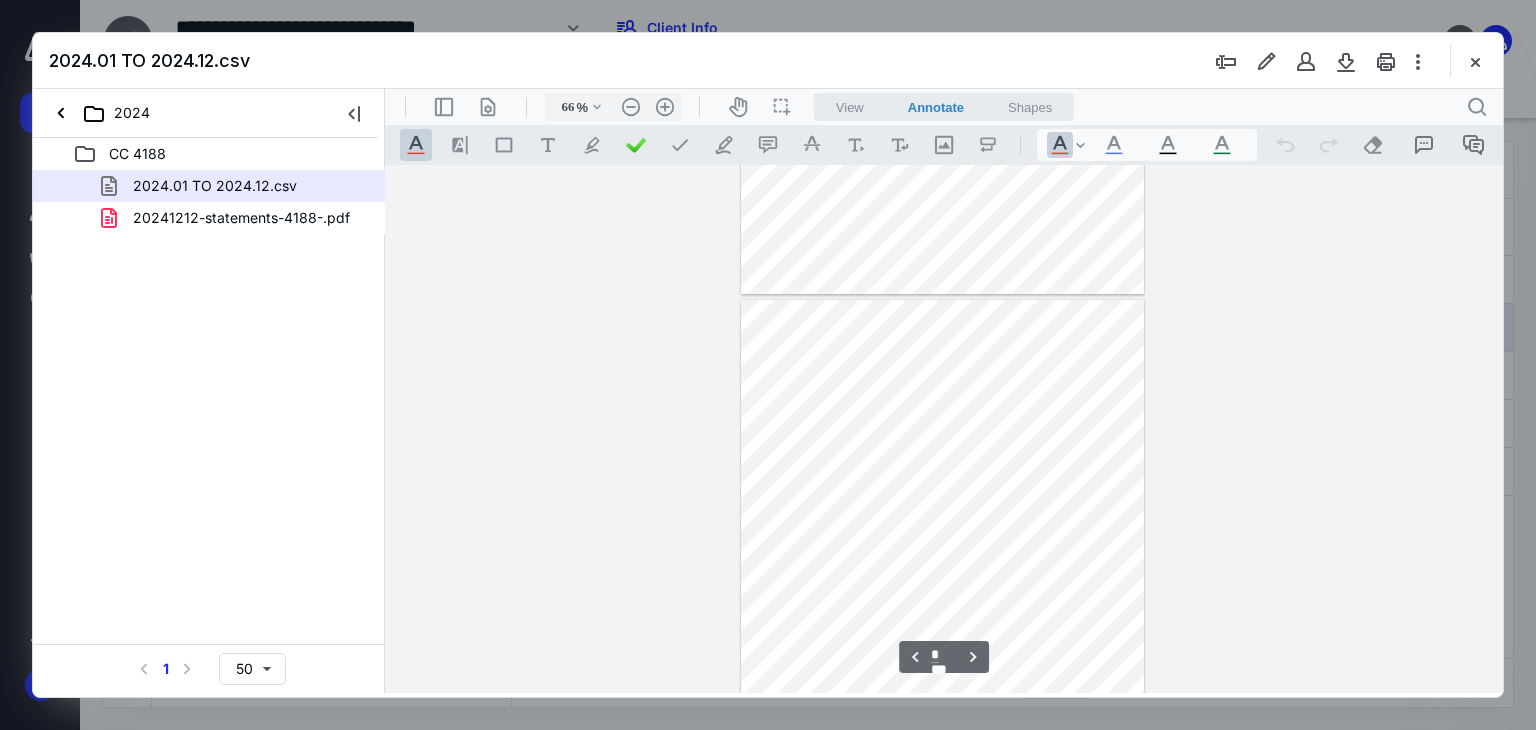 scroll, scrollTop: 296, scrollLeft: 0, axis: vertical 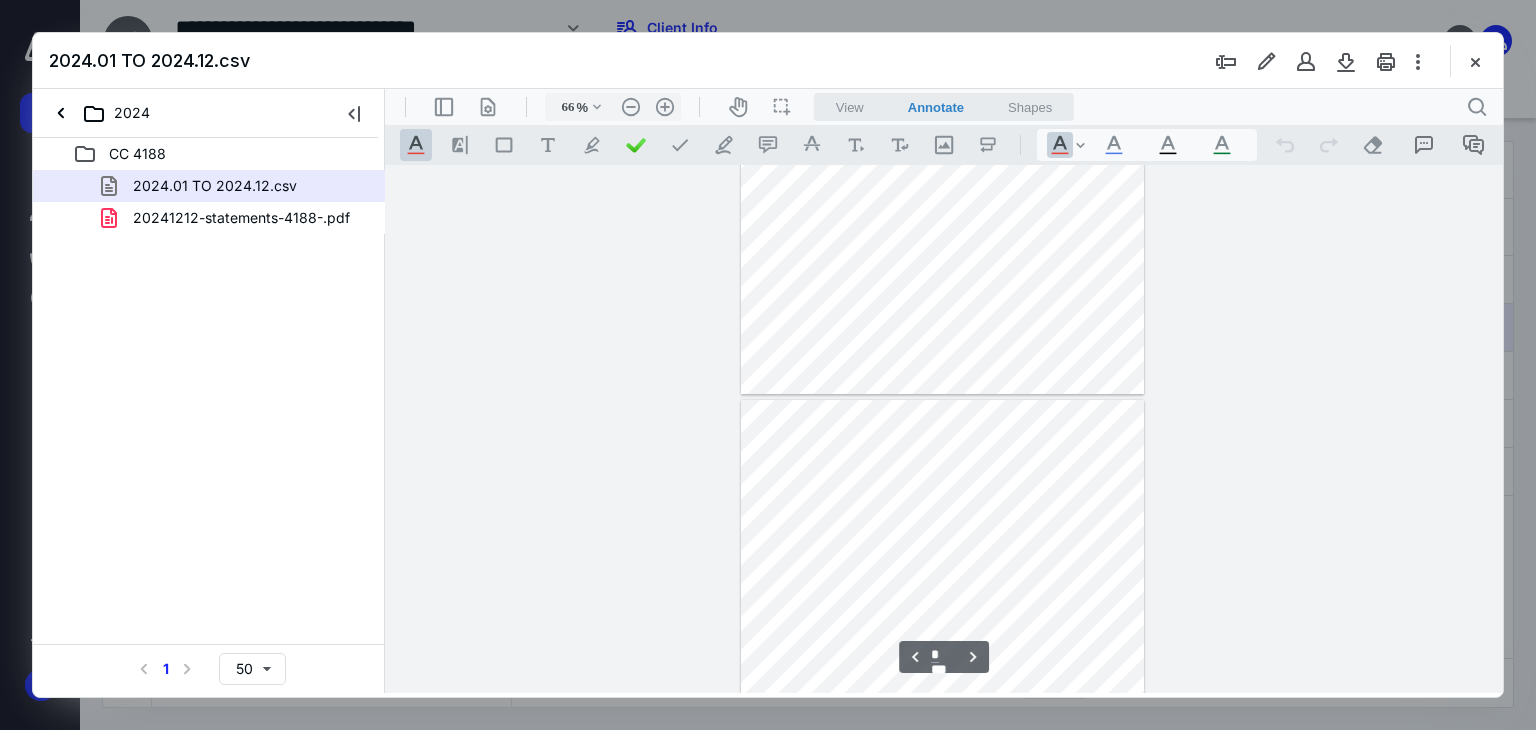 type on "*" 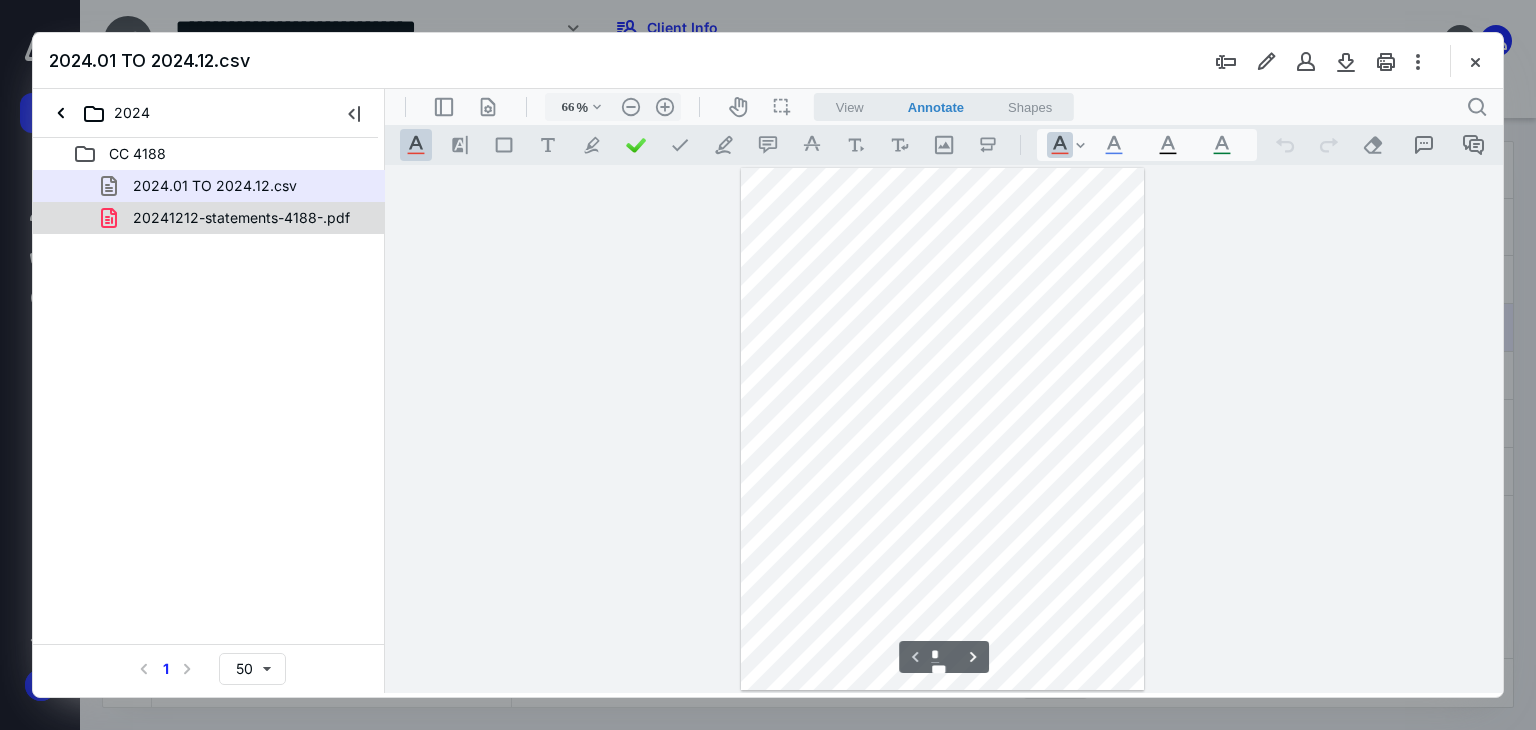 click on "20241212-statements-4188-.pdf" at bounding box center (241, 218) 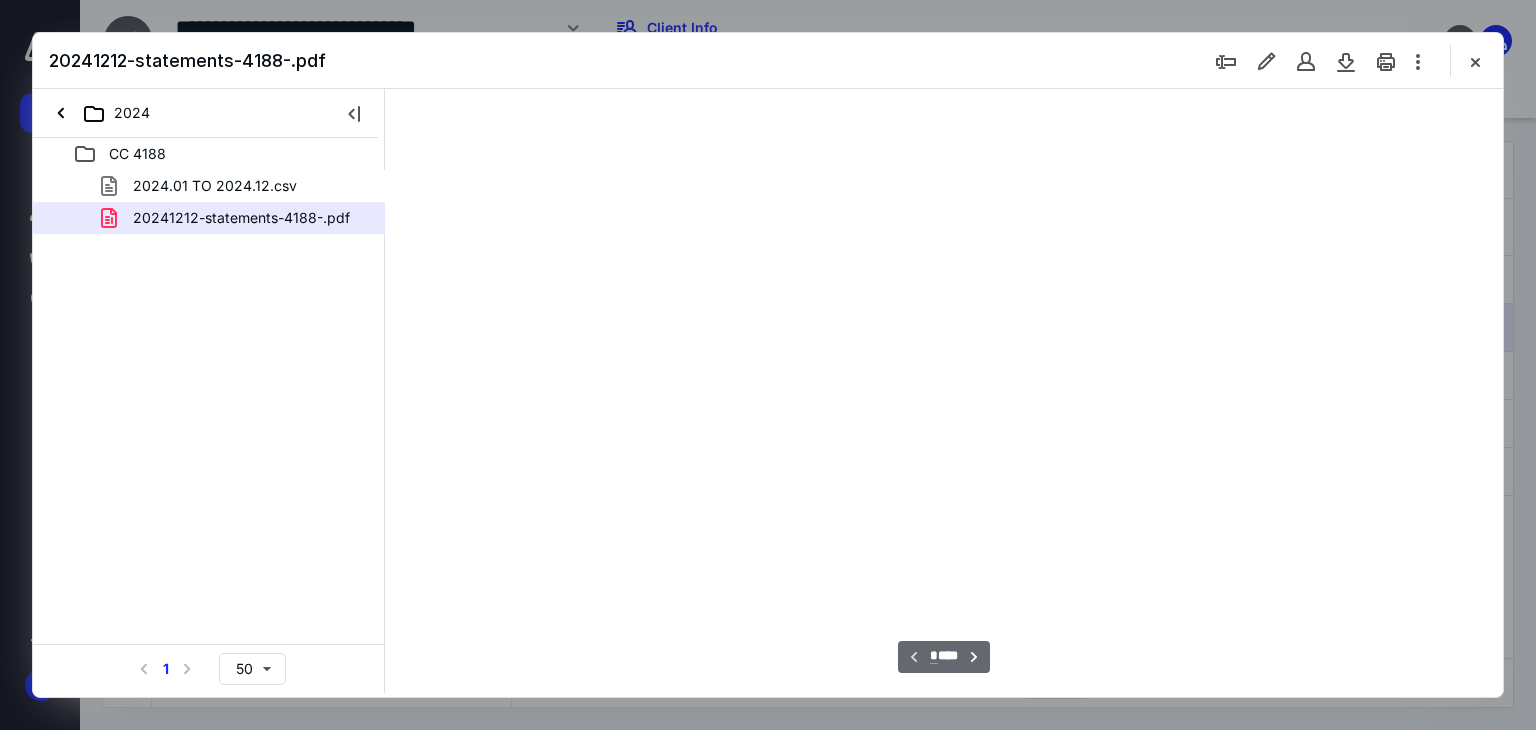 scroll, scrollTop: 78, scrollLeft: 0, axis: vertical 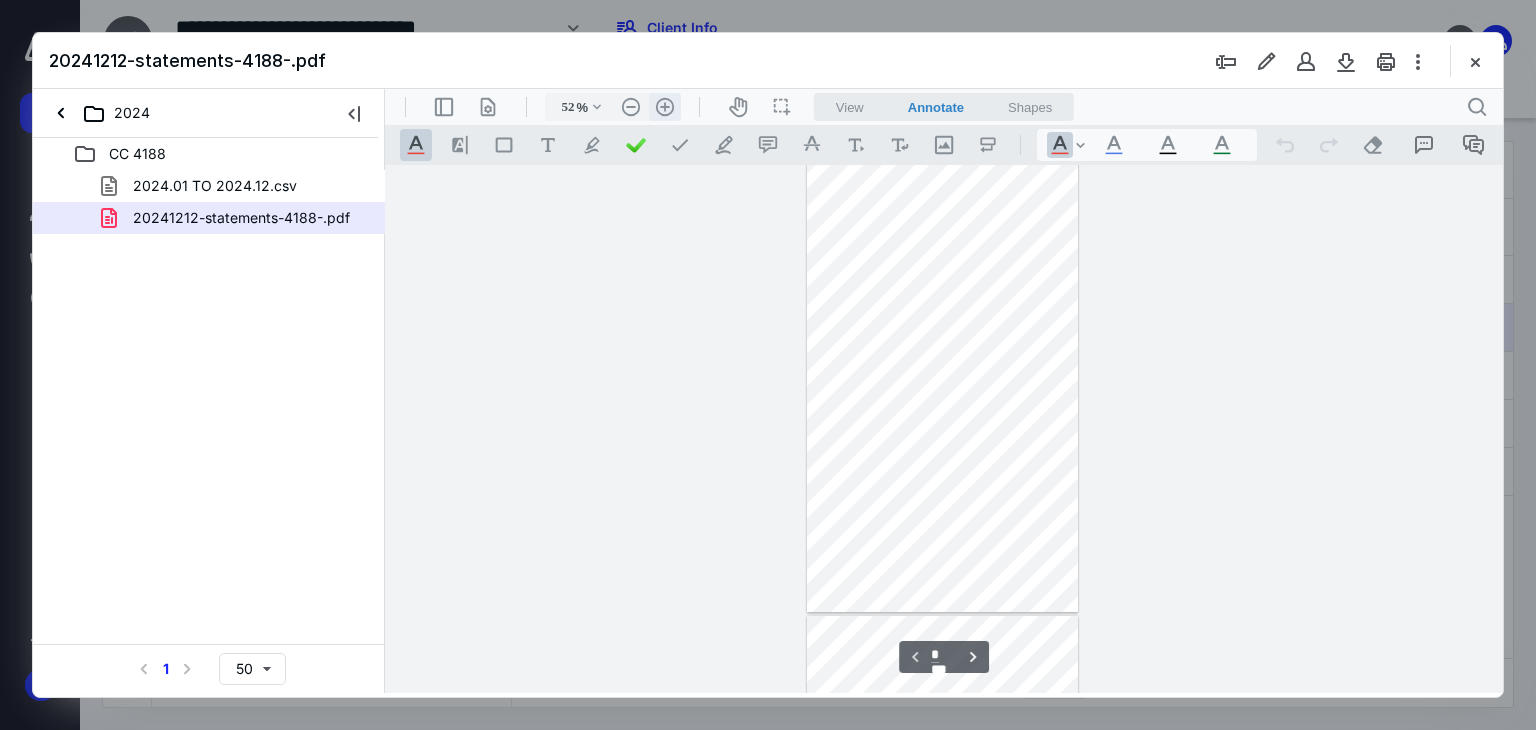 click on ".cls-1{fill:#abb0c4;} icon - header - zoom - in - line" at bounding box center (665, 107) 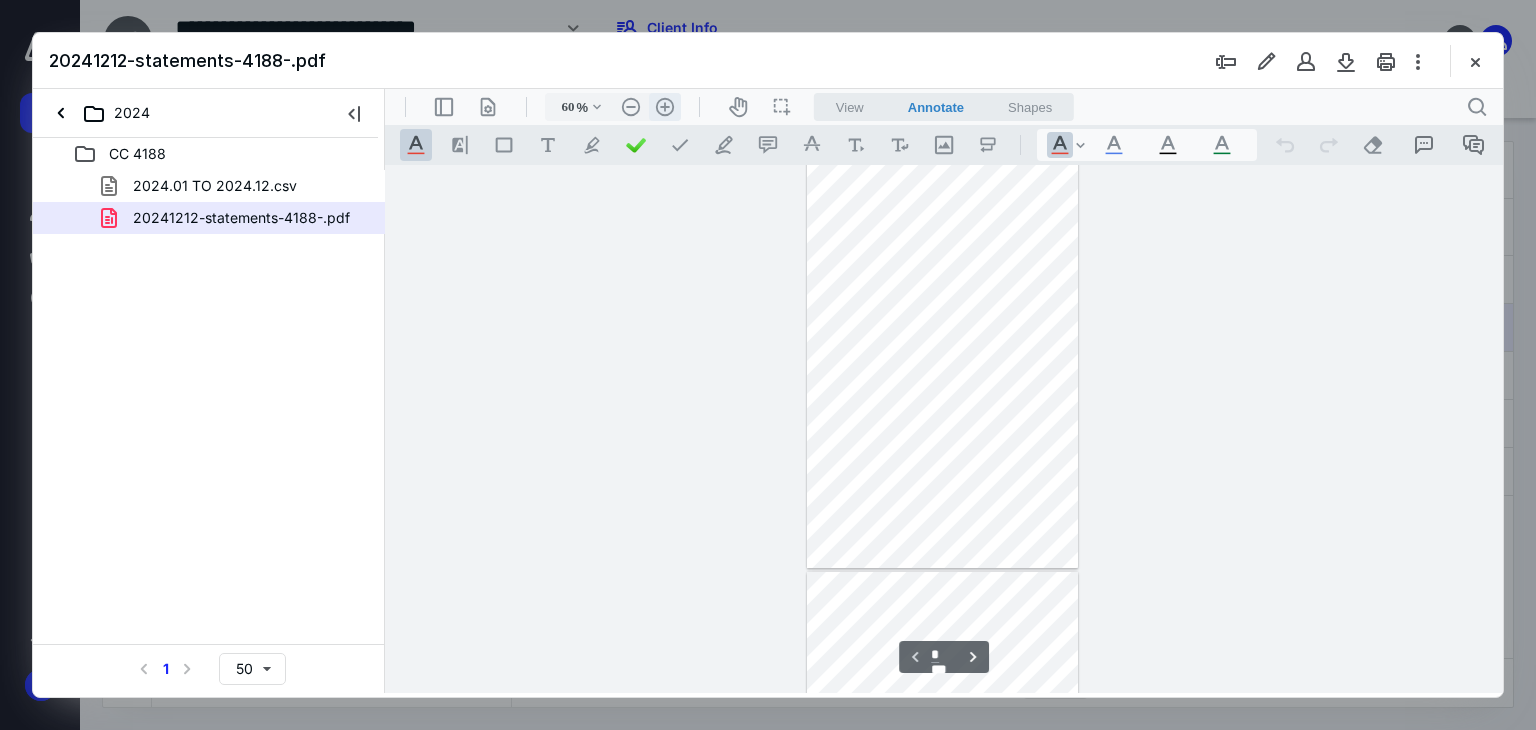 click on ".cls-1{fill:#abb0c4;} icon - header - zoom - in - line" at bounding box center (665, 107) 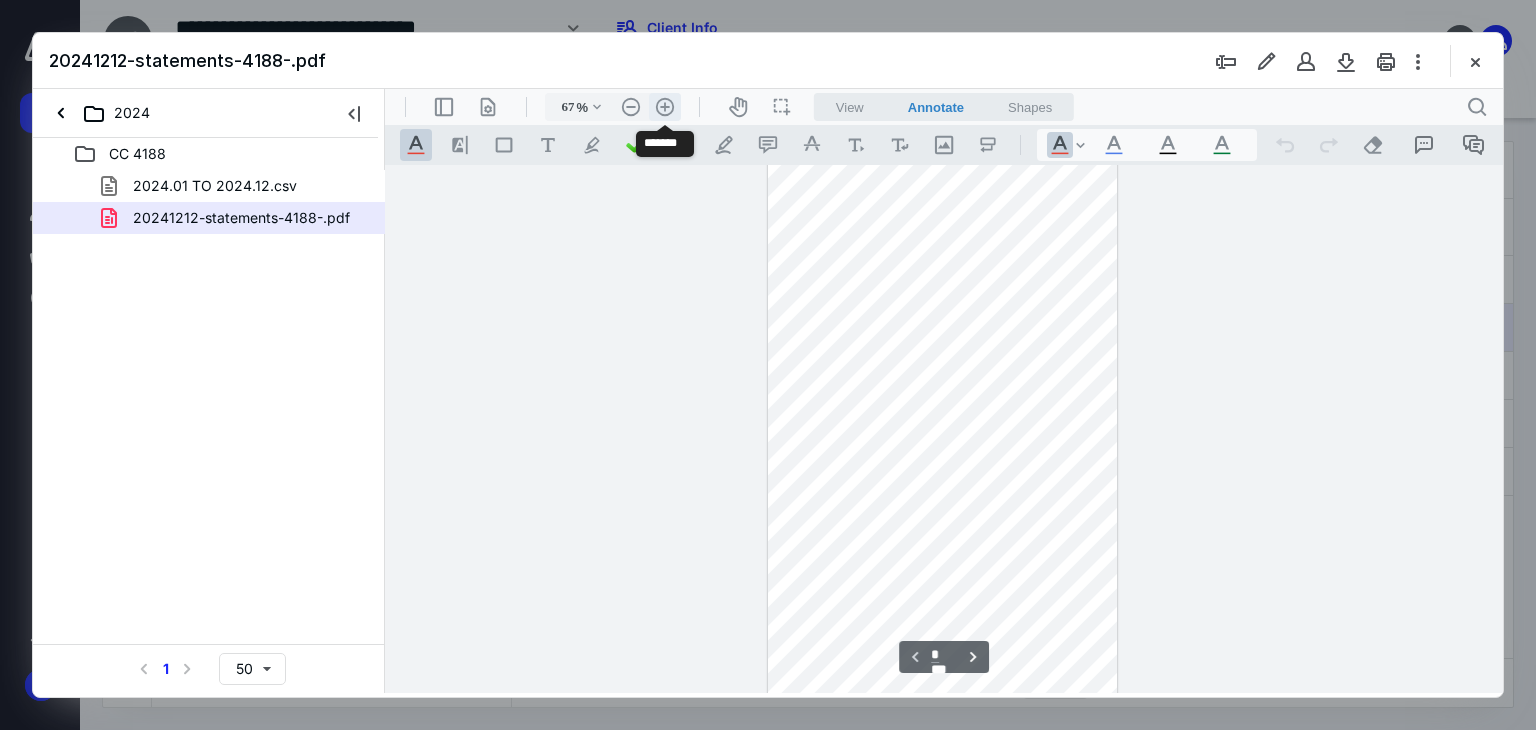 click on ".cls-1{fill:#abb0c4;} icon - header - zoom - in - line" at bounding box center (665, 107) 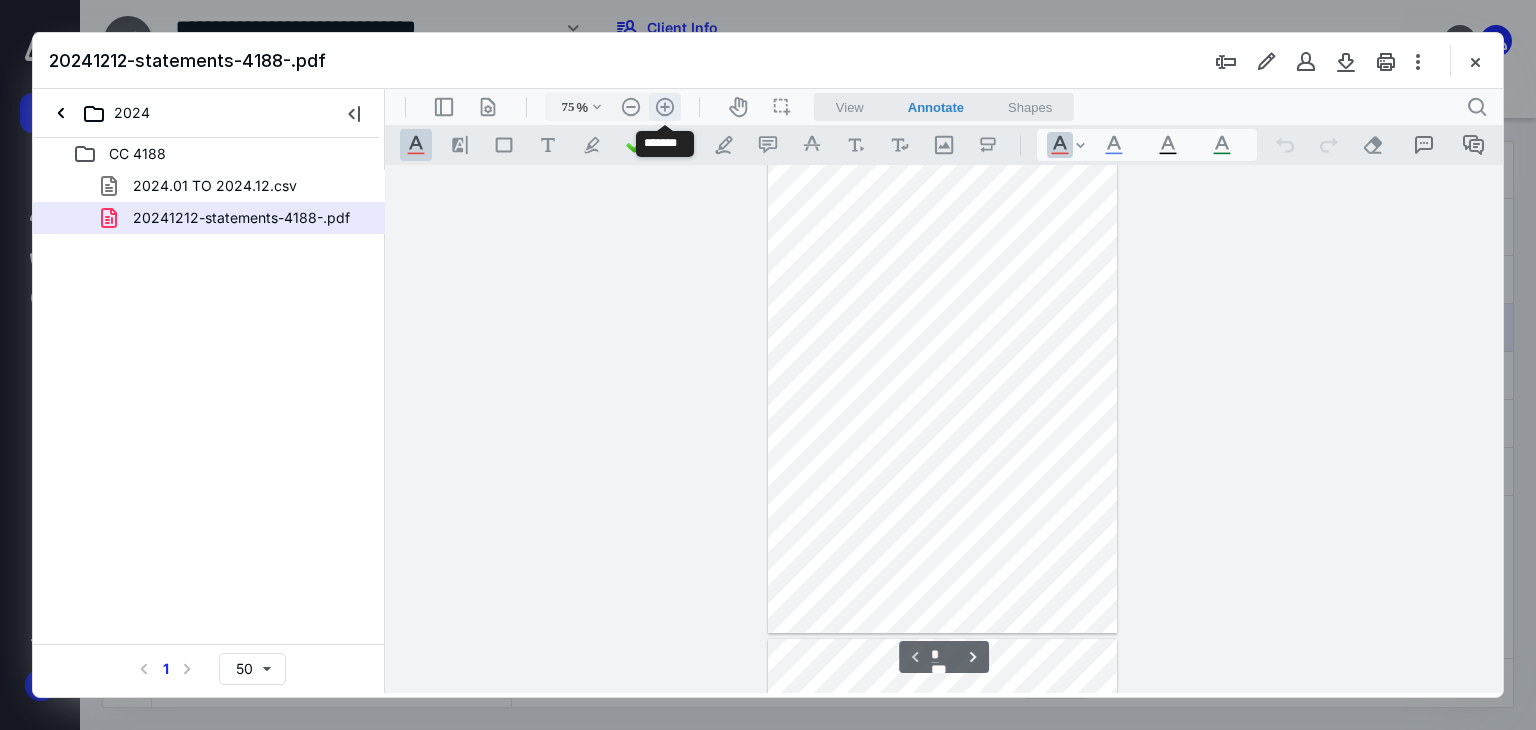 click on ".cls-1{fill:#abb0c4;} icon - header - zoom - in - line" at bounding box center (665, 107) 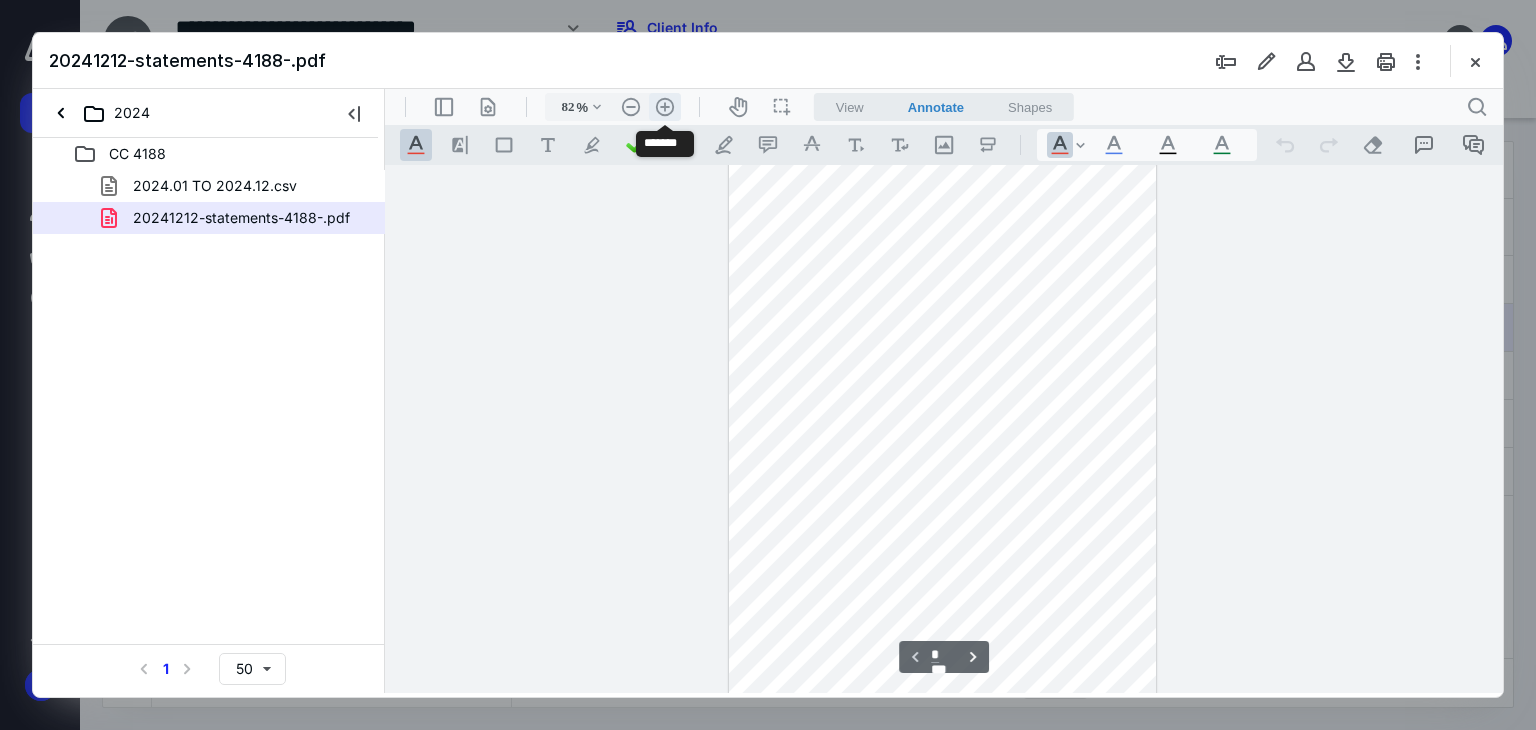 click on ".cls-1{fill:#abb0c4;} icon - header - zoom - in - line" at bounding box center [665, 107] 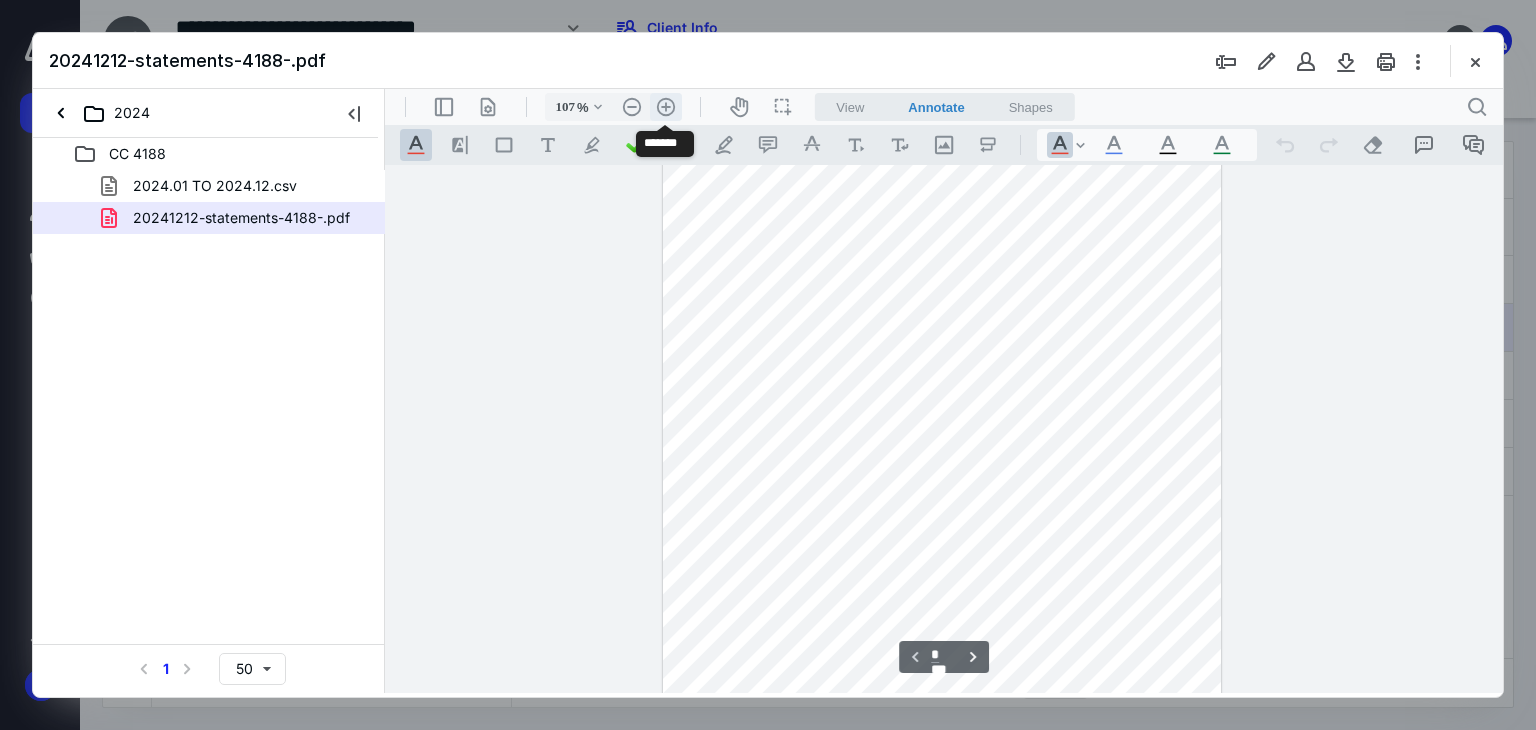 click on ".cls-1{fill:#abb0c4;} icon - header - zoom - in - line" at bounding box center (666, 107) 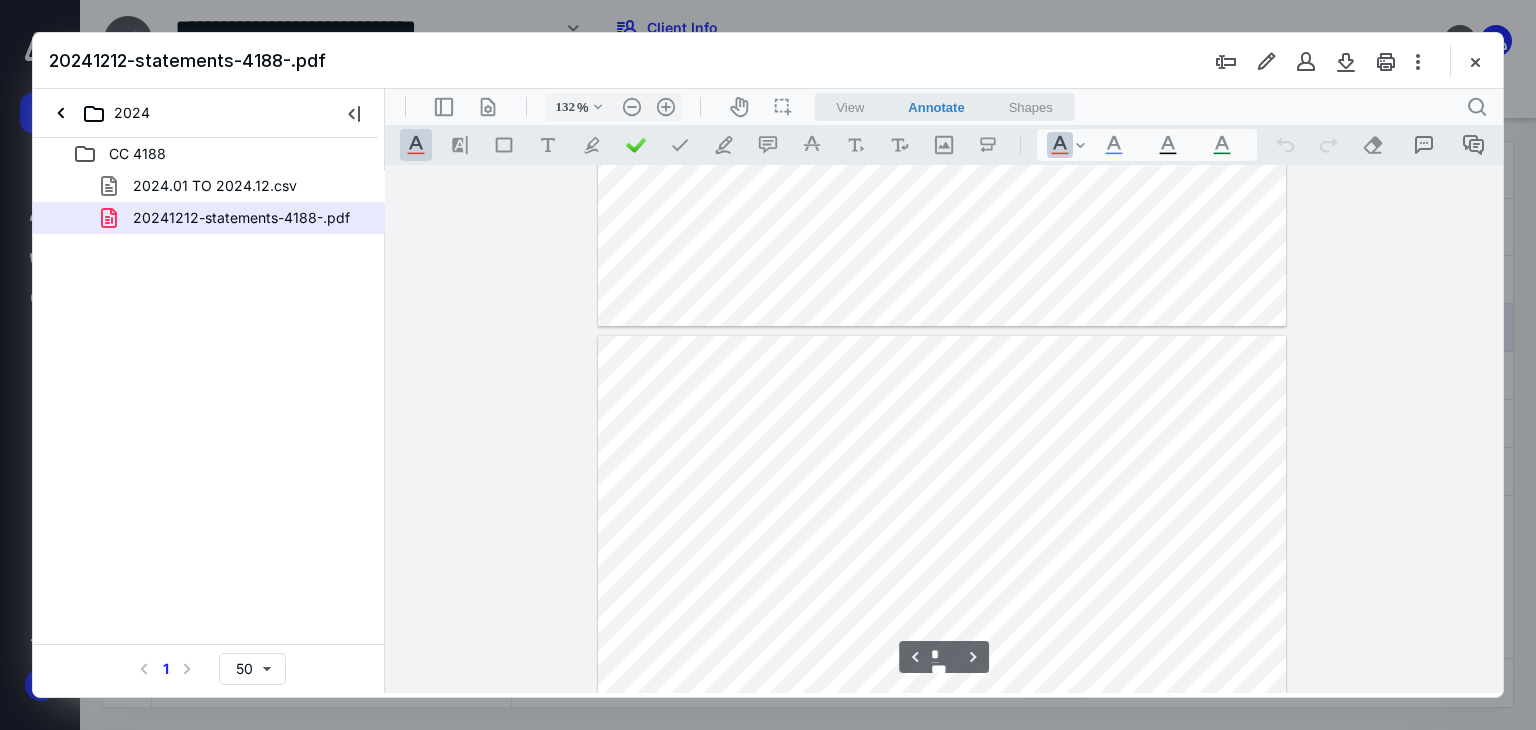 type on "*" 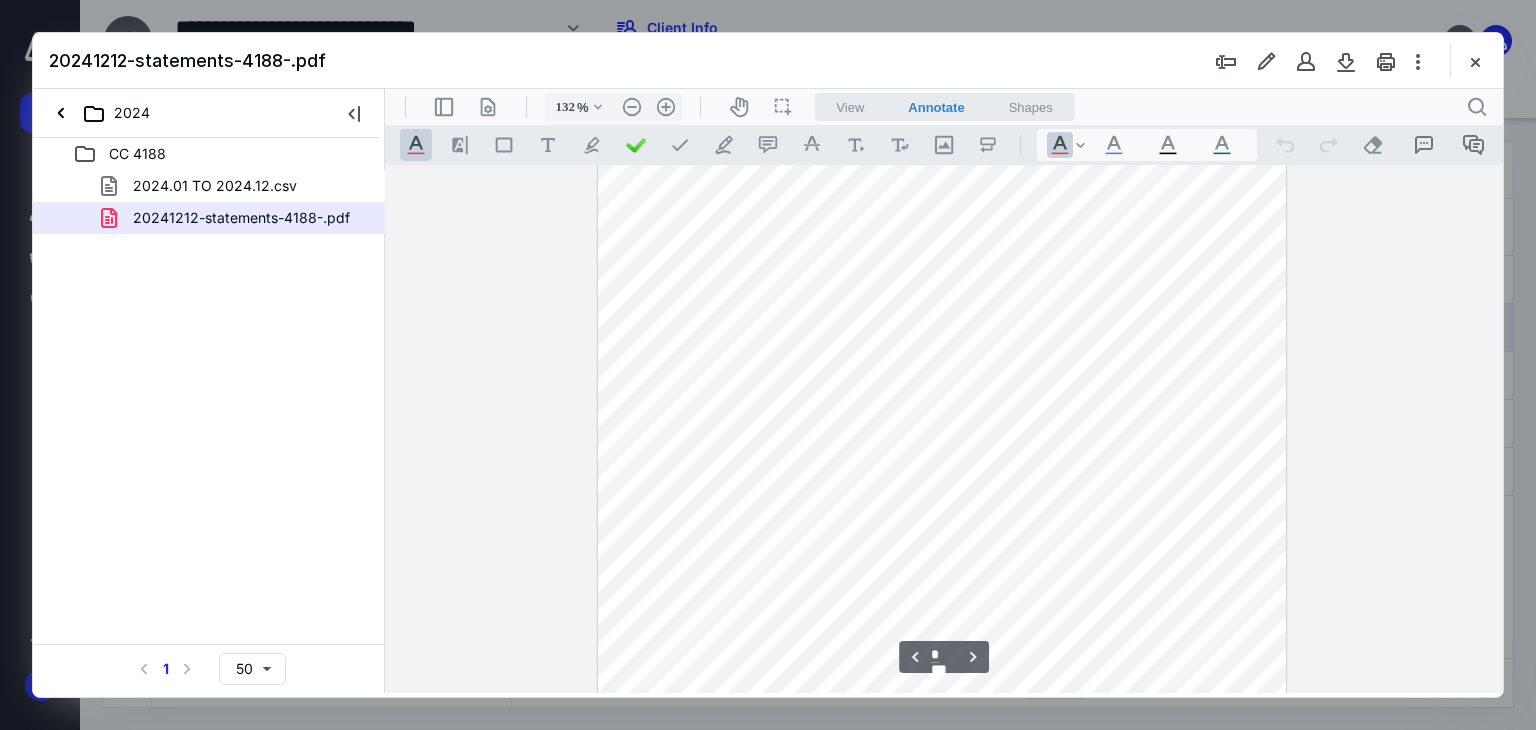 scroll, scrollTop: 2847, scrollLeft: 0, axis: vertical 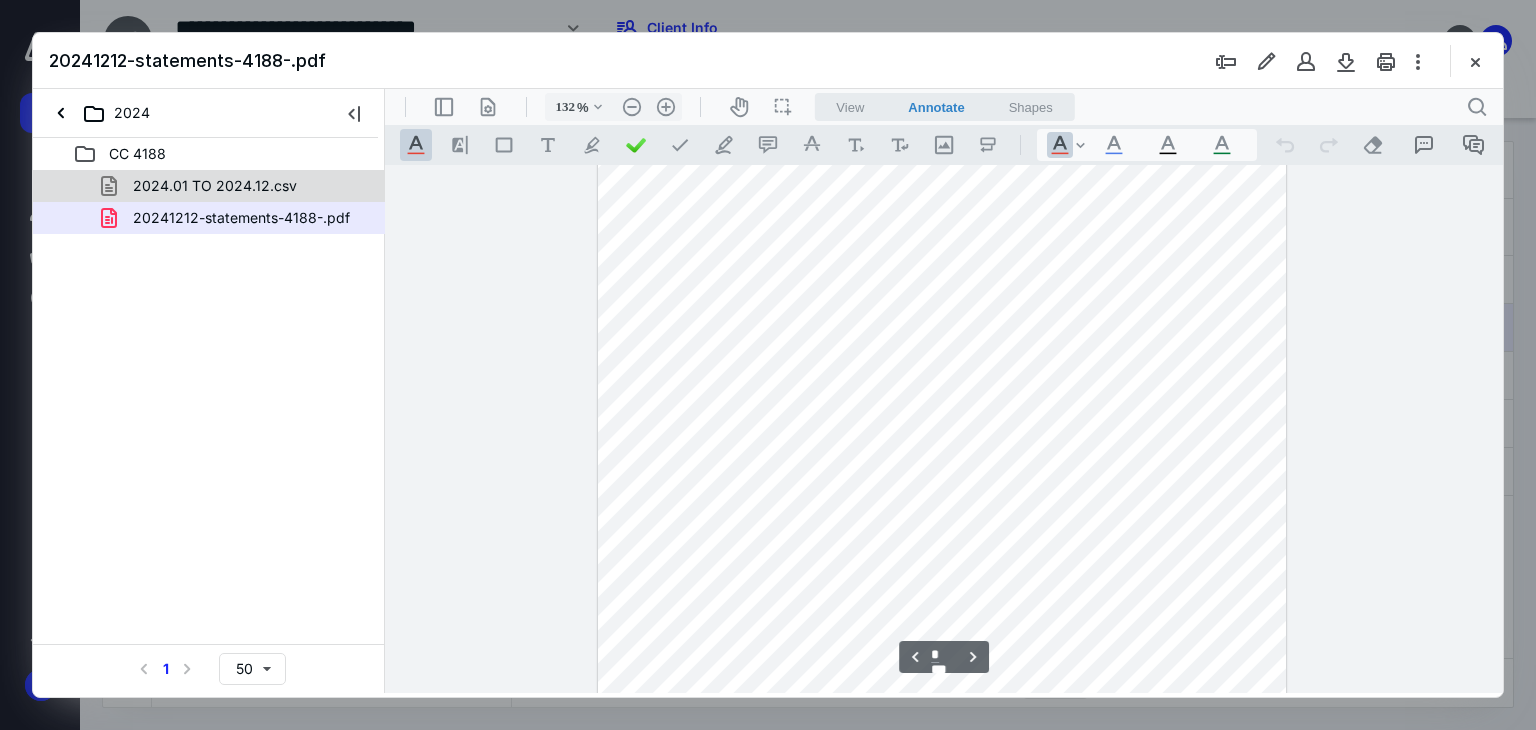 click on "2024.01 TO 2024.12.csv" at bounding box center [215, 186] 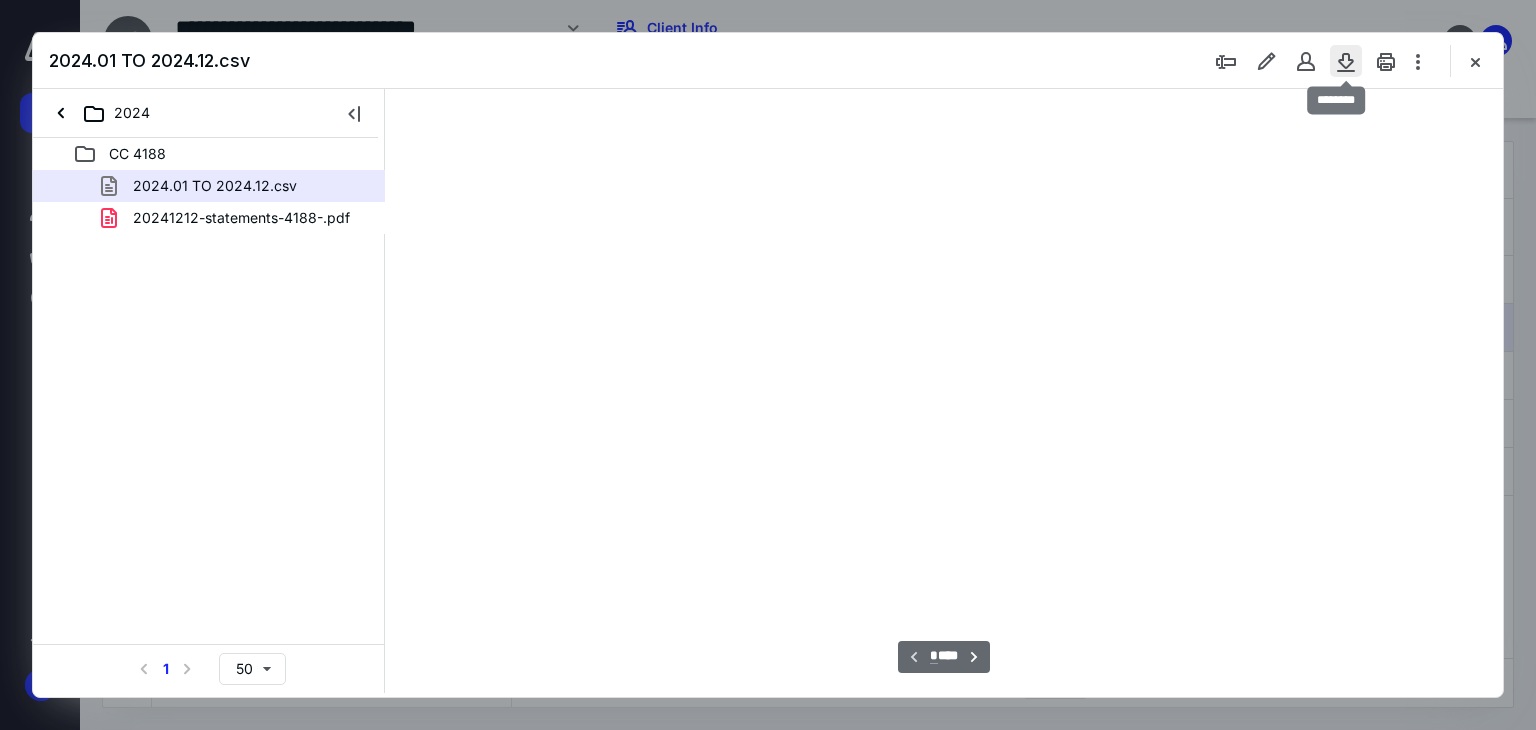 scroll, scrollTop: 79, scrollLeft: 0, axis: vertical 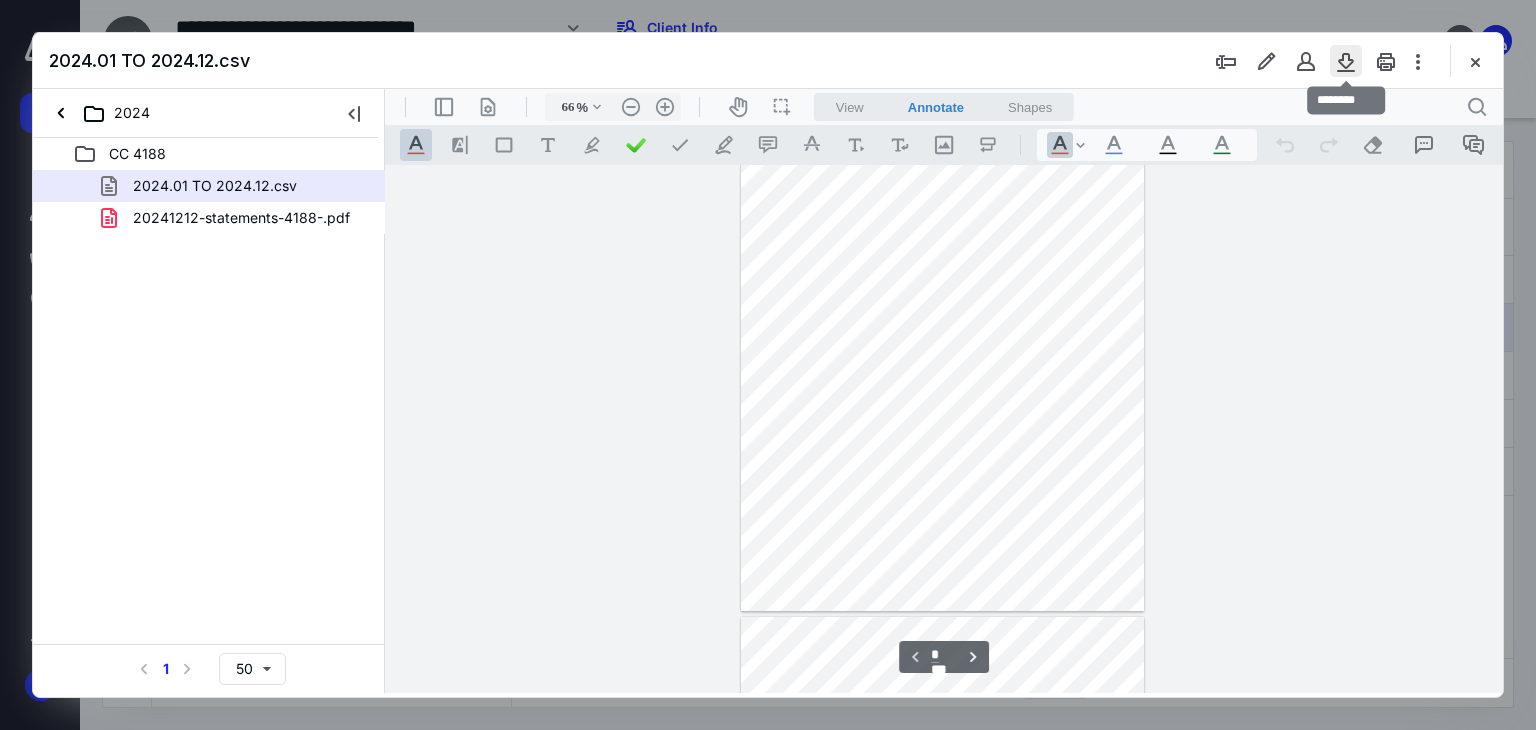 click at bounding box center (1346, 61) 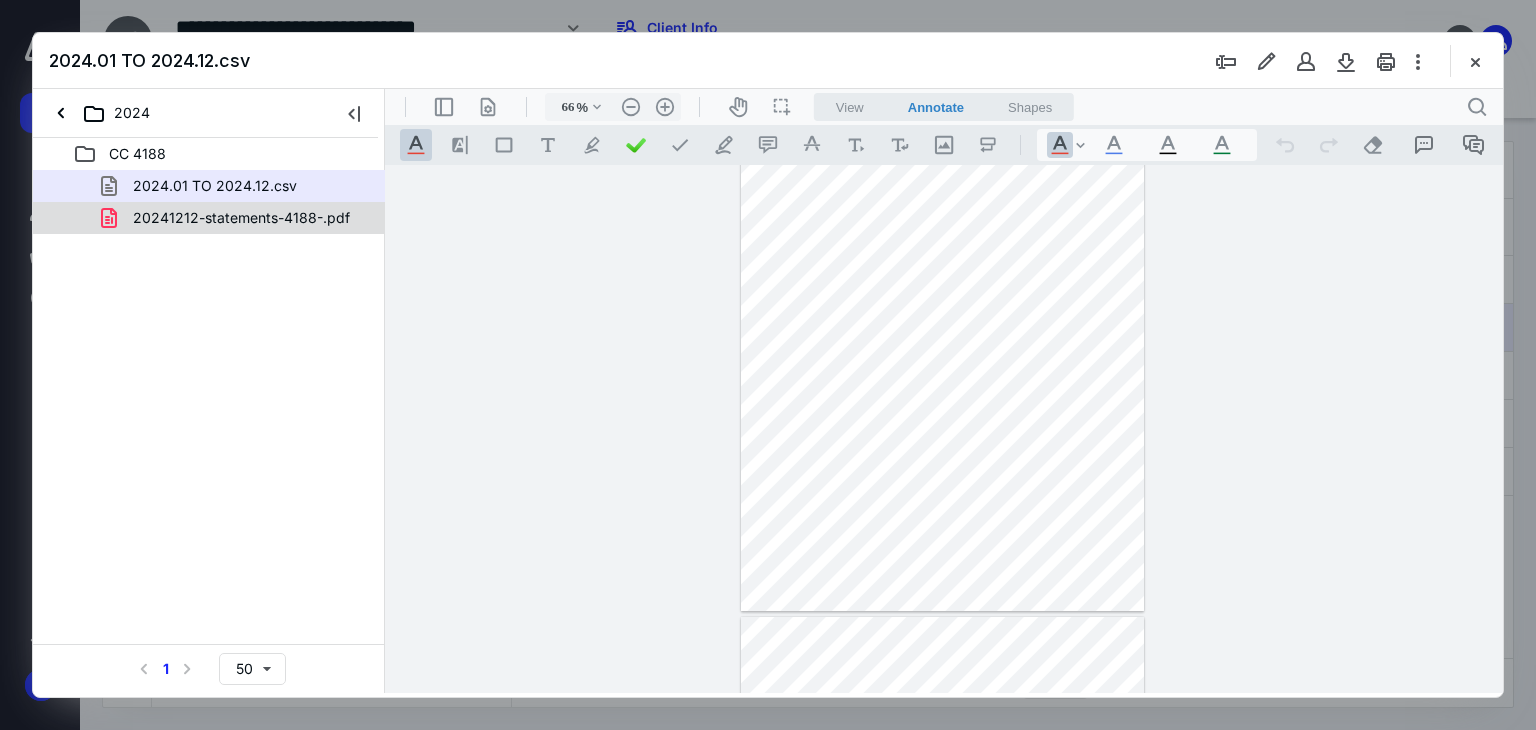 click on "20241212-statements-4188-.pdf" at bounding box center [209, 218] 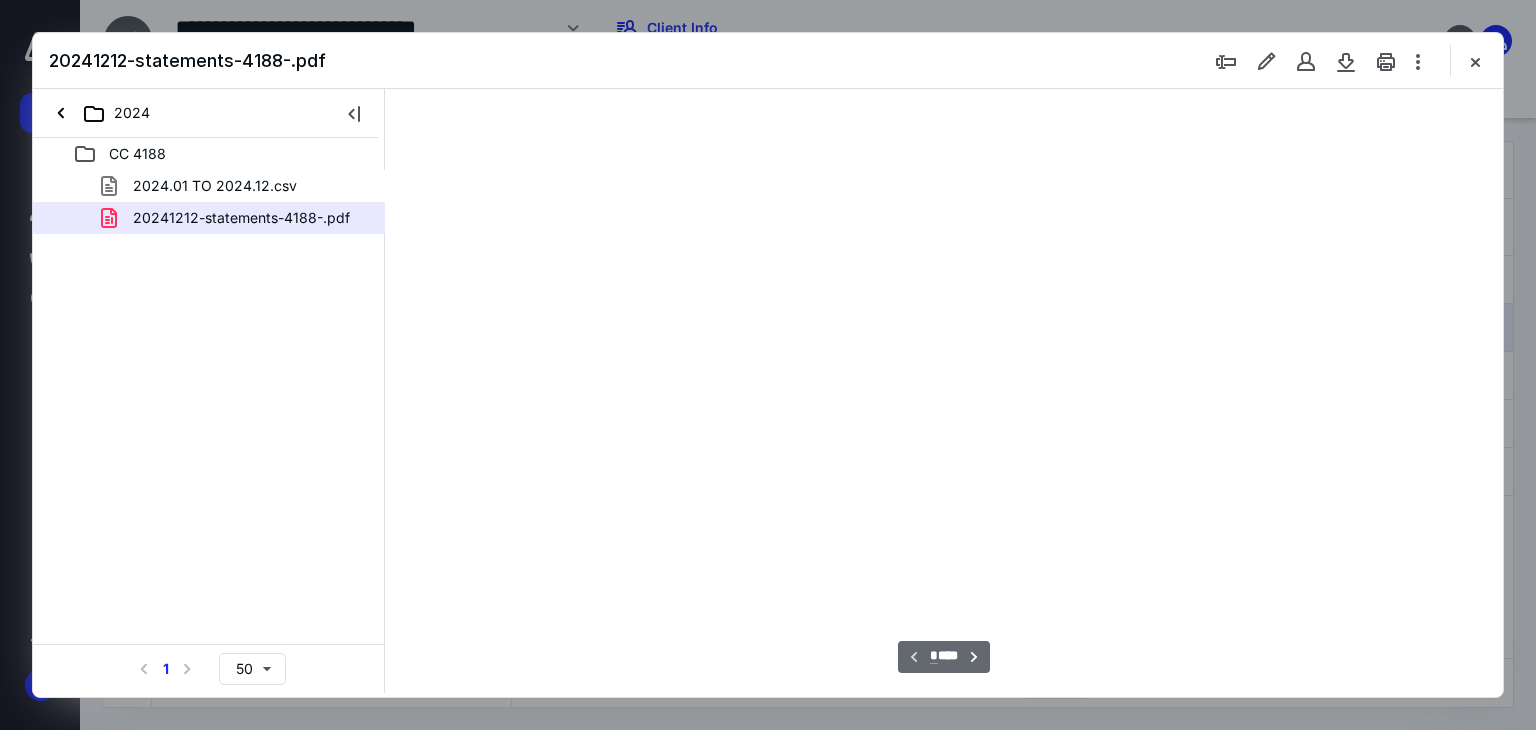 scroll, scrollTop: 78, scrollLeft: 0, axis: vertical 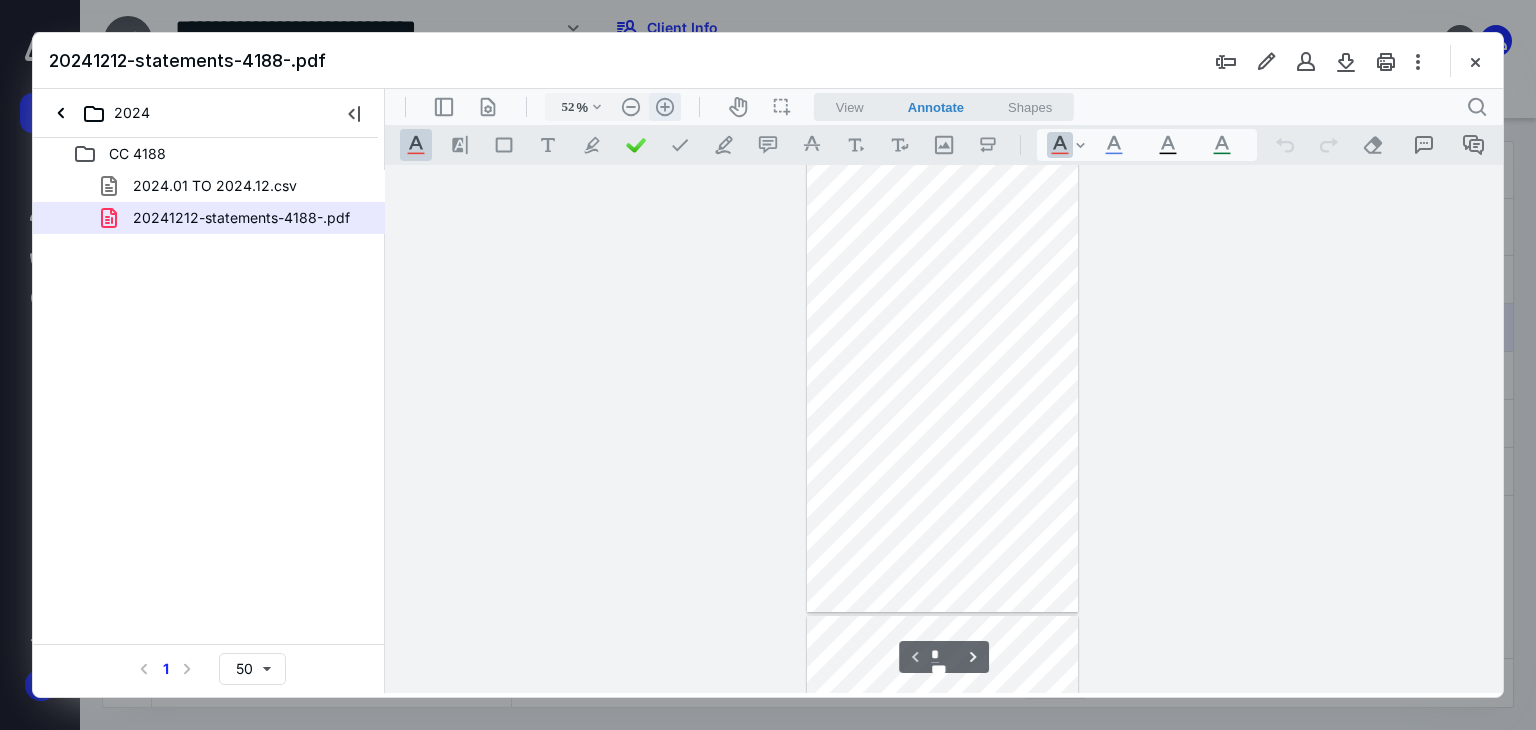click on ".cls-1{fill:#abb0c4;} icon - header - zoom - in - line" at bounding box center (665, 107) 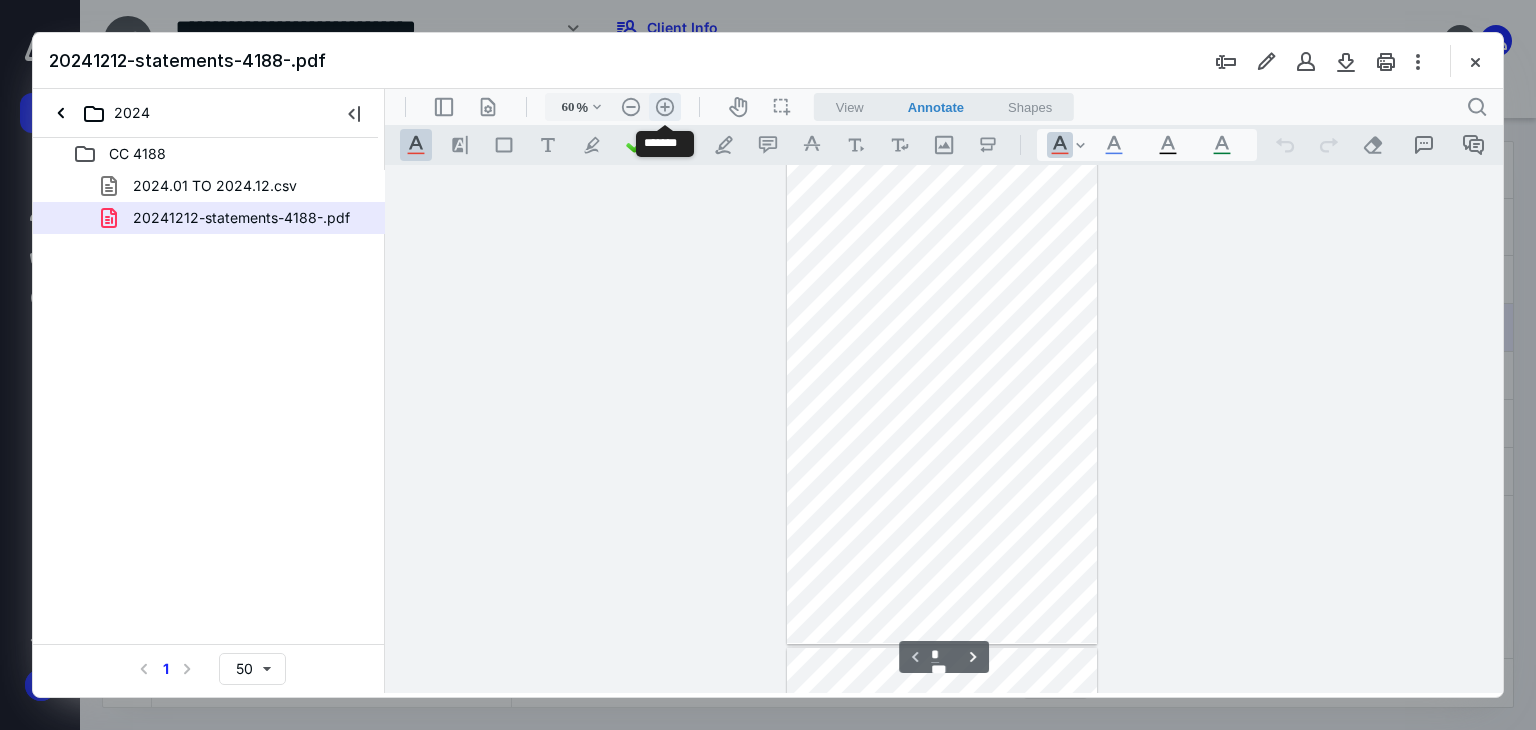 click on ".cls-1{fill:#abb0c4;} icon - header - zoom - in - line" at bounding box center (665, 107) 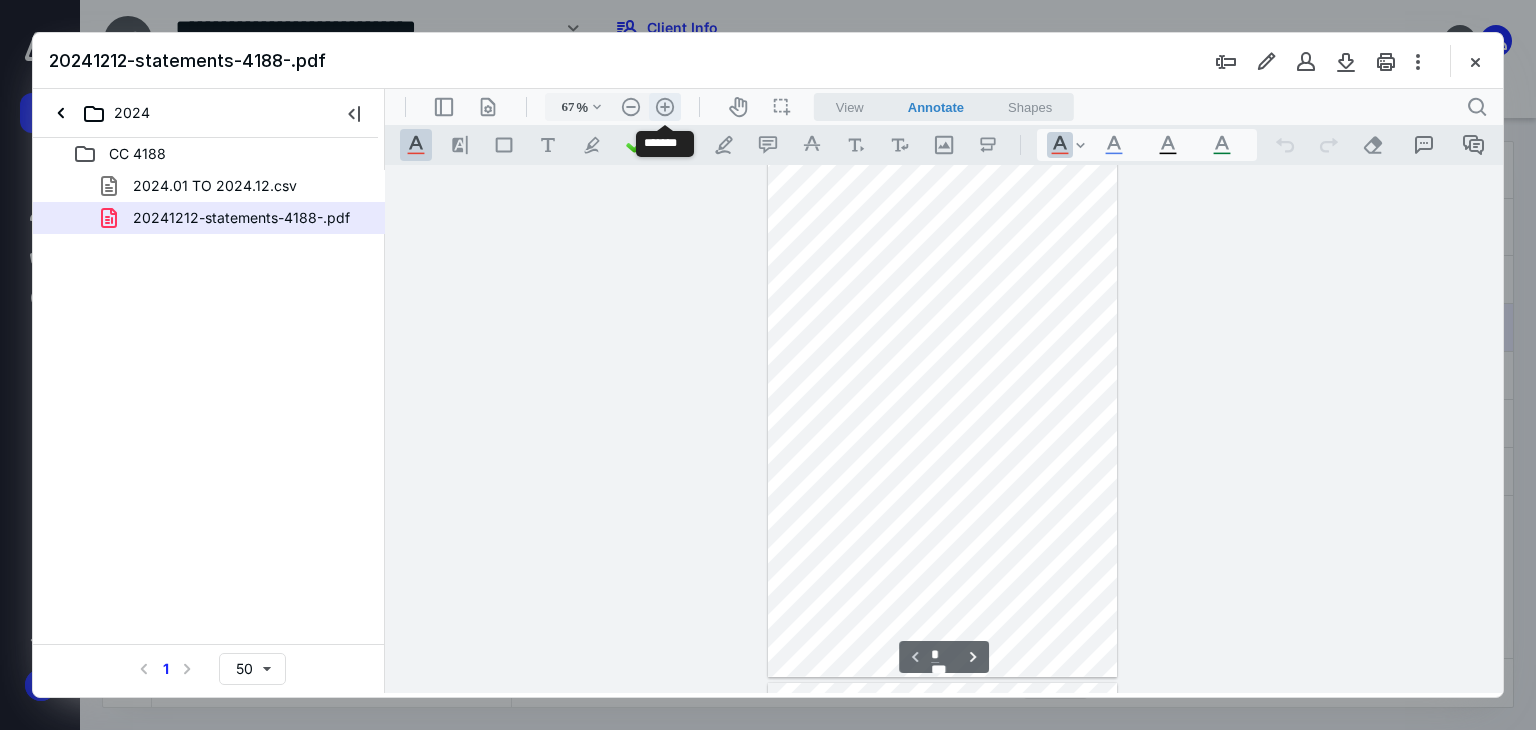 click on ".cls-1{fill:#abb0c4;} icon - header - zoom - in - line" at bounding box center (665, 107) 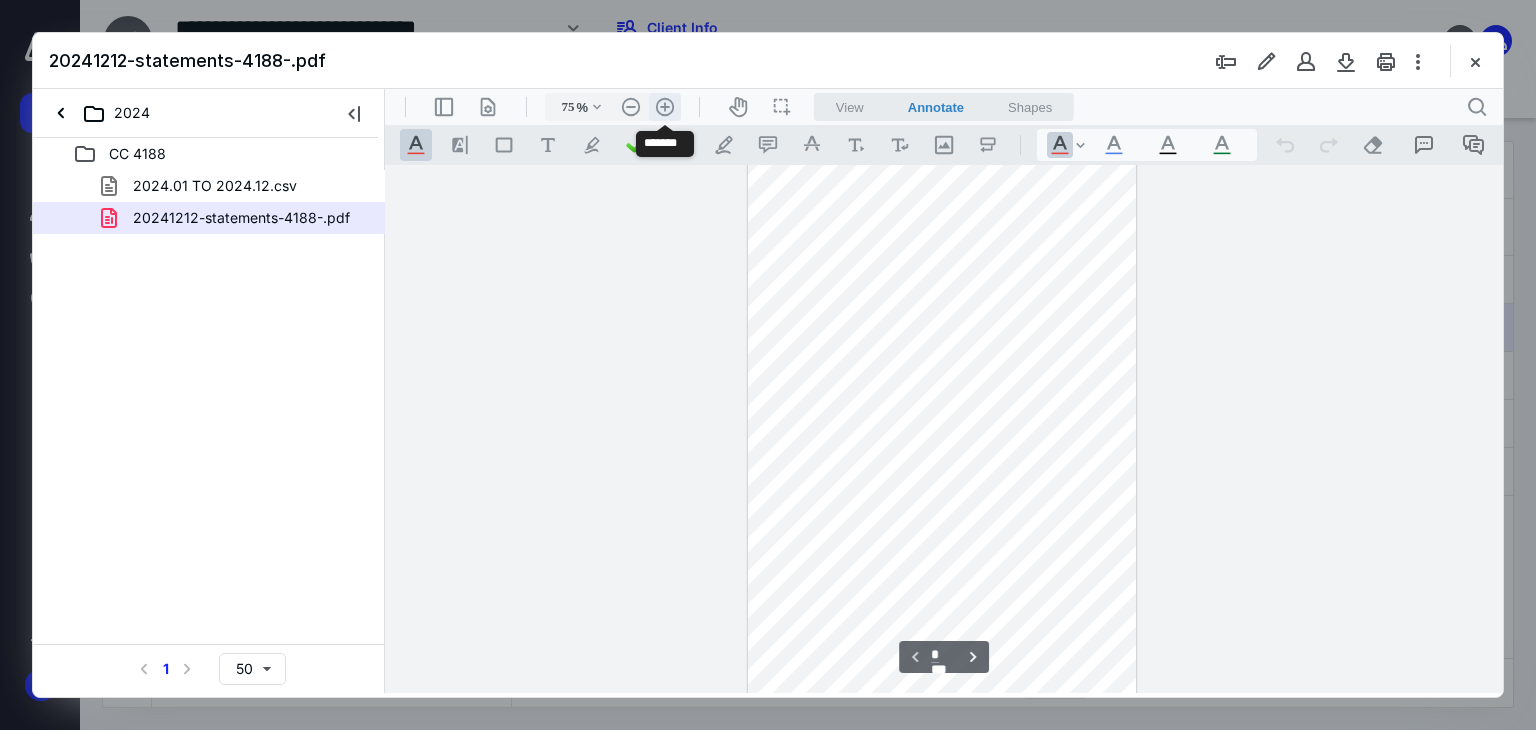 click on ".cls-1{fill:#abb0c4;} icon - header - zoom - in - line" at bounding box center (665, 107) 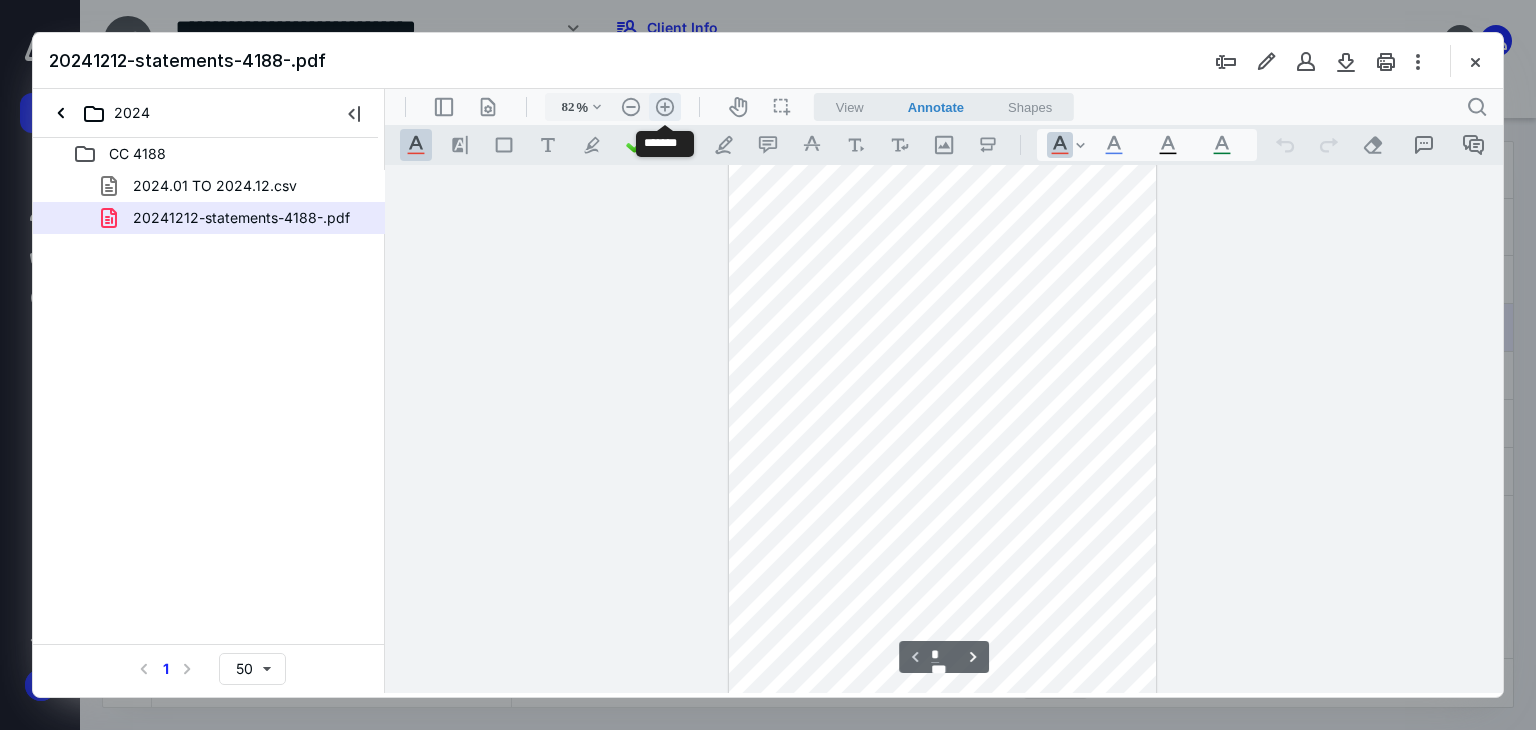 click on ".cls-1{fill:#abb0c4;} icon - header - zoom - in - line" at bounding box center (665, 107) 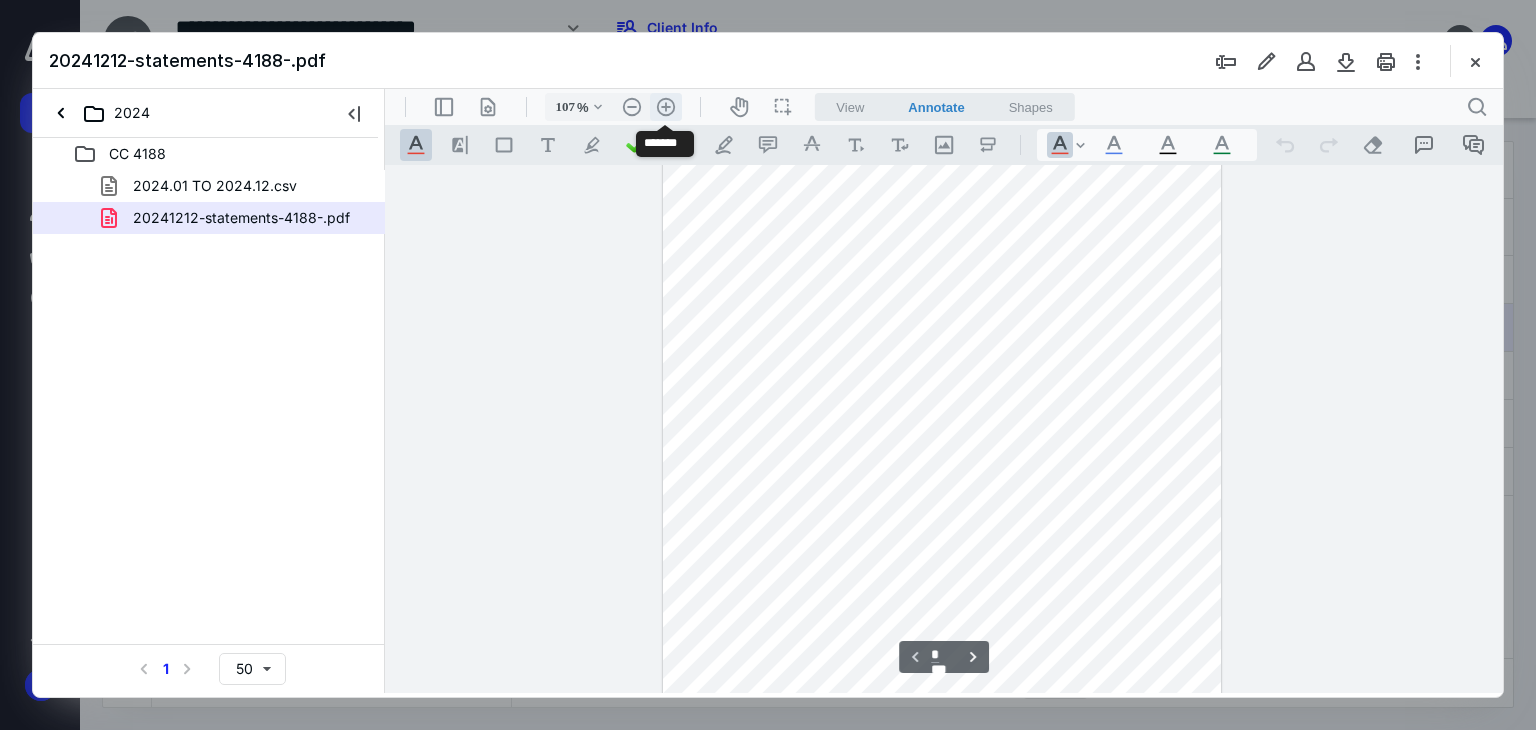 click on ".cls-1{fill:#abb0c4;} icon - header - zoom - in - line" at bounding box center [666, 107] 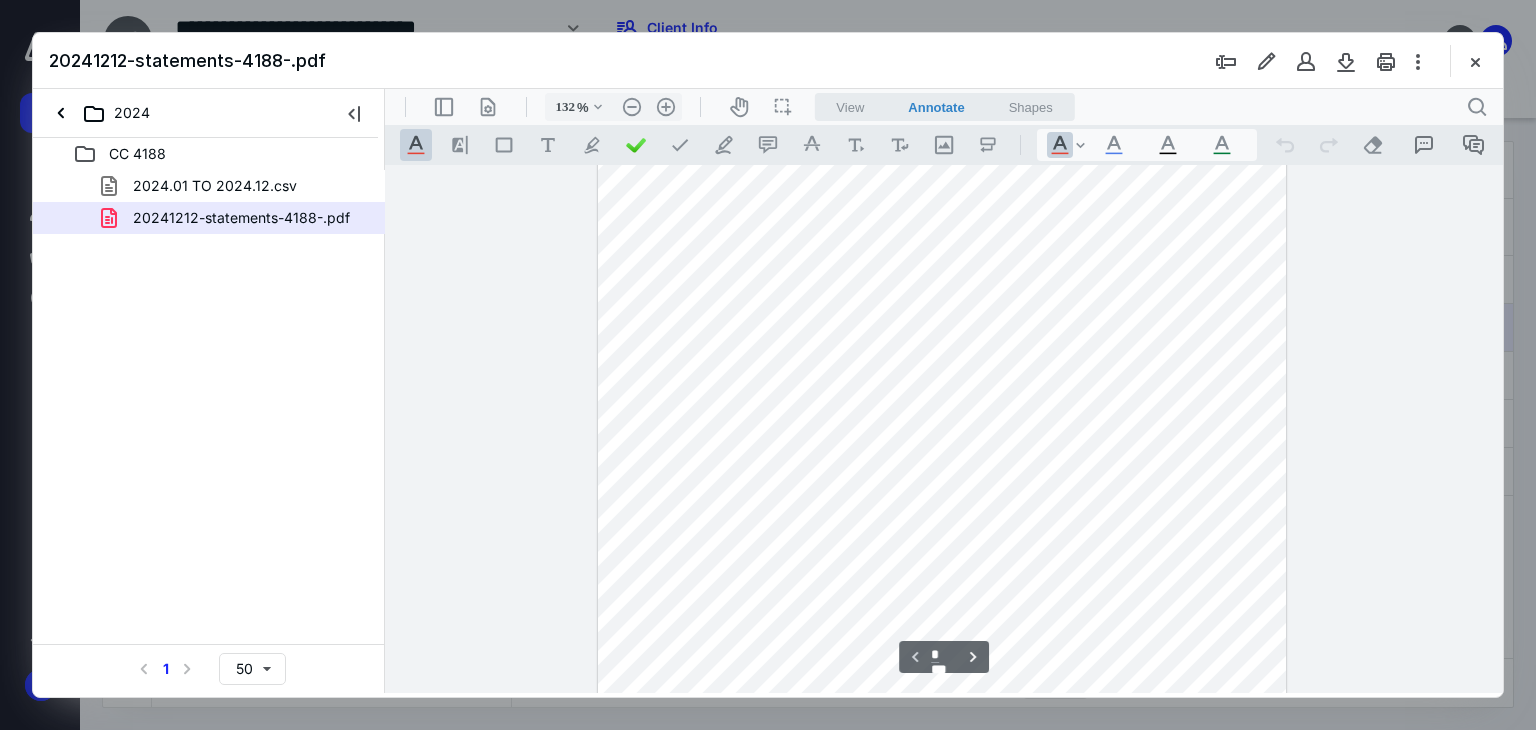 scroll, scrollTop: 100, scrollLeft: 0, axis: vertical 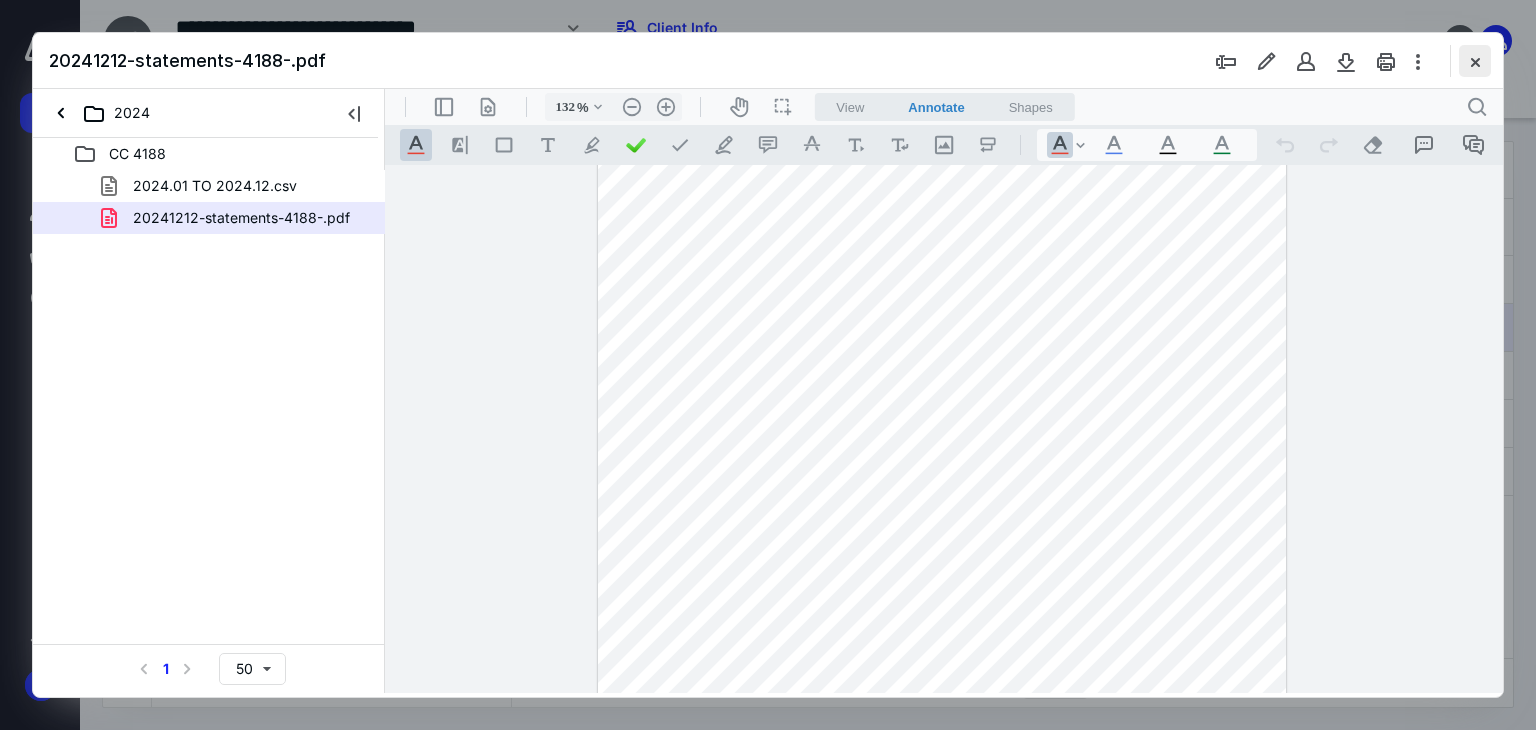 click at bounding box center (1475, 61) 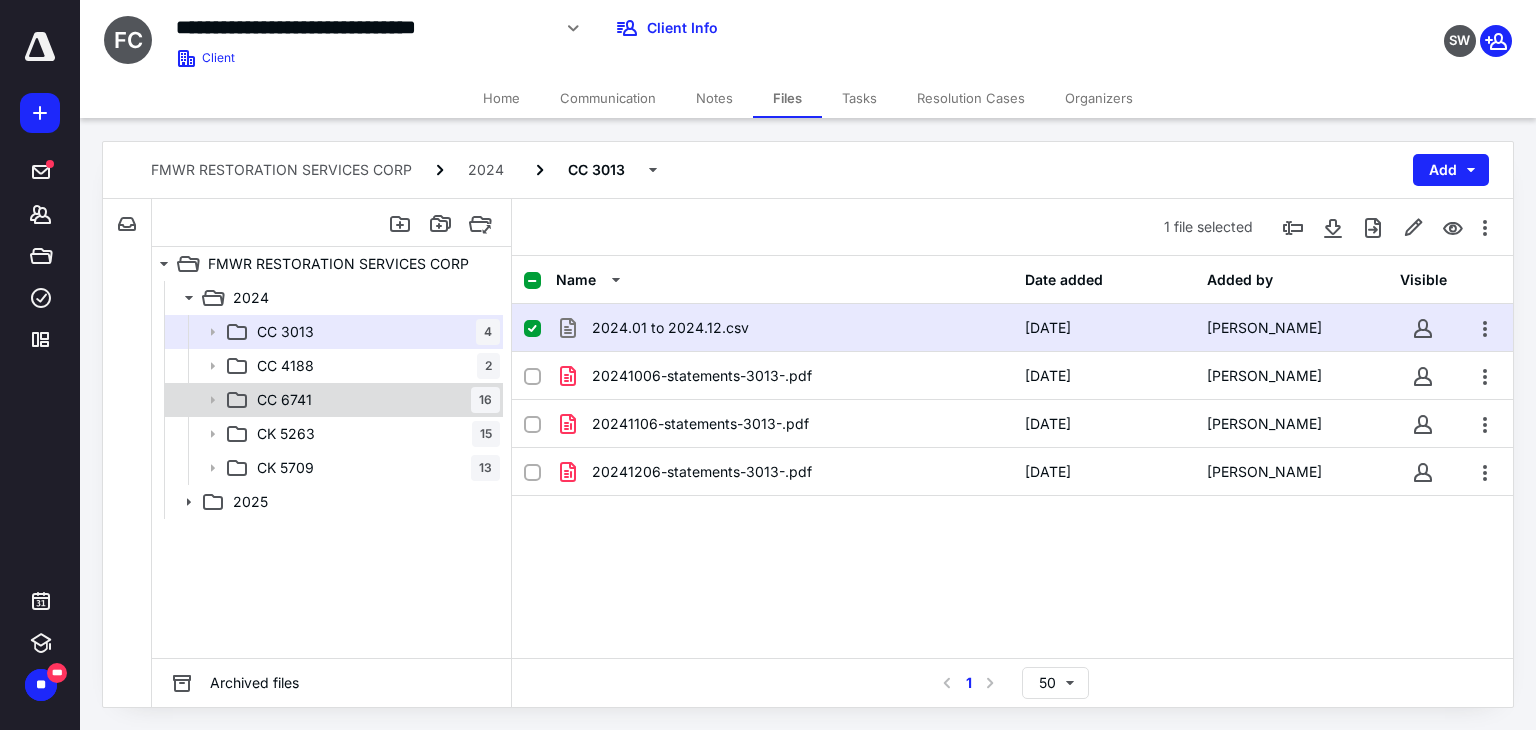click on "CC 6741 16" at bounding box center (374, 400) 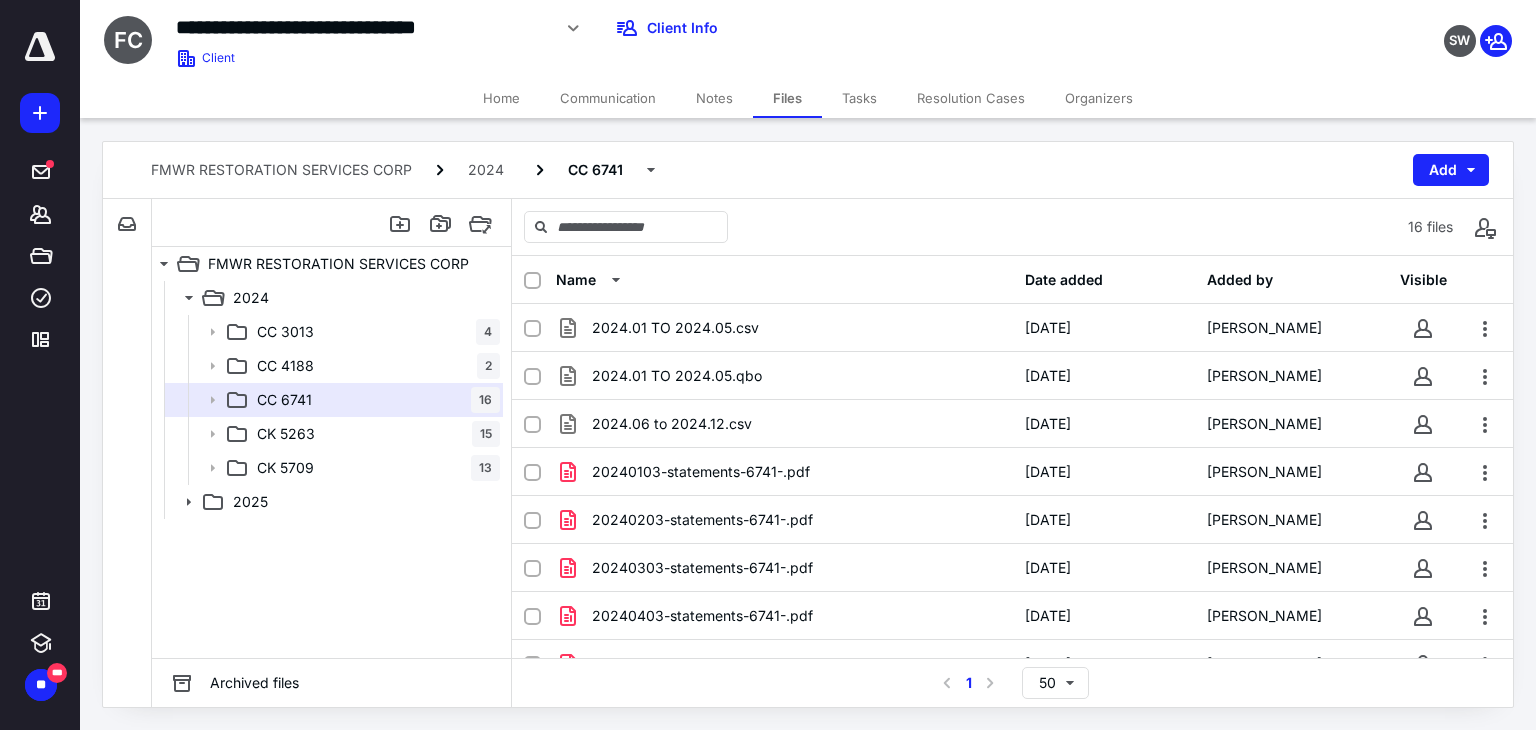 scroll, scrollTop: 0, scrollLeft: 0, axis: both 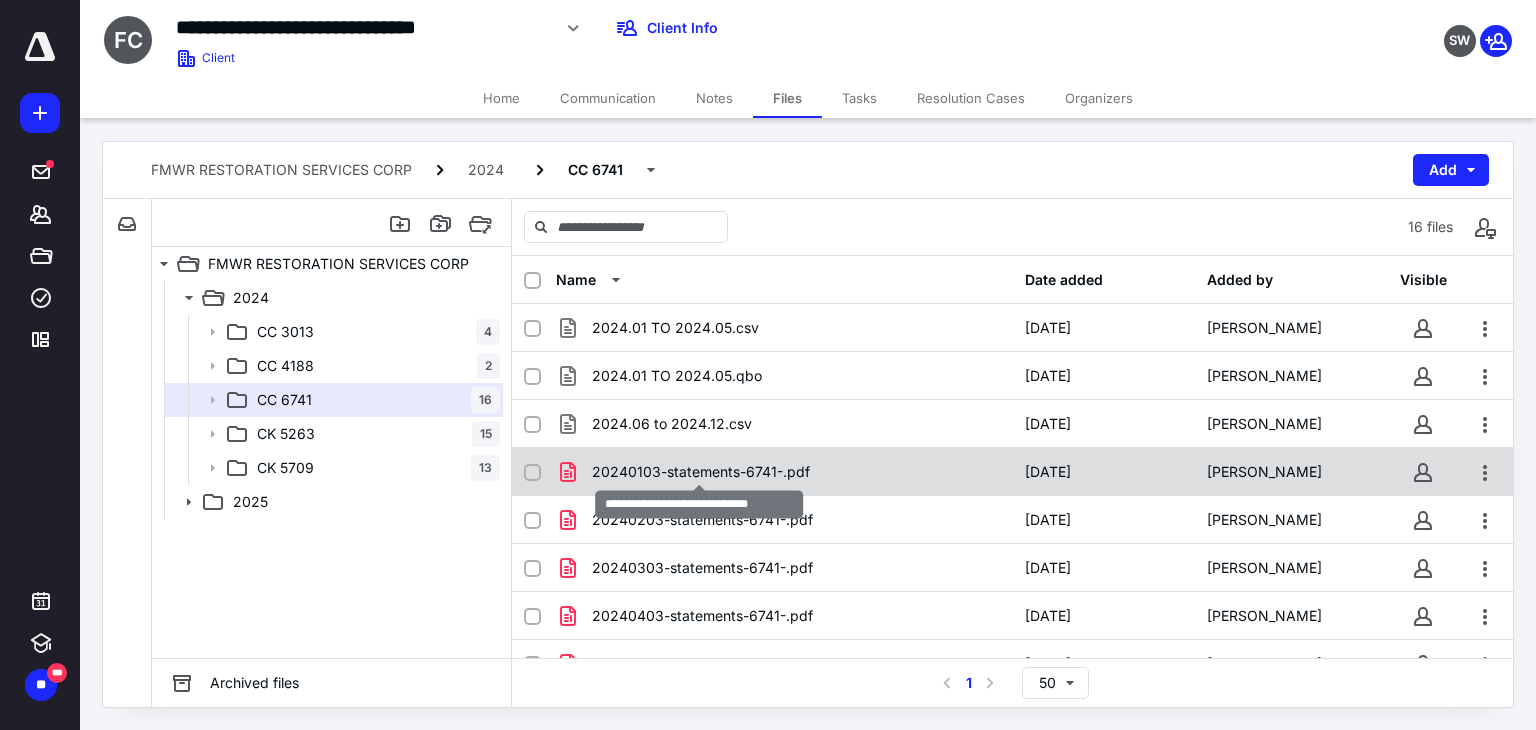 click on "20240103-statements-6741-.pdf" at bounding box center (701, 472) 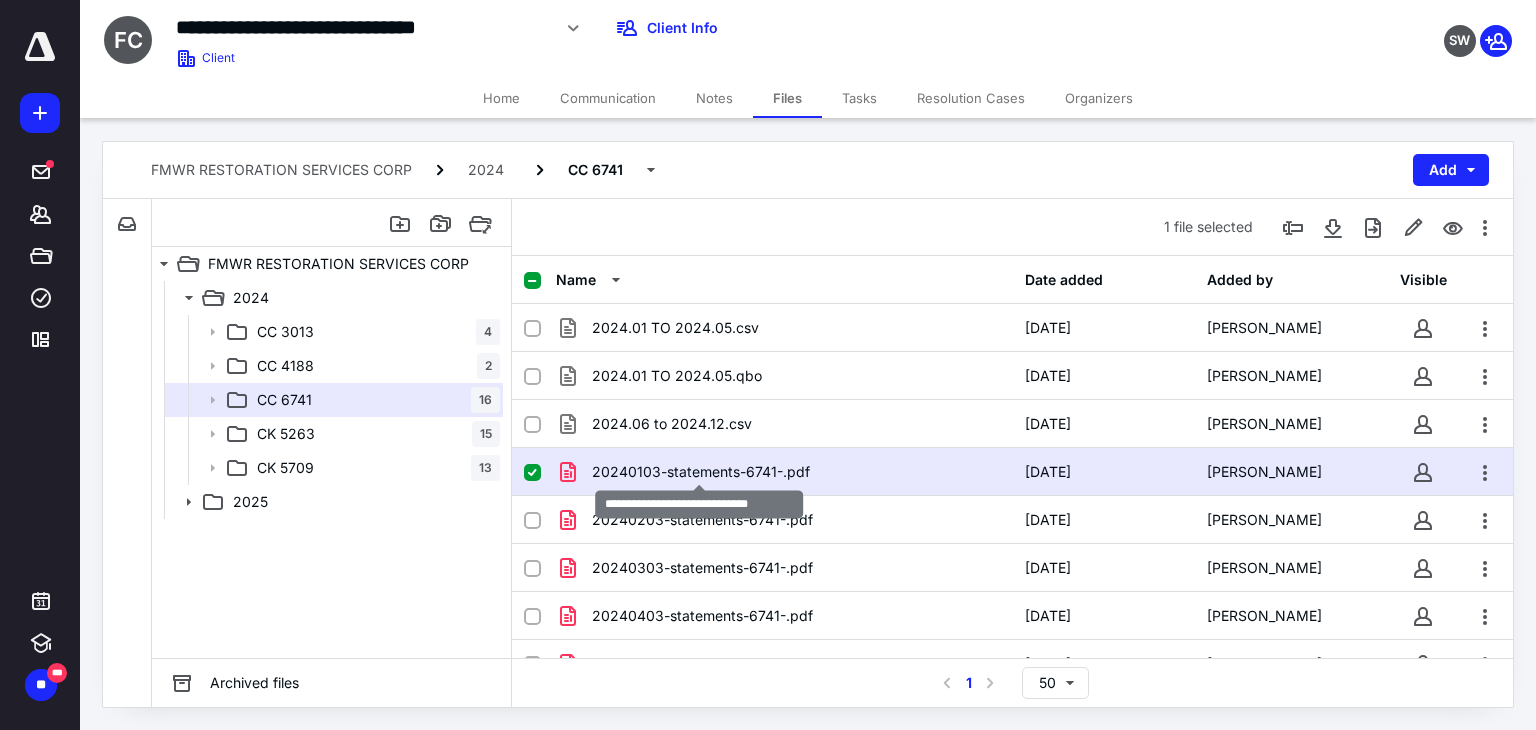 click on "20240103-statements-6741-.pdf" at bounding box center [701, 472] 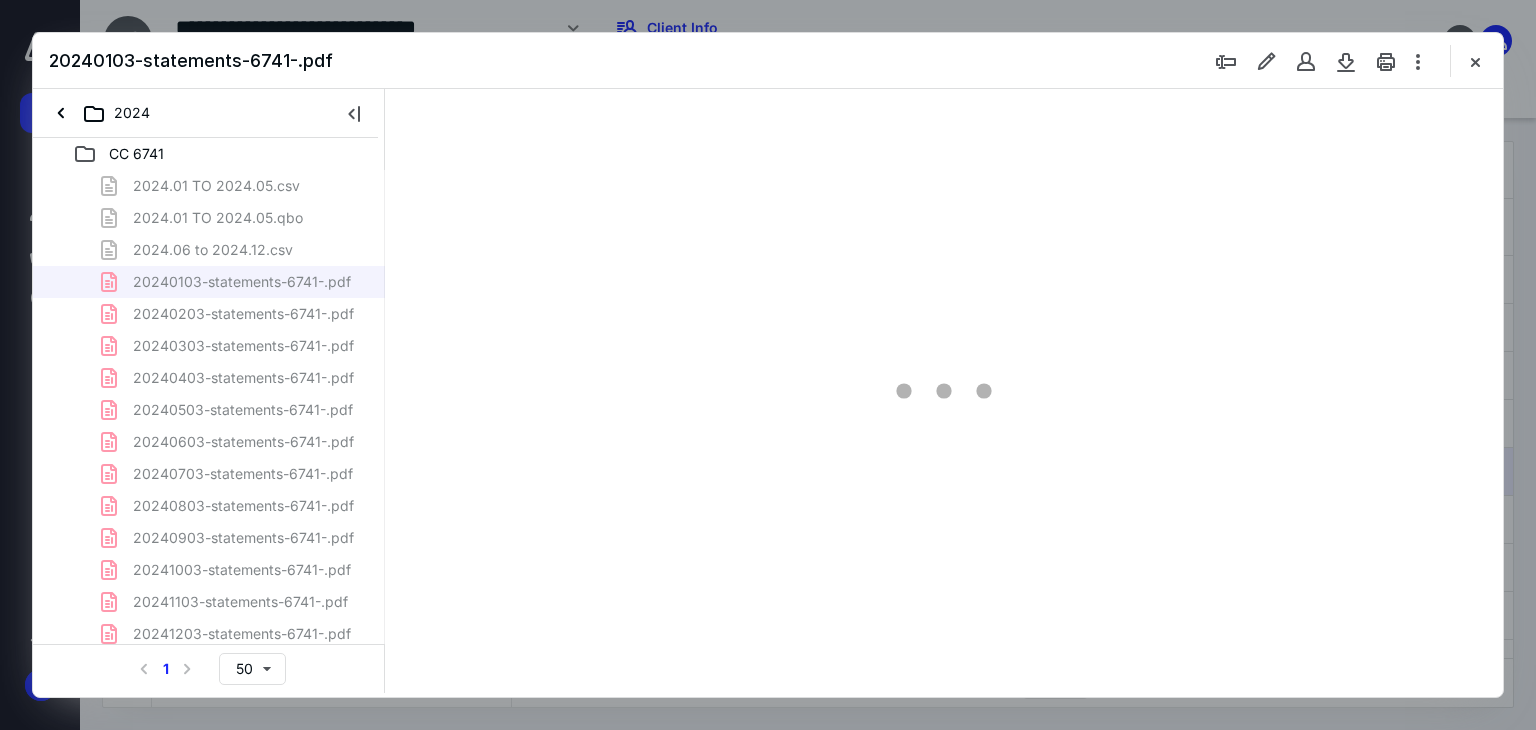 scroll, scrollTop: 0, scrollLeft: 0, axis: both 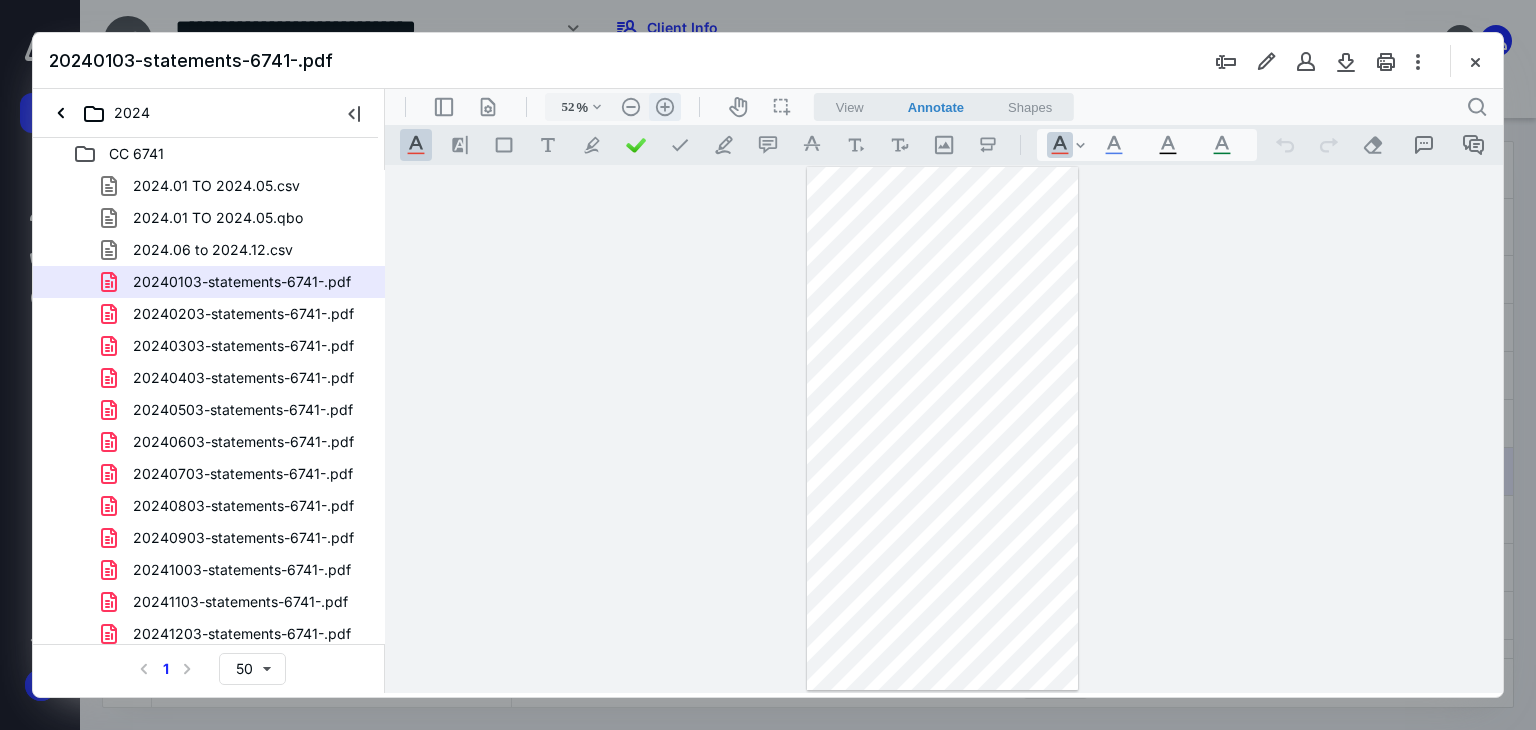 click on ".cls-1{fill:#abb0c4;} icon - header - zoom - in - line" at bounding box center [665, 107] 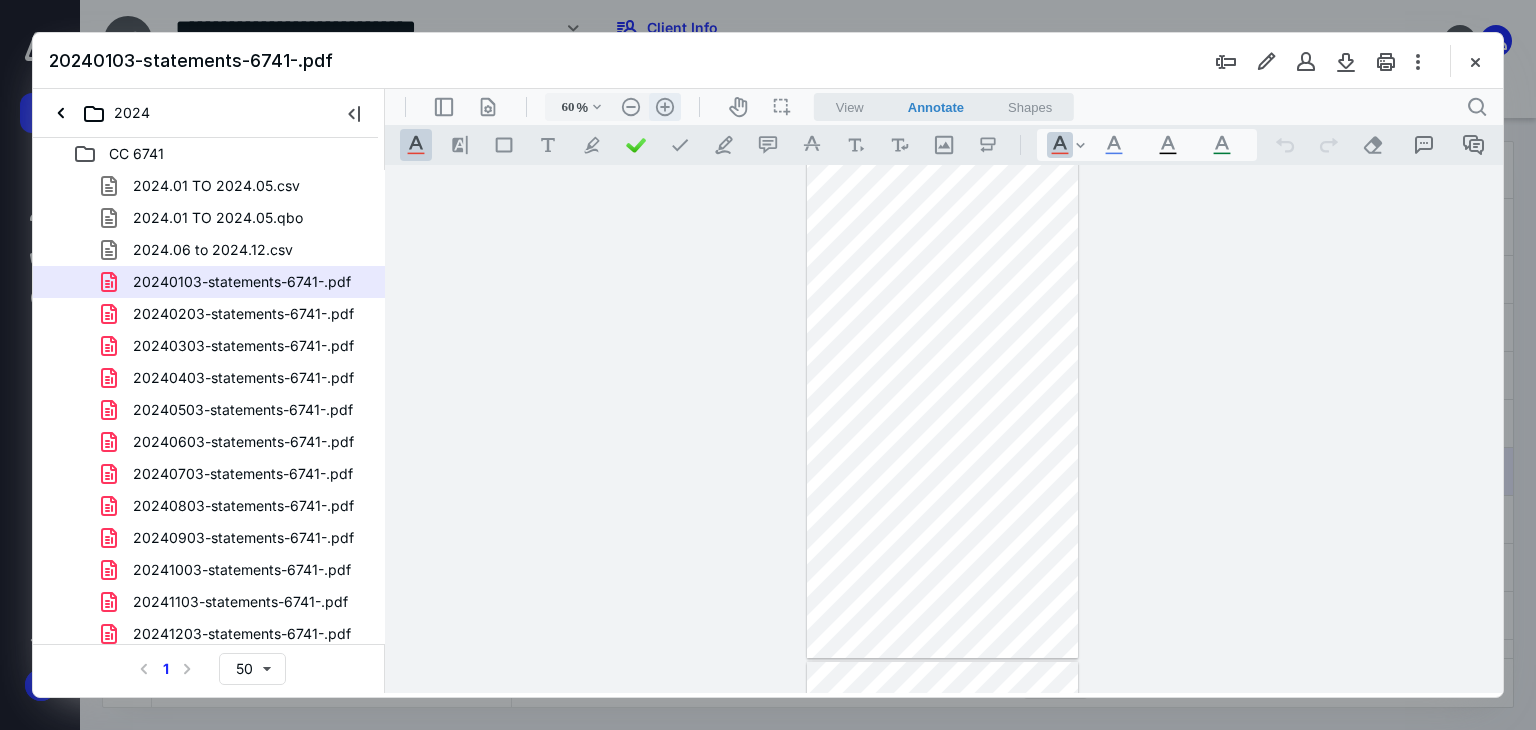 click on ".cls-1{fill:#abb0c4;} icon - header - zoom - in - line" at bounding box center [665, 107] 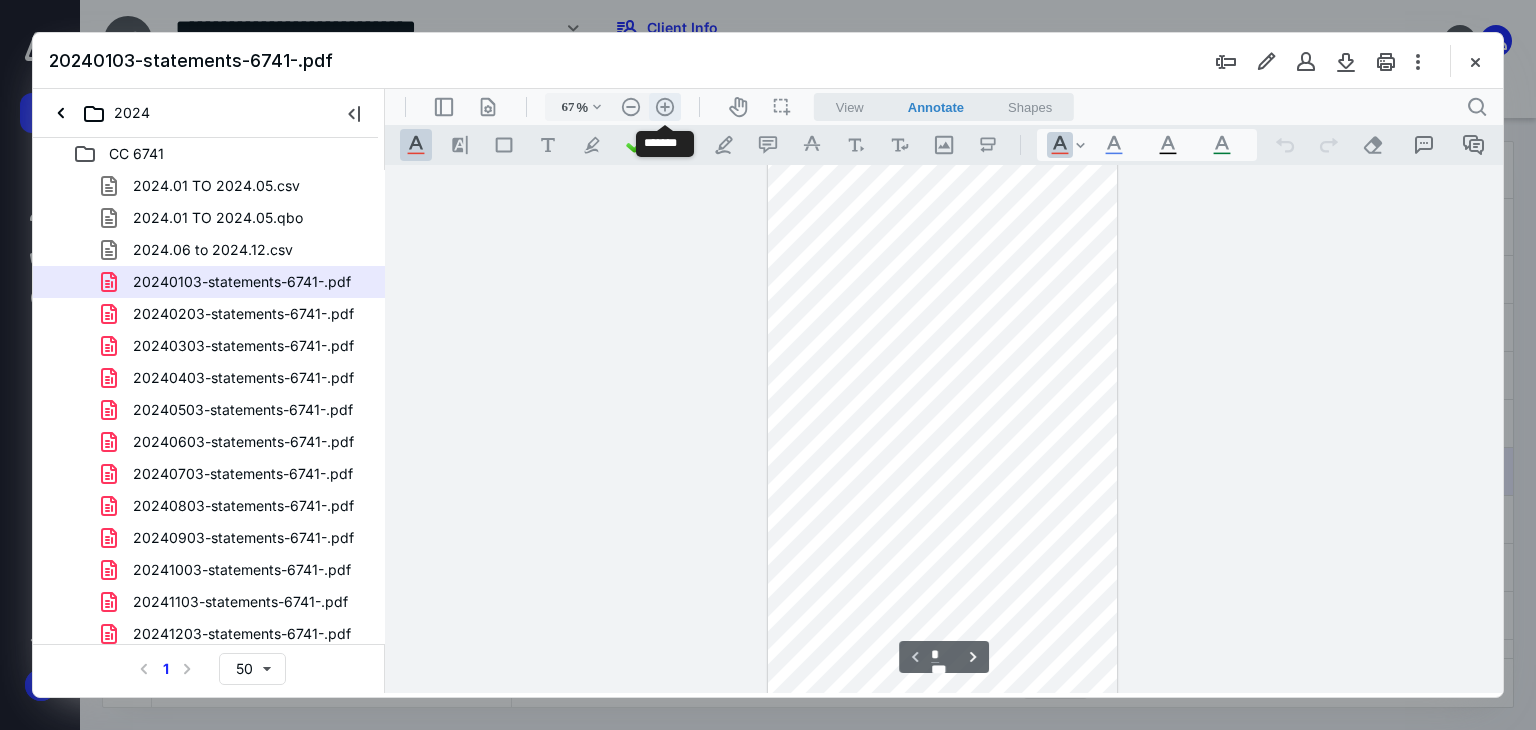 click on ".cls-1{fill:#abb0c4;} icon - header - zoom - in - line" at bounding box center (665, 107) 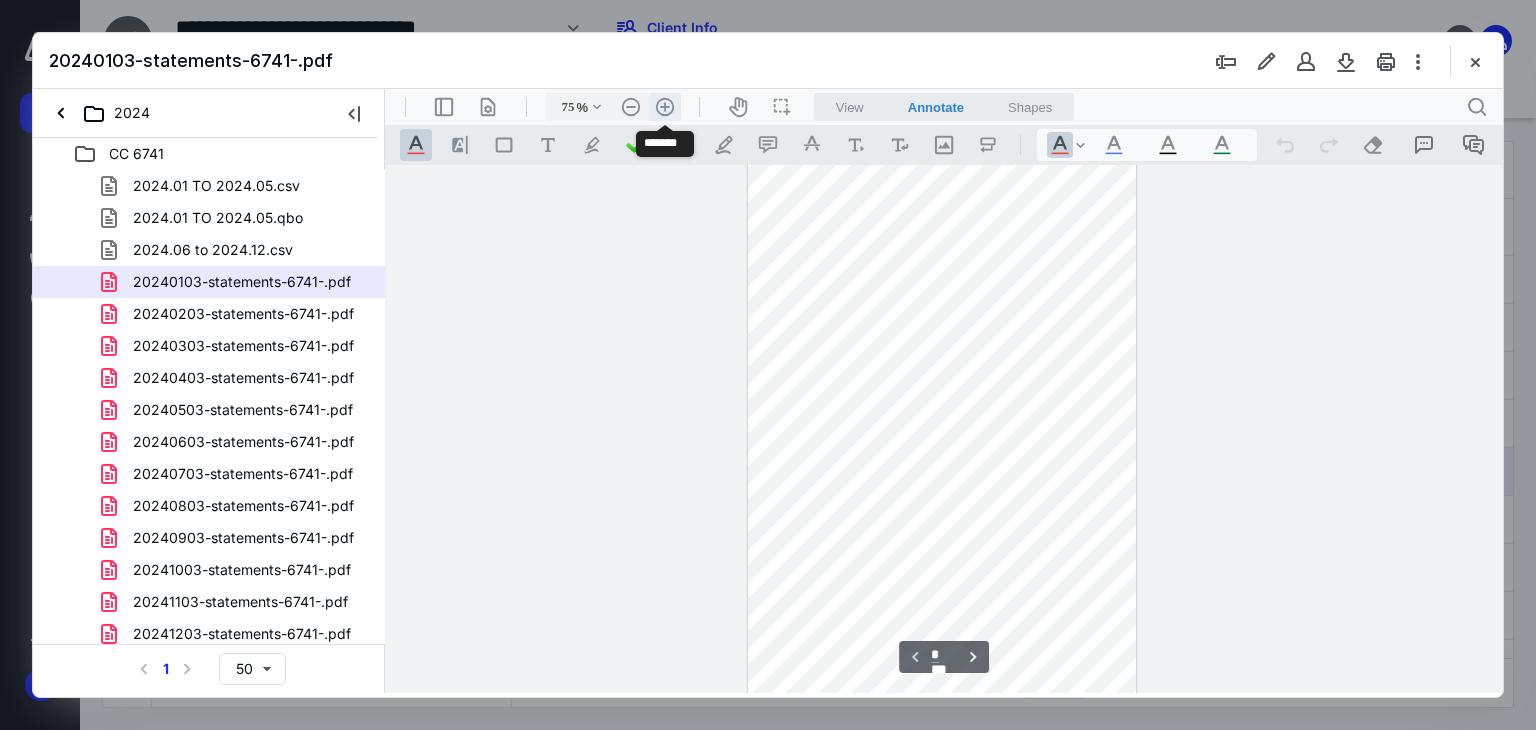 click on ".cls-1{fill:#abb0c4;} icon - header - zoom - in - line" at bounding box center (665, 107) 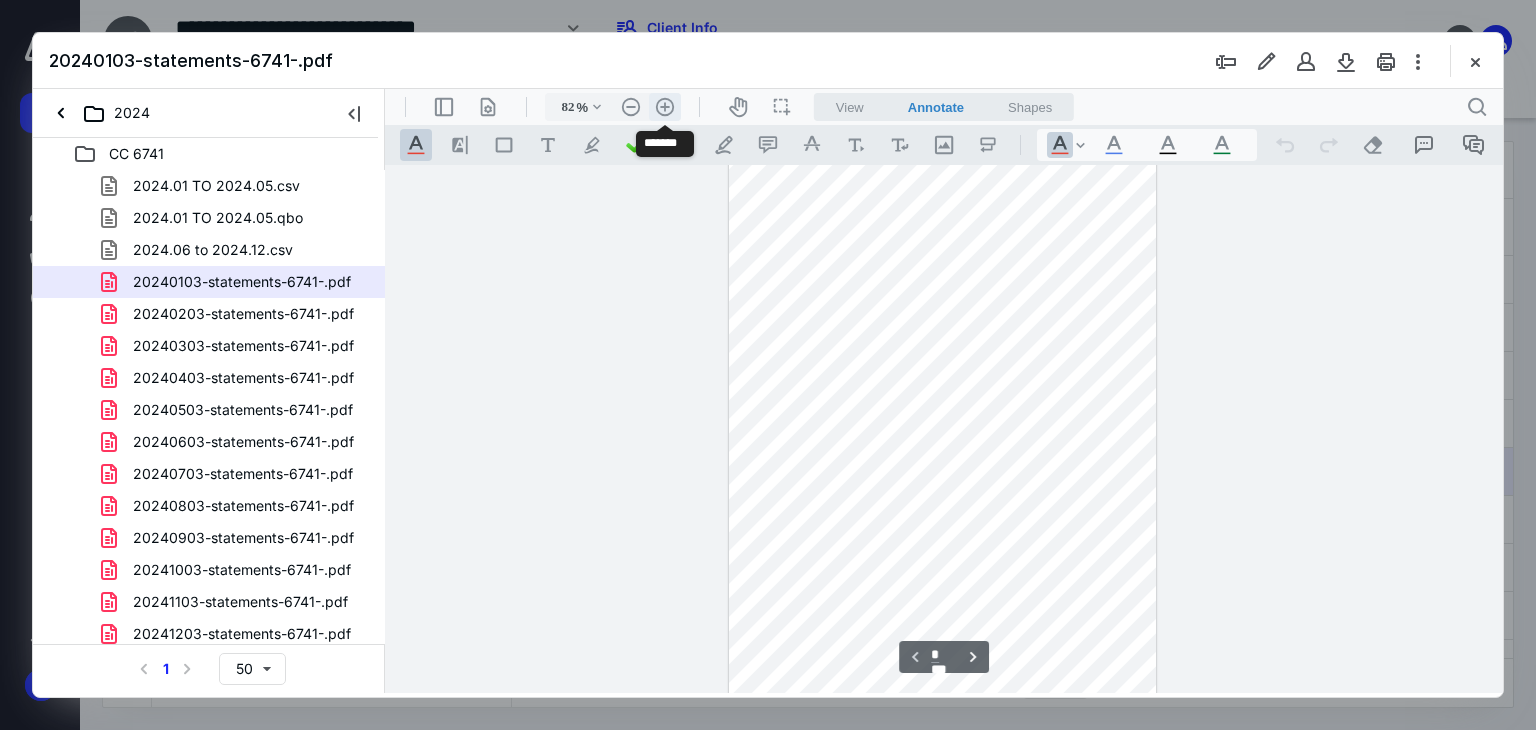 click on ".cls-1{fill:#abb0c4;} icon - header - zoom - in - line" at bounding box center [665, 107] 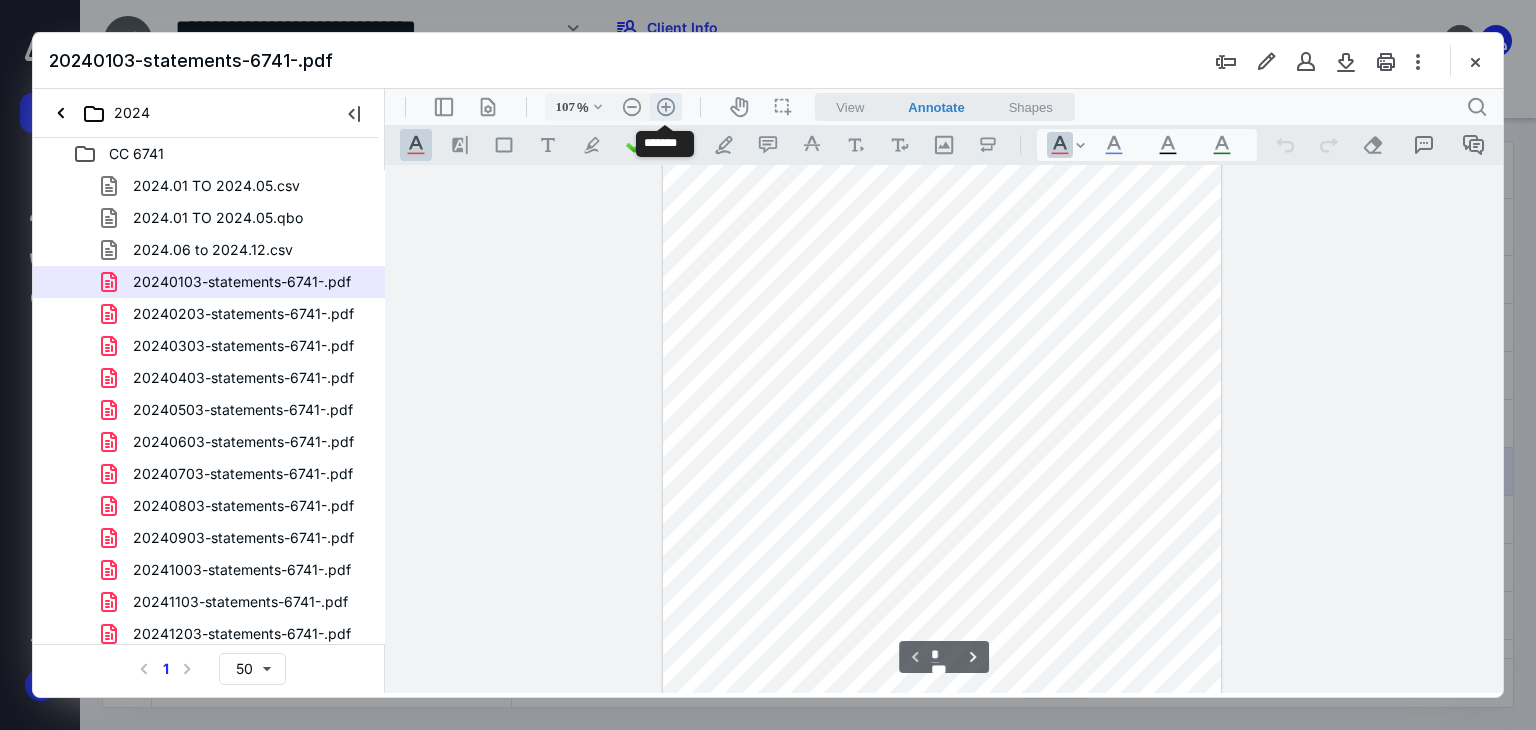 click on ".cls-1{fill:#abb0c4;} icon - header - zoom - in - line" at bounding box center (666, 107) 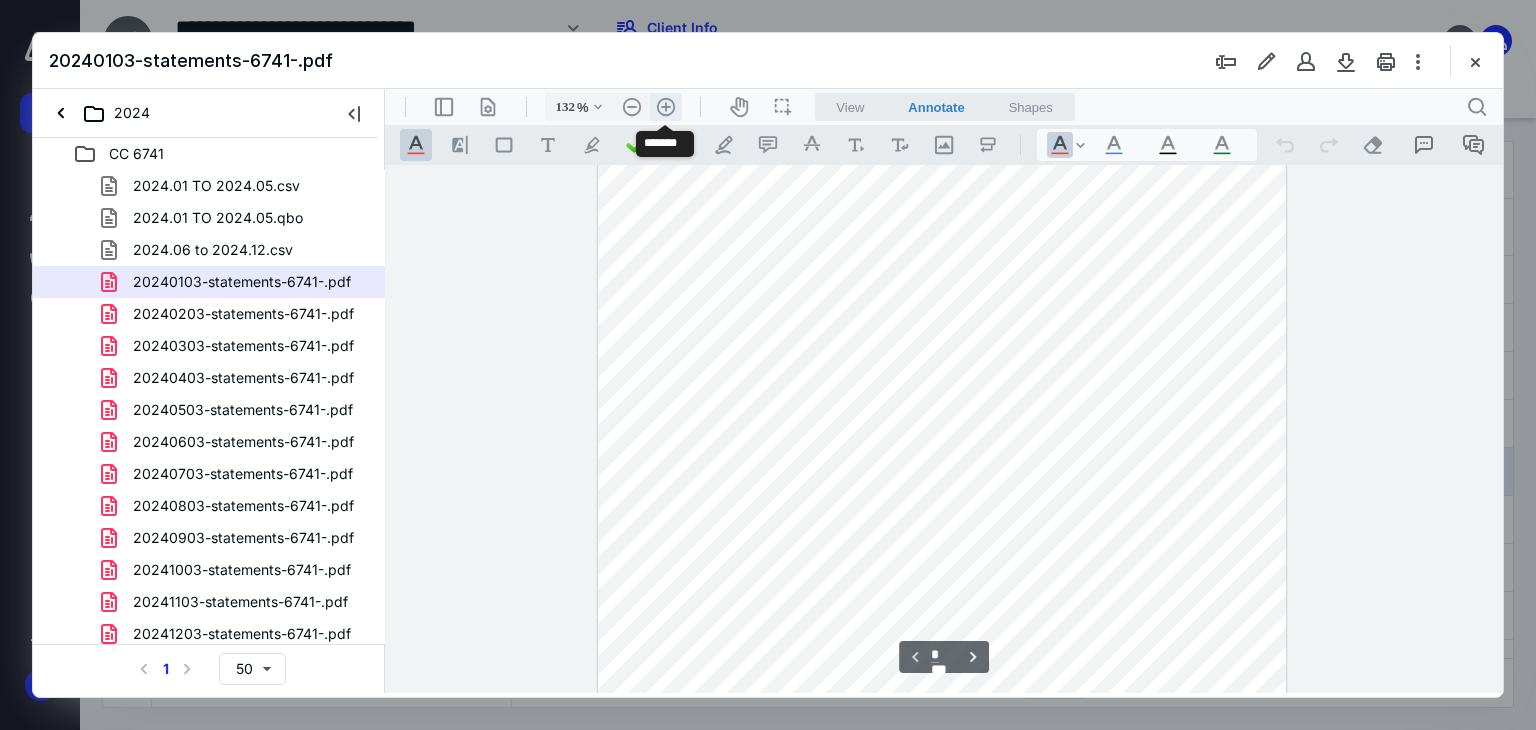 scroll, scrollTop: 348, scrollLeft: 0, axis: vertical 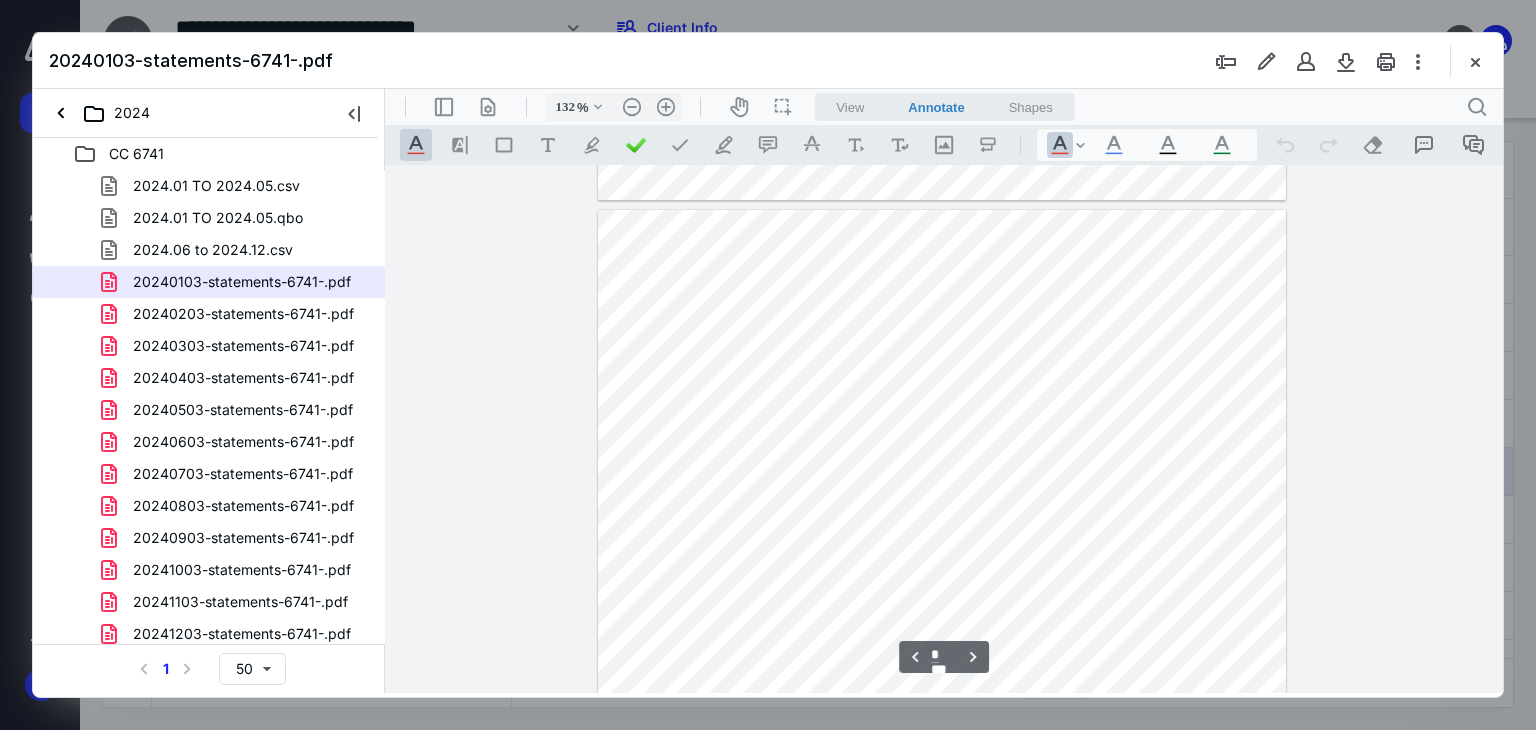type on "*" 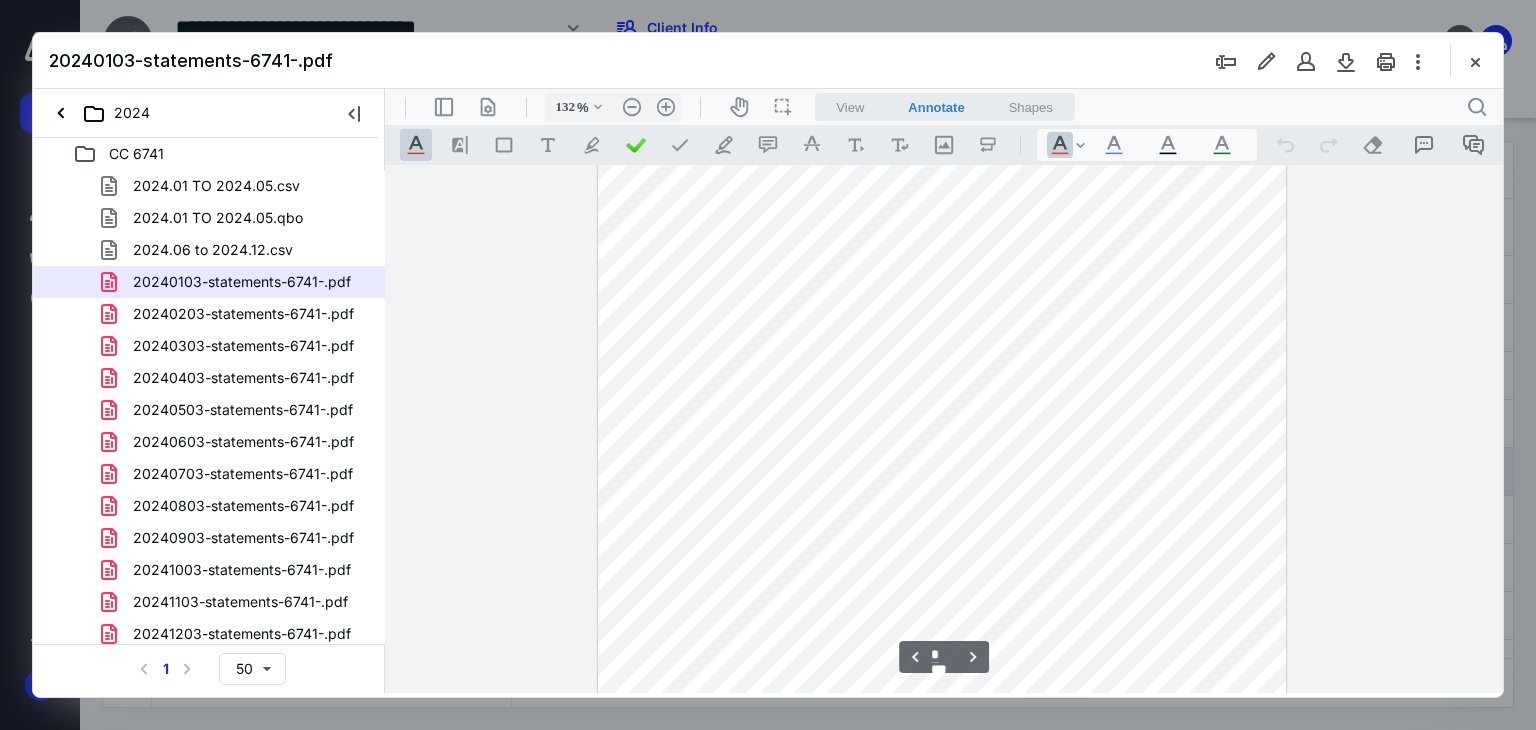scroll, scrollTop: 1848, scrollLeft: 0, axis: vertical 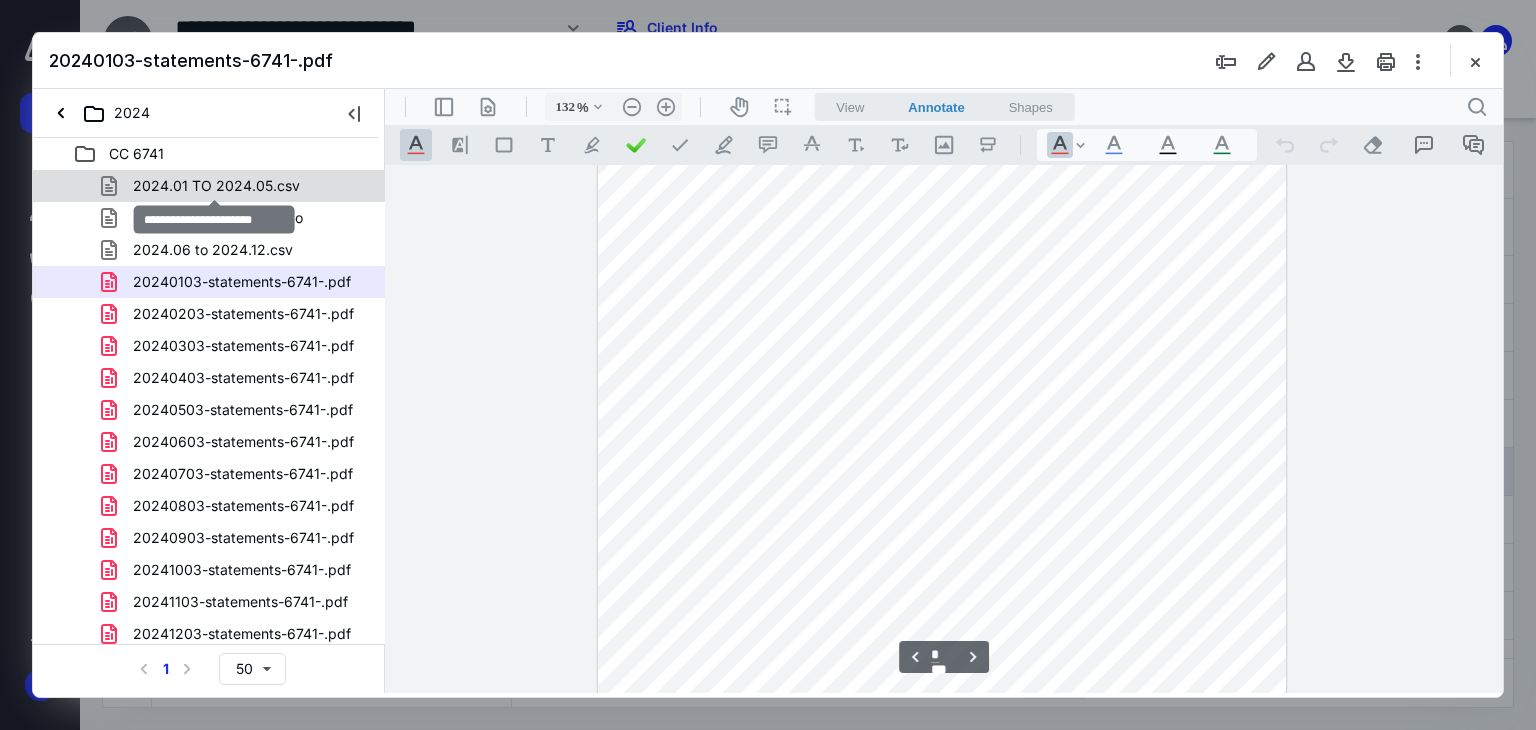 click on "2024.01 TO 2024.05.csv" at bounding box center [216, 186] 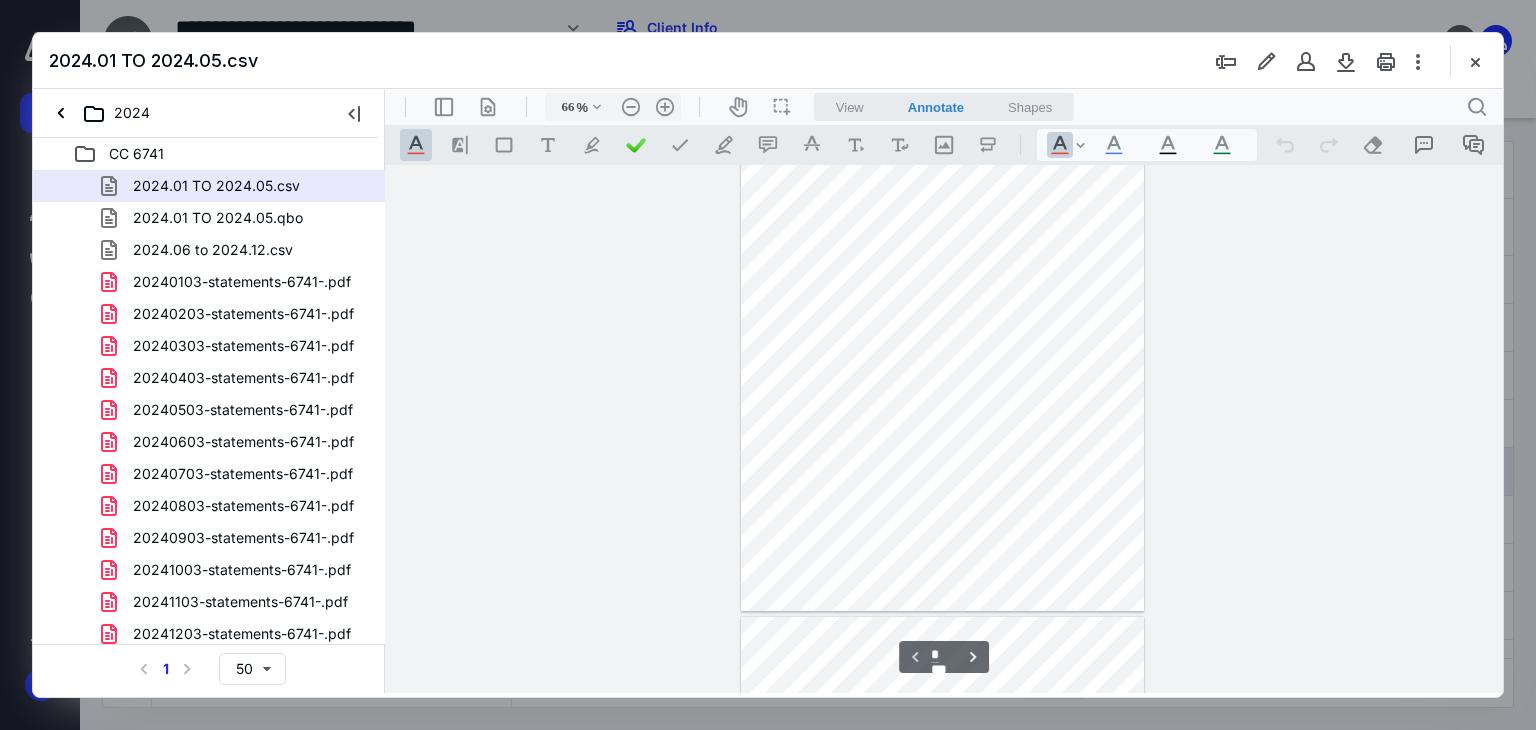 scroll, scrollTop: 0, scrollLeft: 0, axis: both 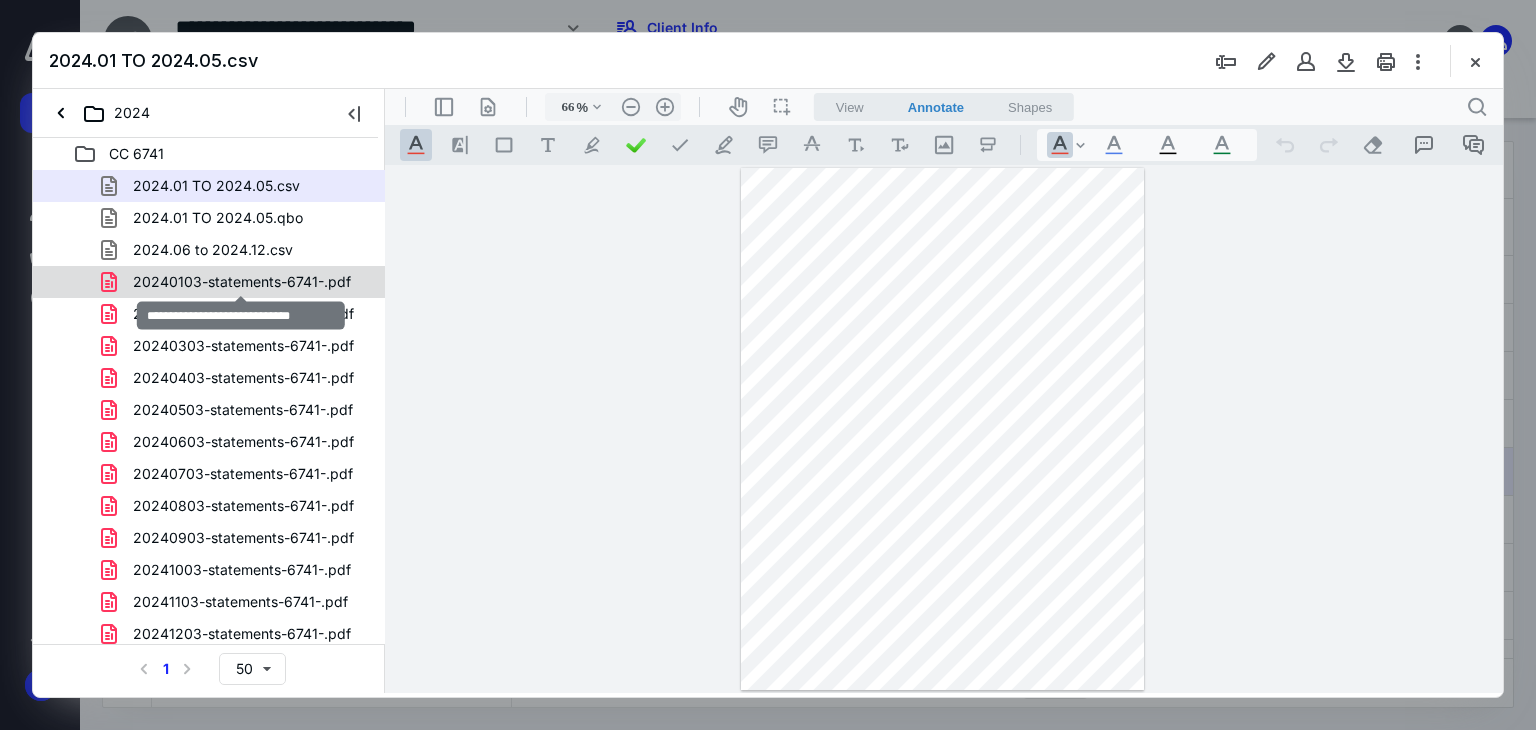 click on "20240103-statements-6741-.pdf" at bounding box center [242, 282] 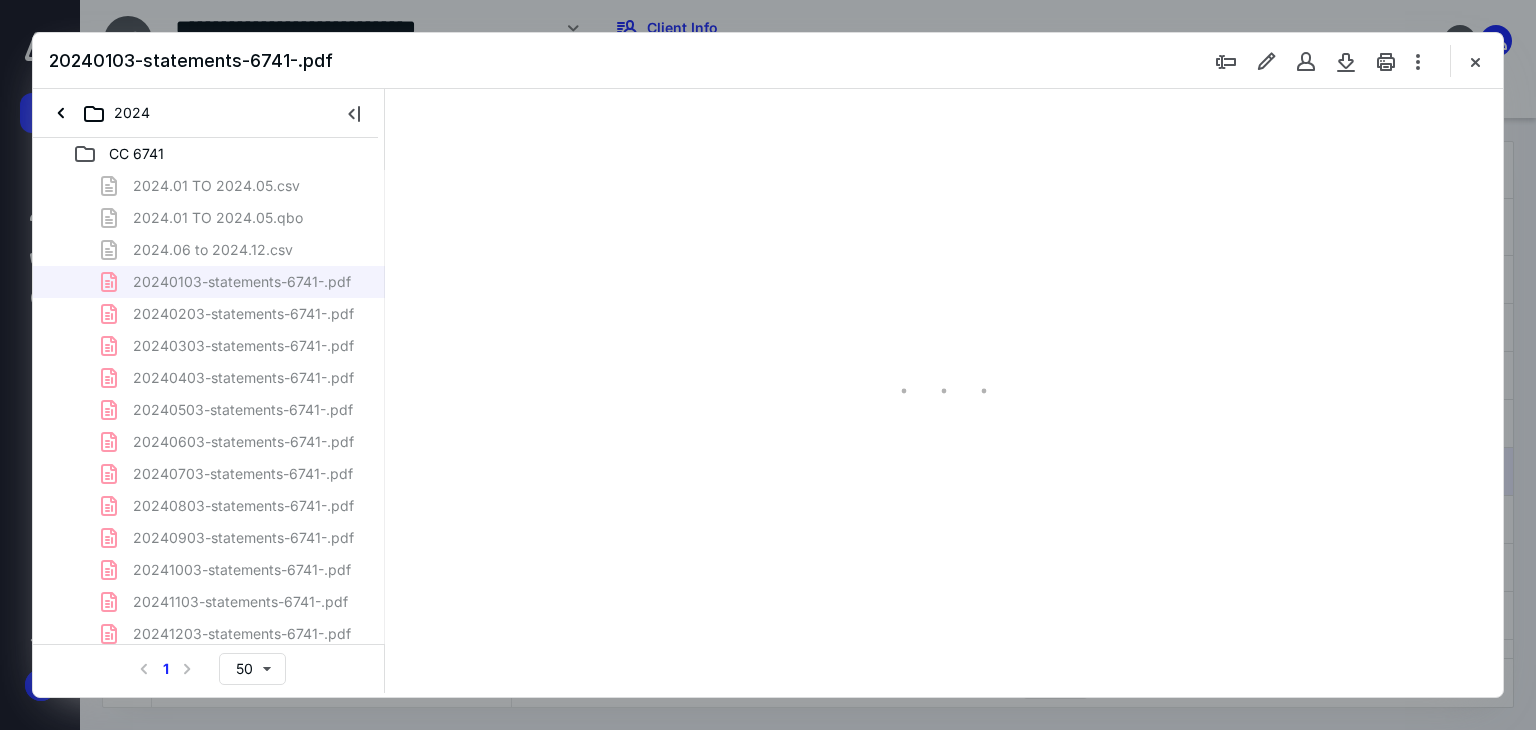 type on "52" 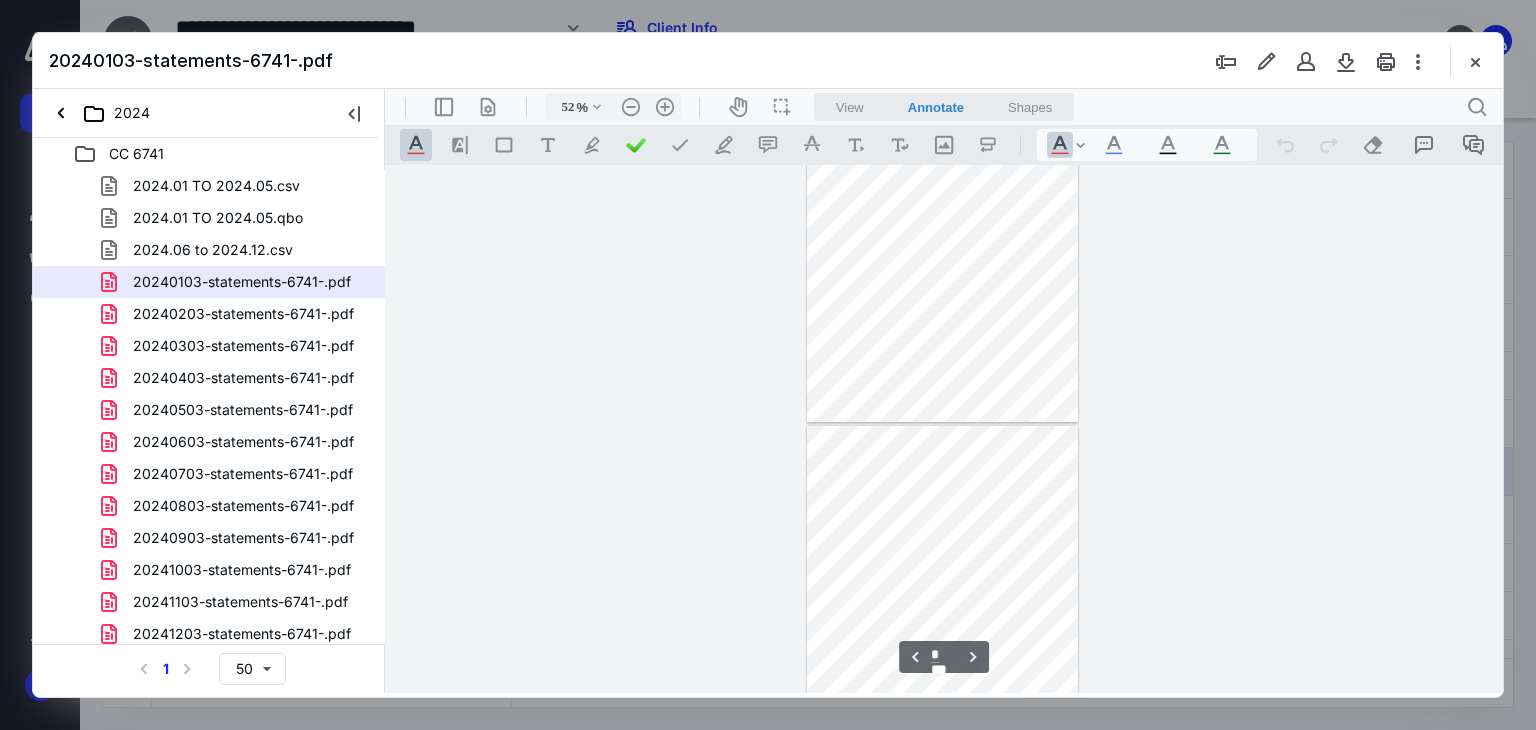 type on "*" 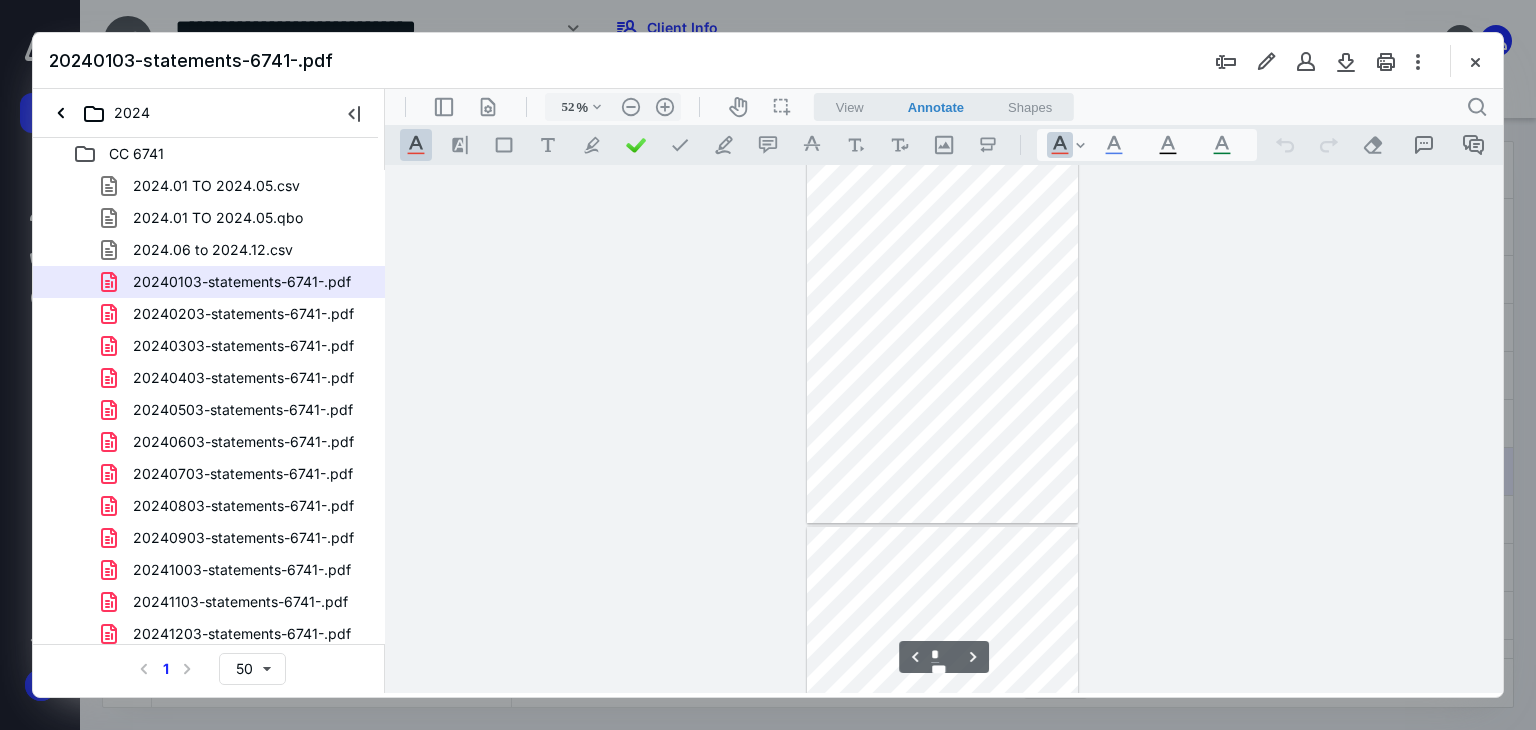scroll, scrollTop: 780, scrollLeft: 0, axis: vertical 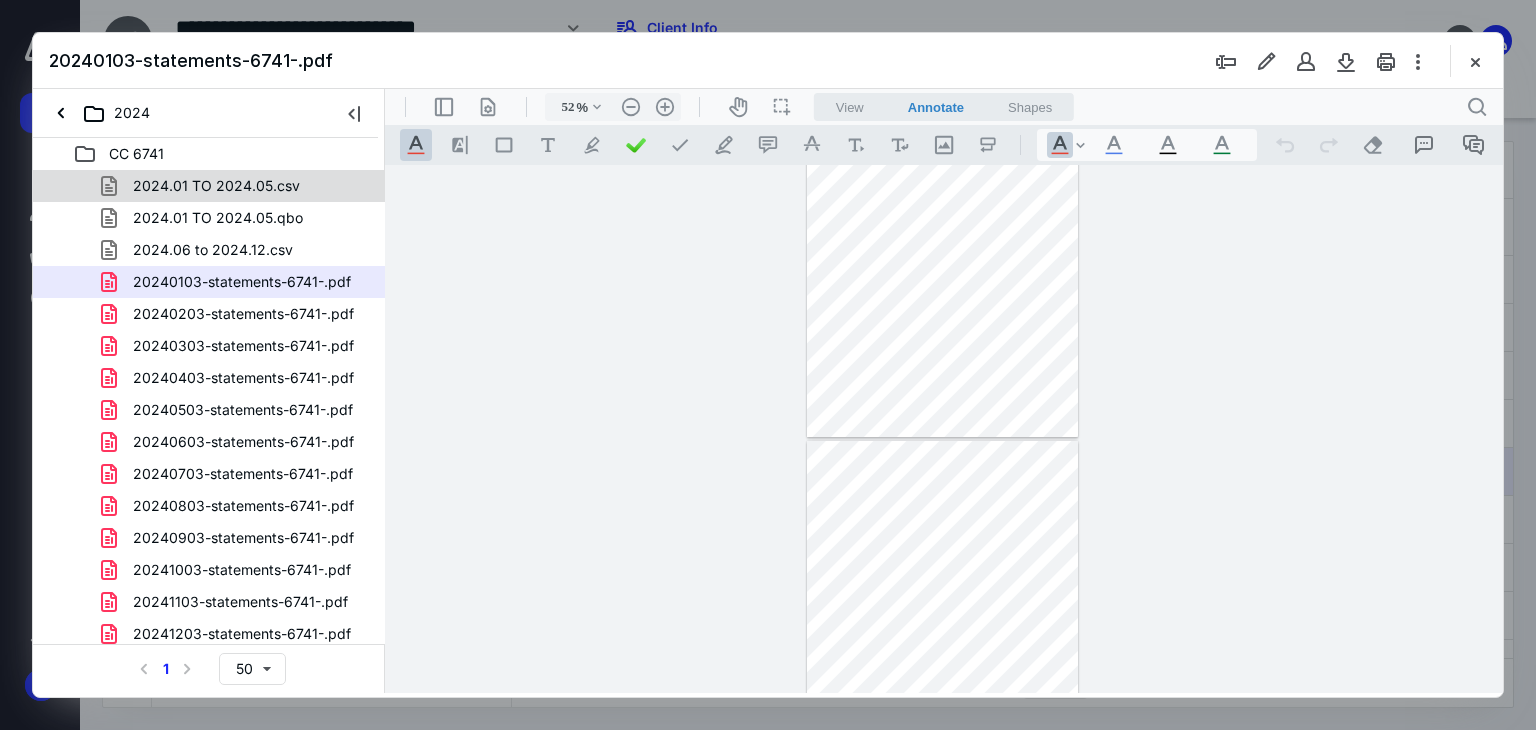 click on "2024.01 TO 2024.05.csv" at bounding box center [216, 186] 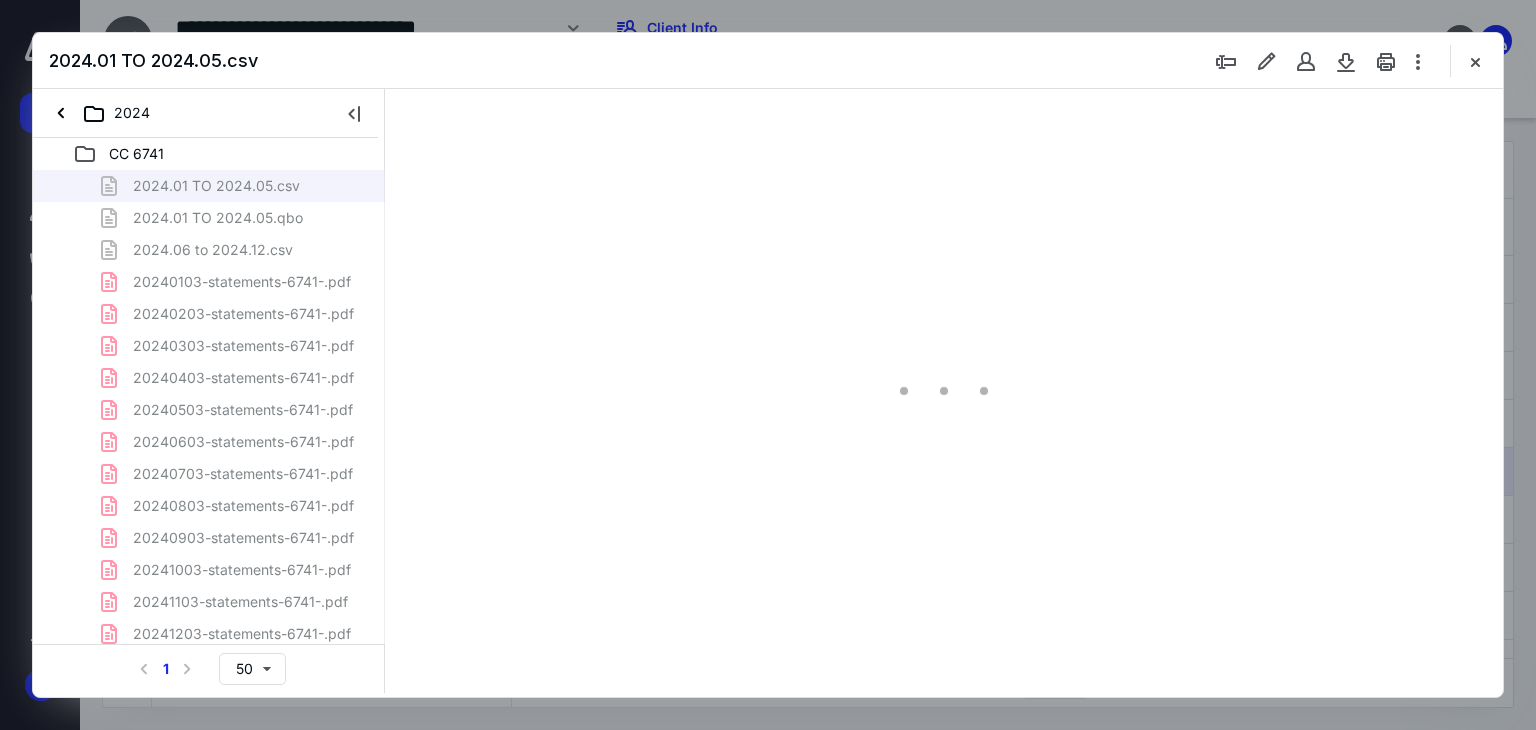 type on "66" 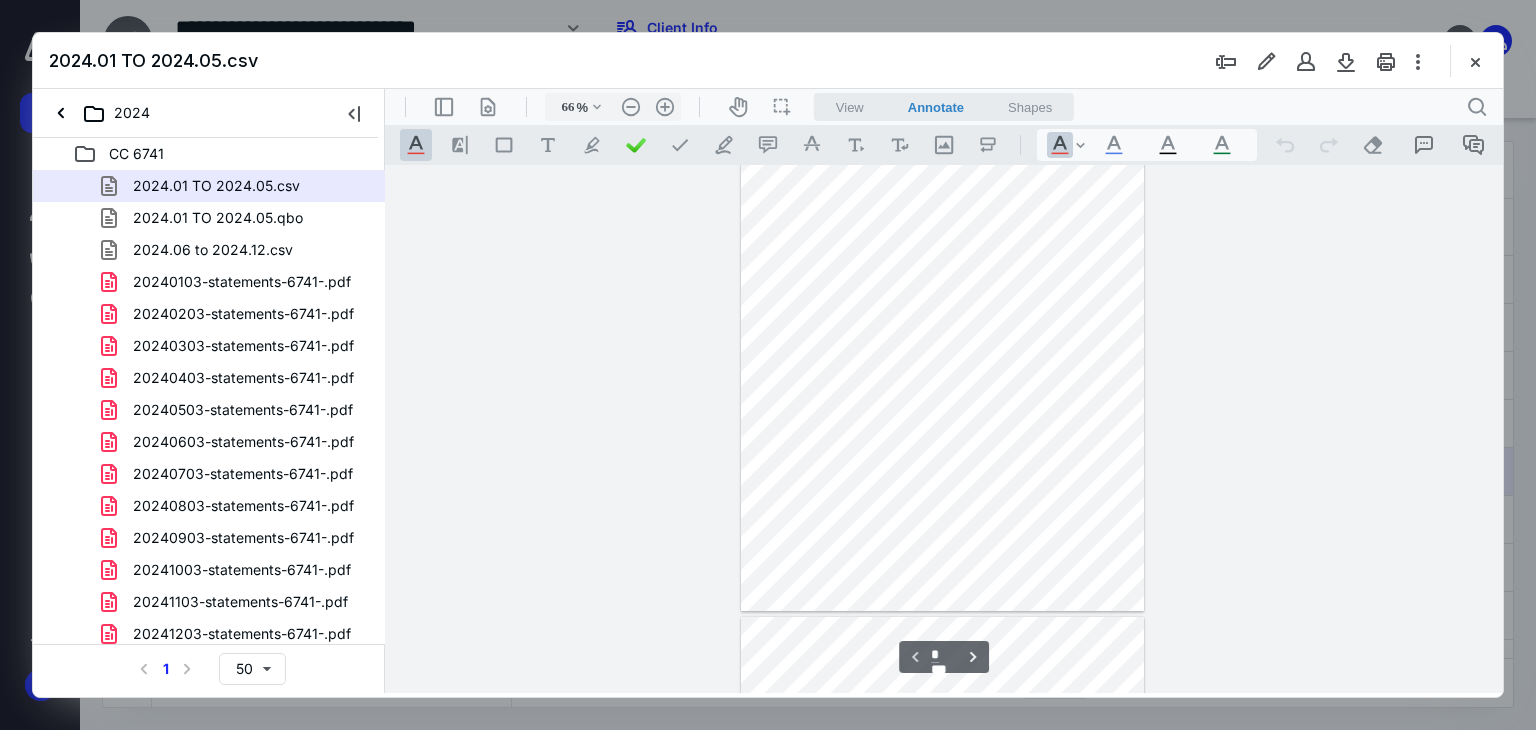 scroll, scrollTop: 0, scrollLeft: 0, axis: both 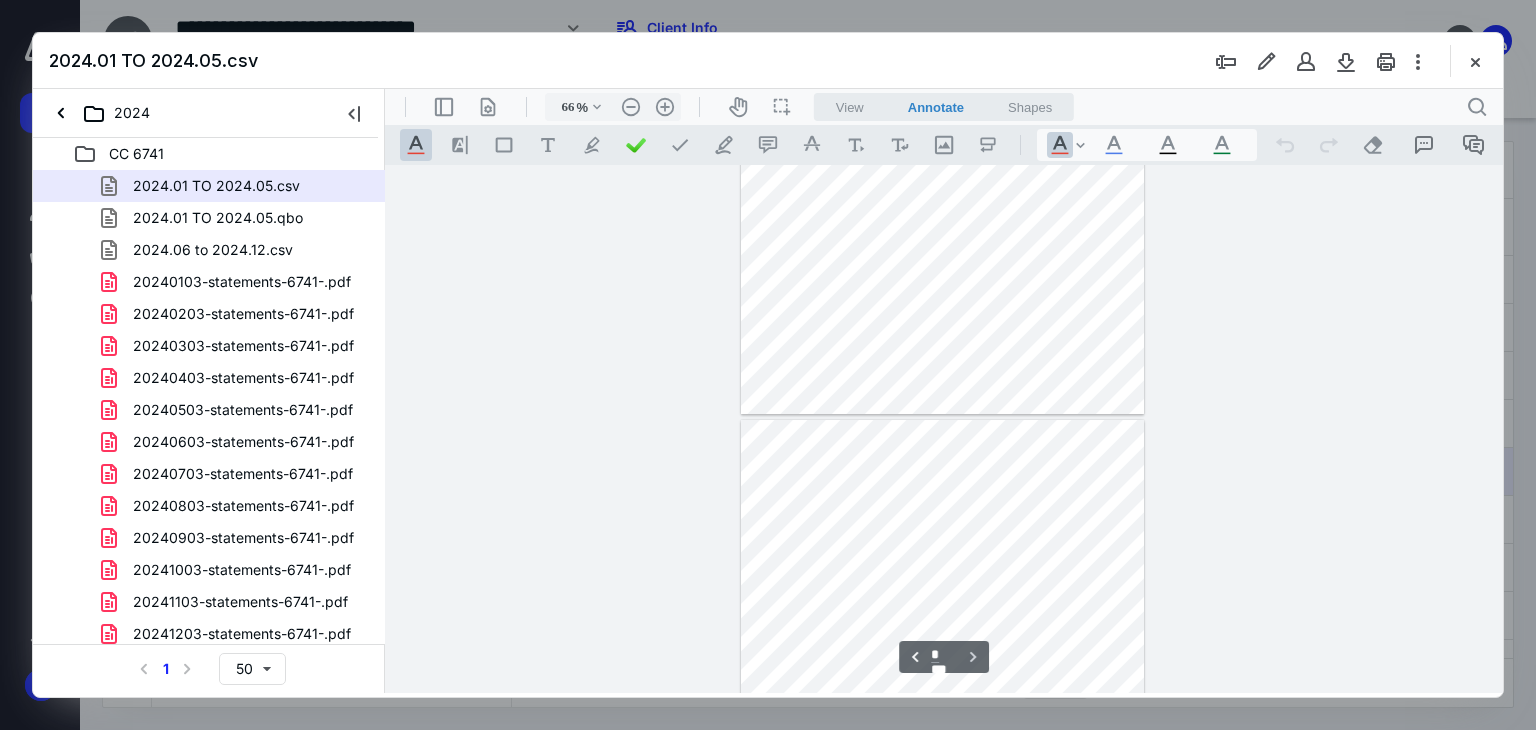 type on "*" 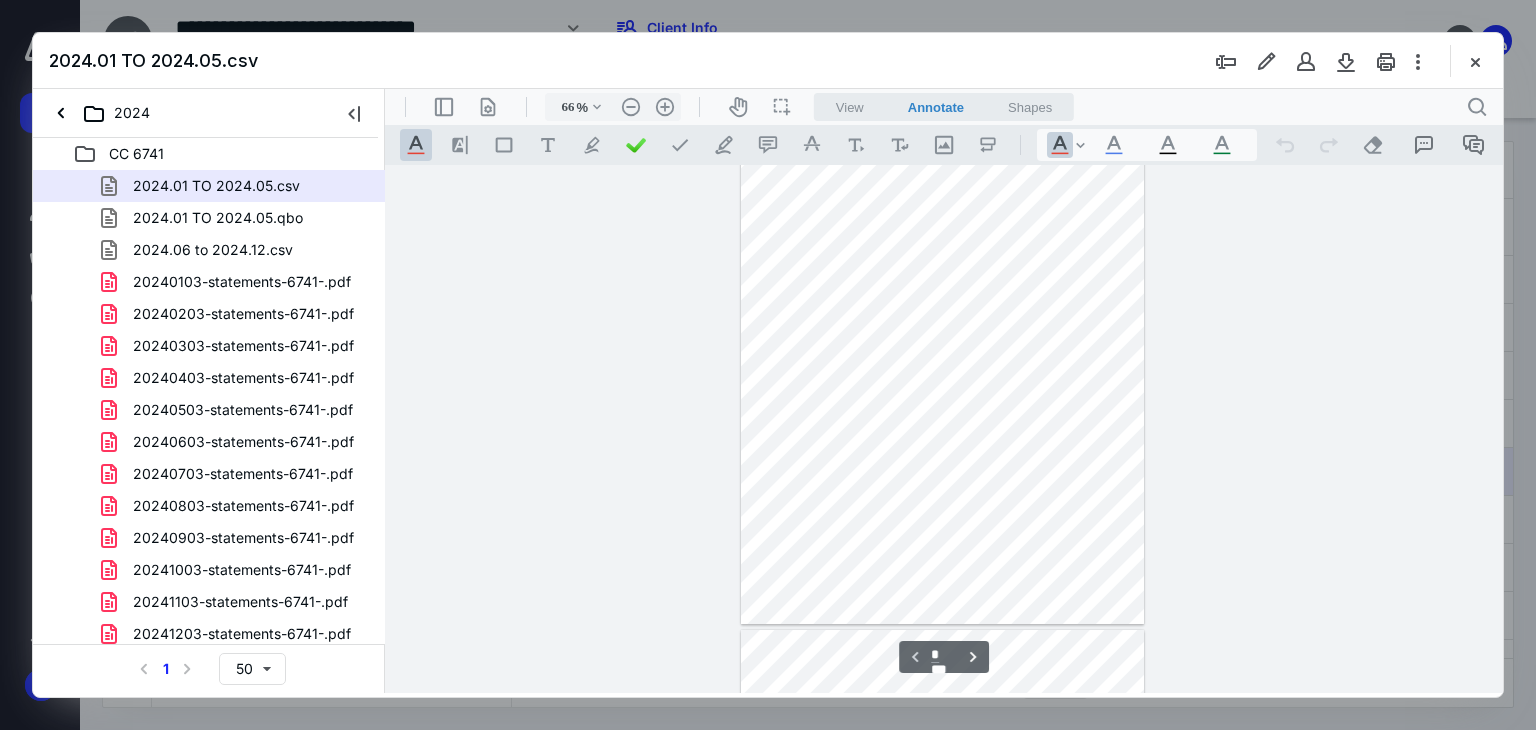 scroll, scrollTop: 0, scrollLeft: 0, axis: both 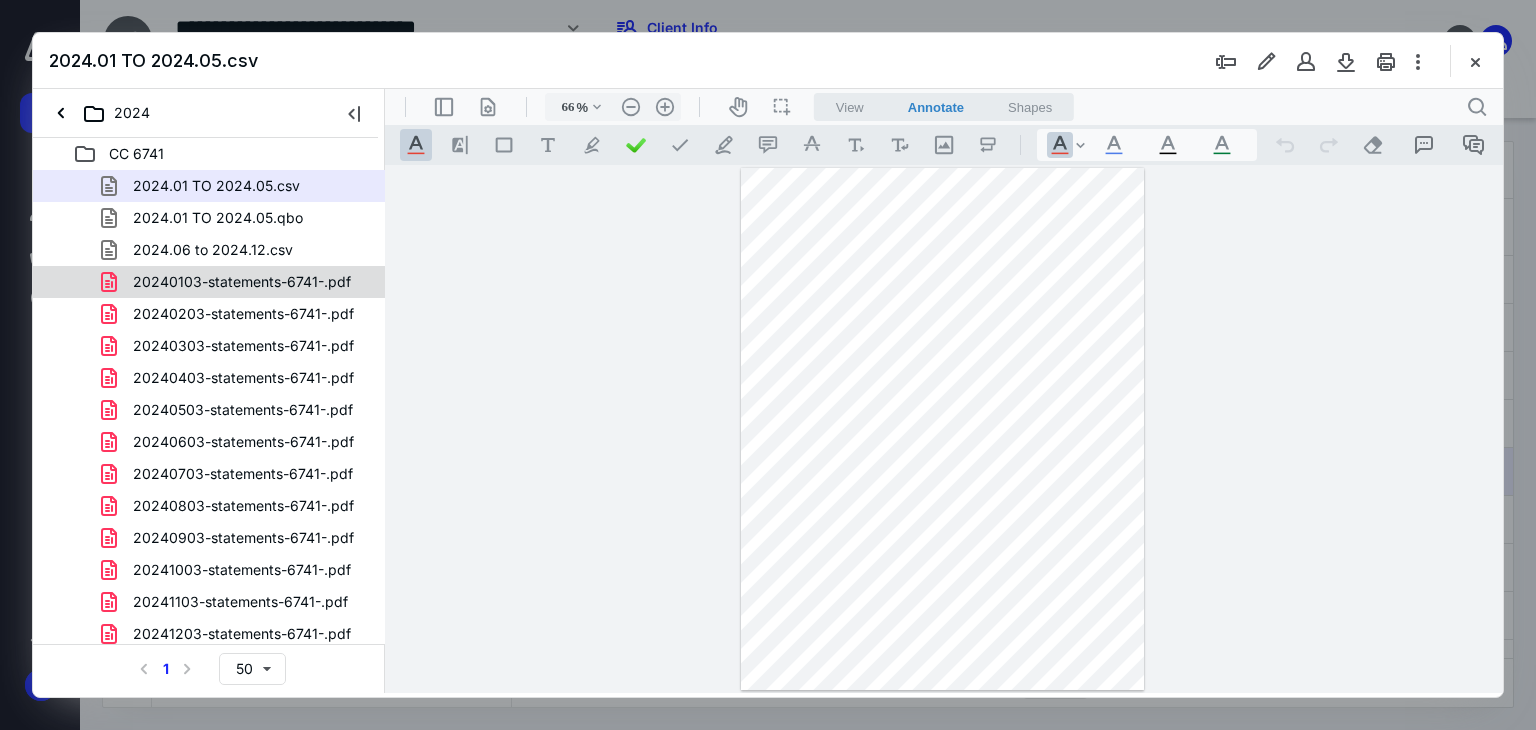 click on "20240103-statements-6741-.pdf" at bounding box center (242, 282) 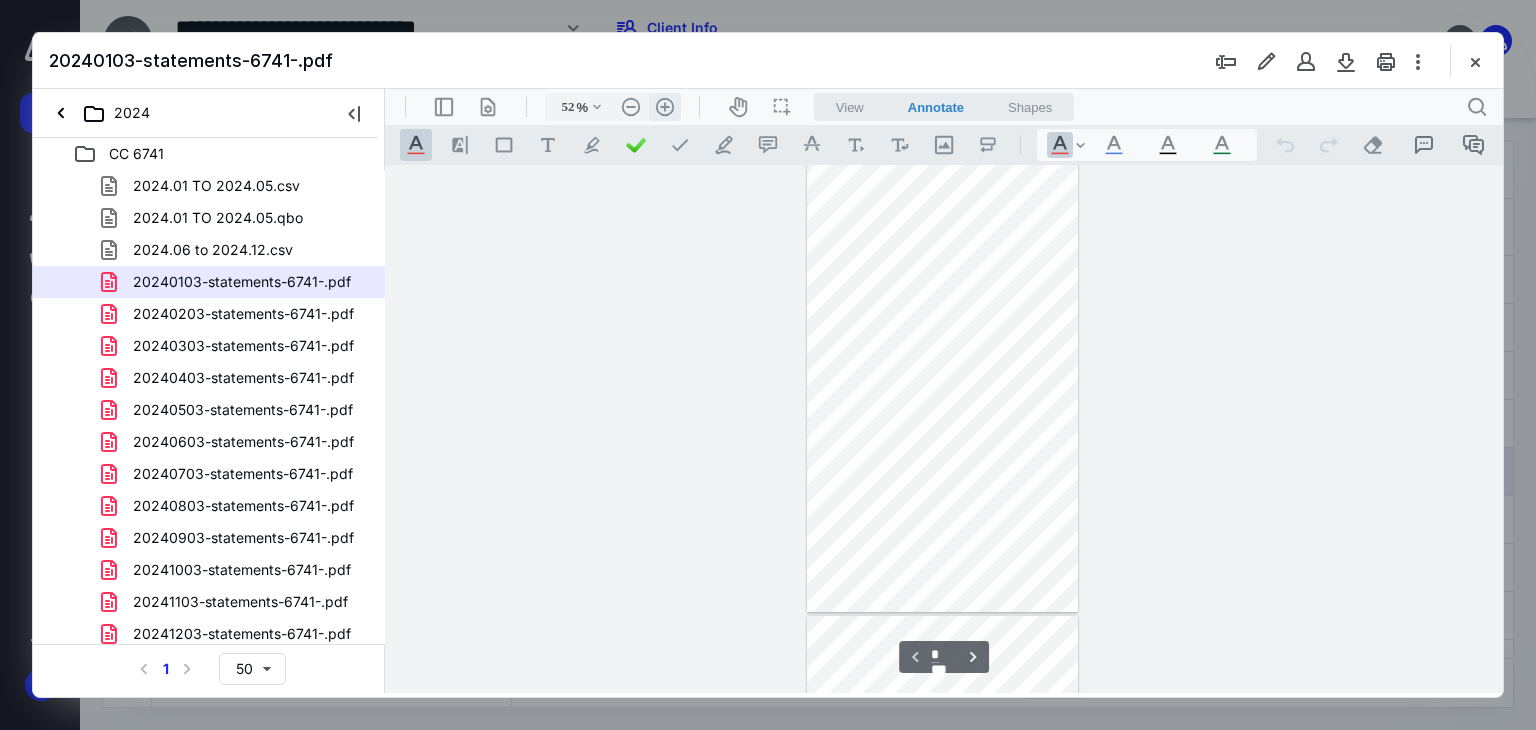 click on ".cls-1{fill:#abb0c4;} icon - header - zoom - in - line" at bounding box center [665, 107] 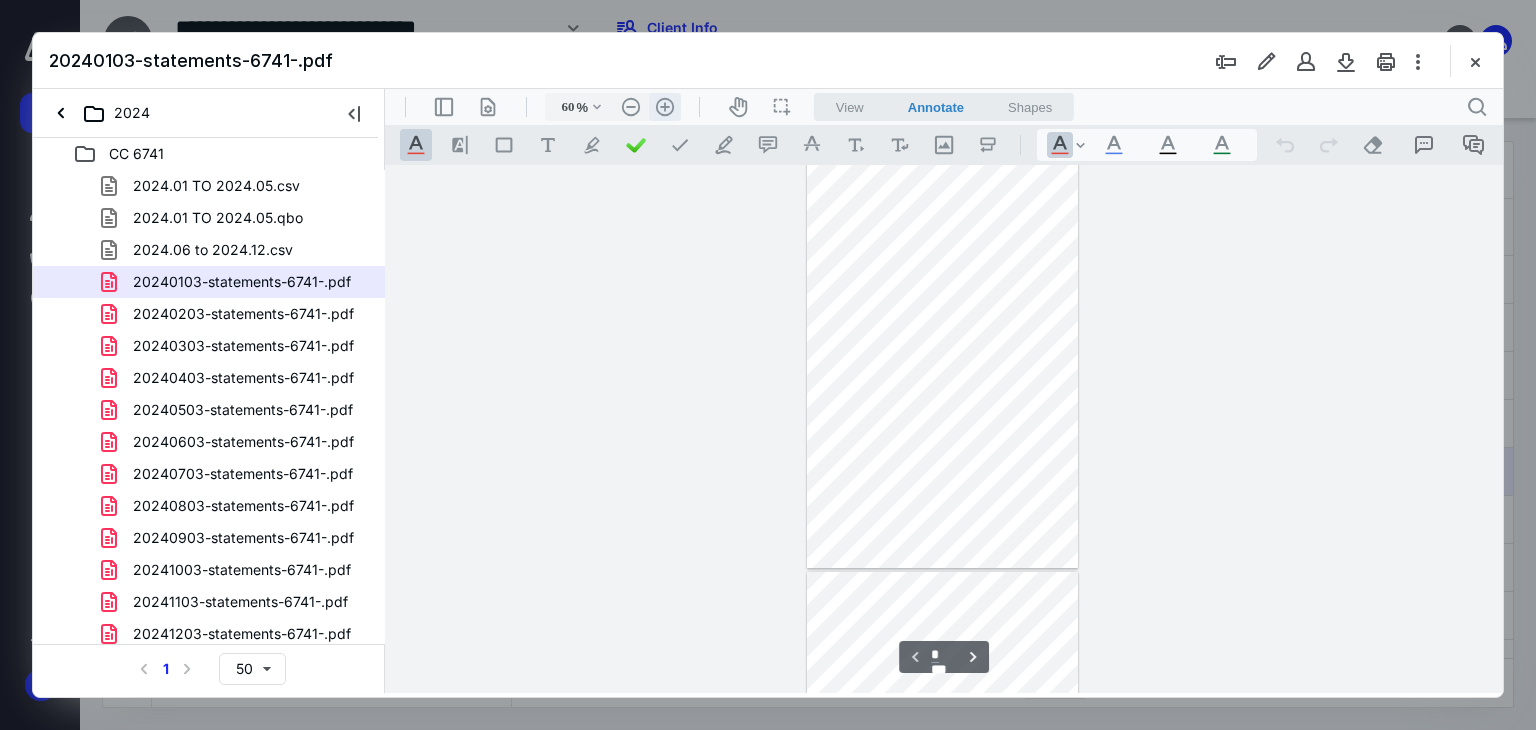 click on ".cls-1{fill:#abb0c4;} icon - header - zoom - in - line" at bounding box center [665, 107] 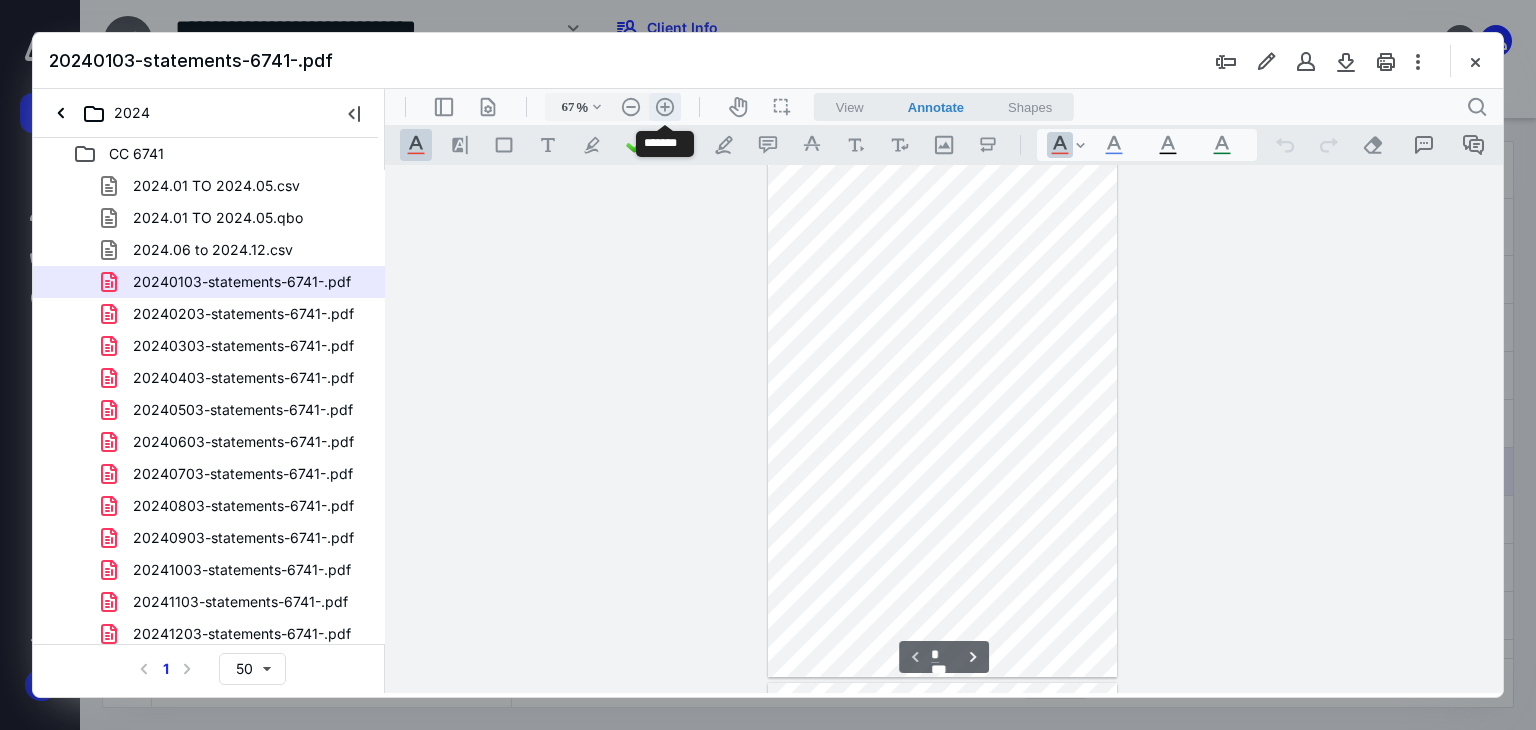 click on ".cls-1{fill:#abb0c4;} icon - header - zoom - in - line" at bounding box center (665, 107) 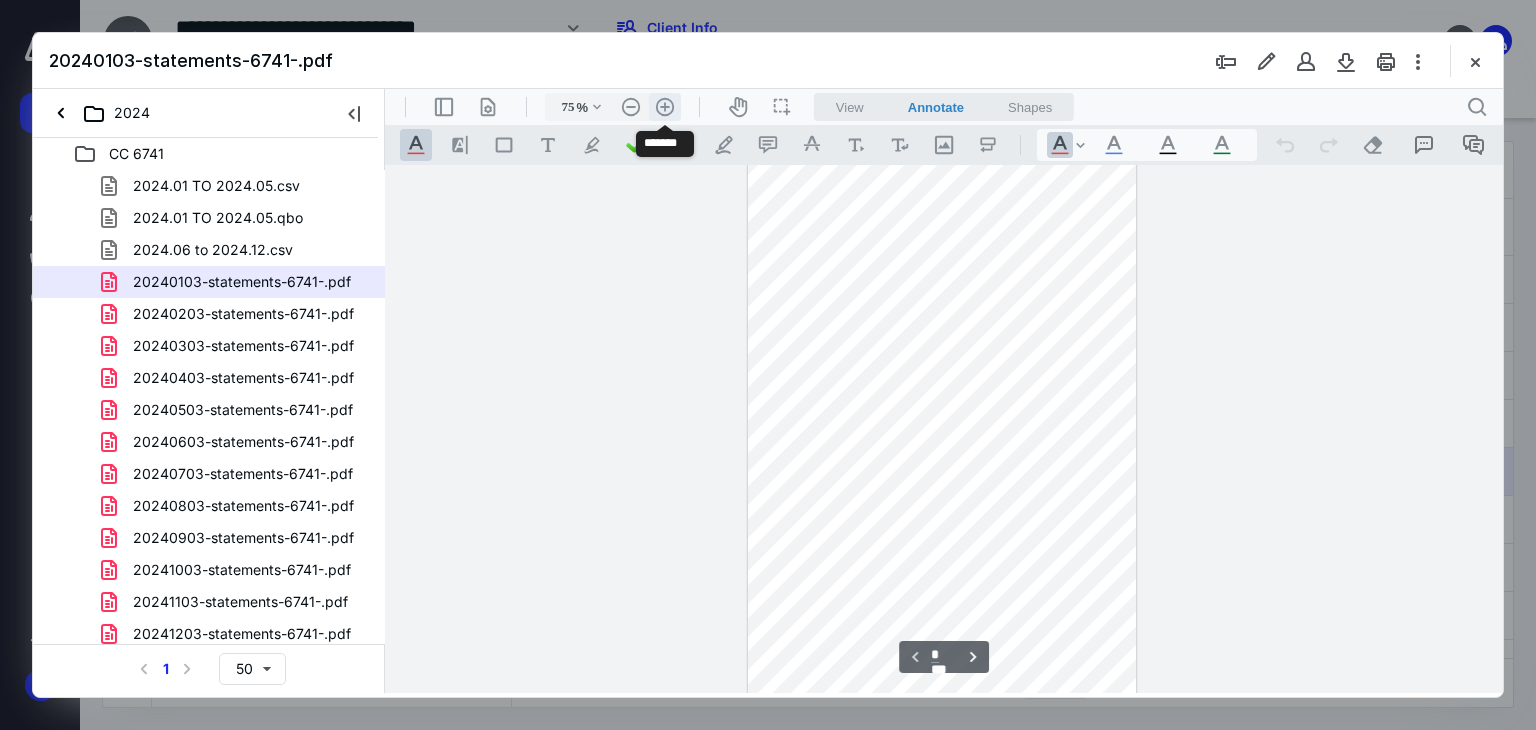 click on ".cls-1{fill:#abb0c4;} icon - header - zoom - in - line" at bounding box center [665, 107] 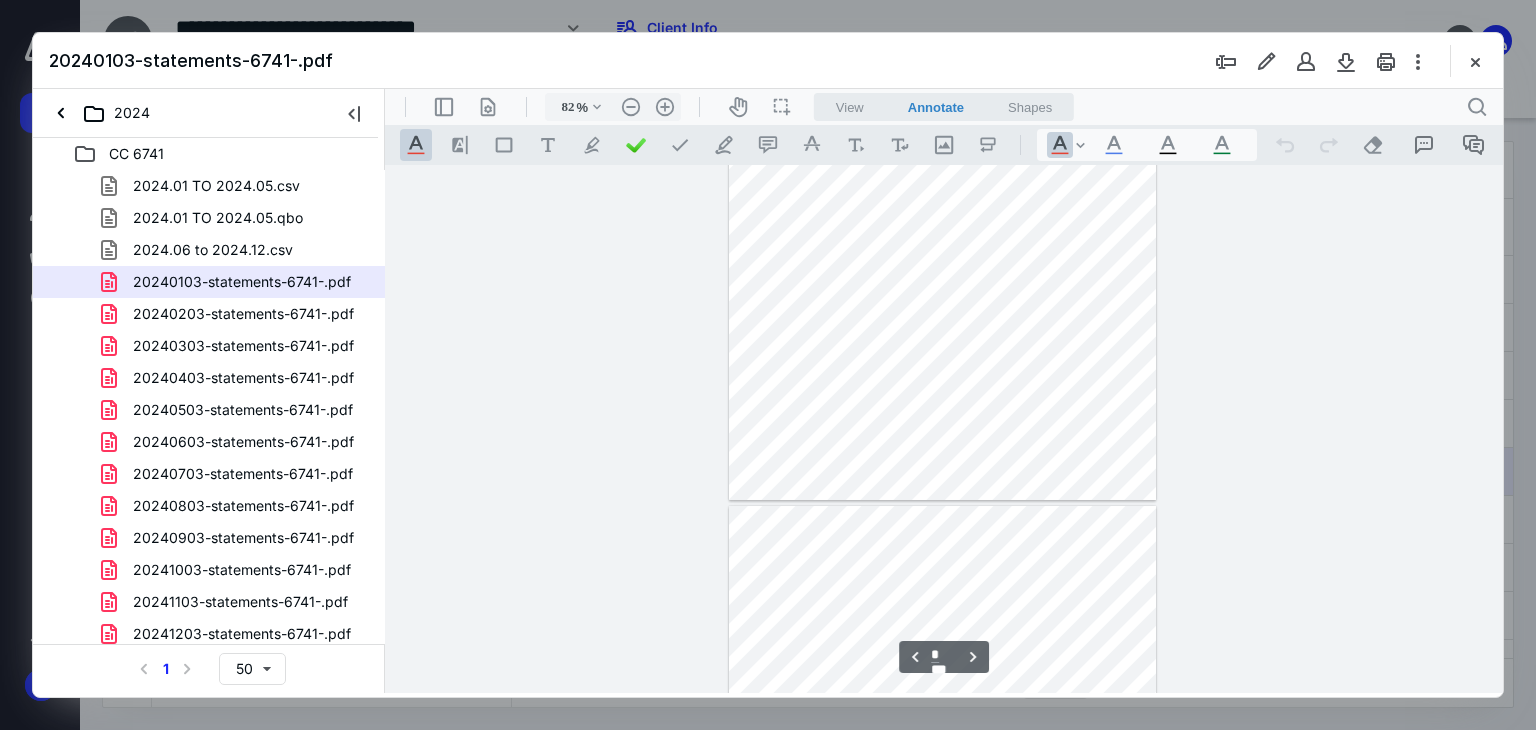 scroll, scrollTop: 1600, scrollLeft: 0, axis: vertical 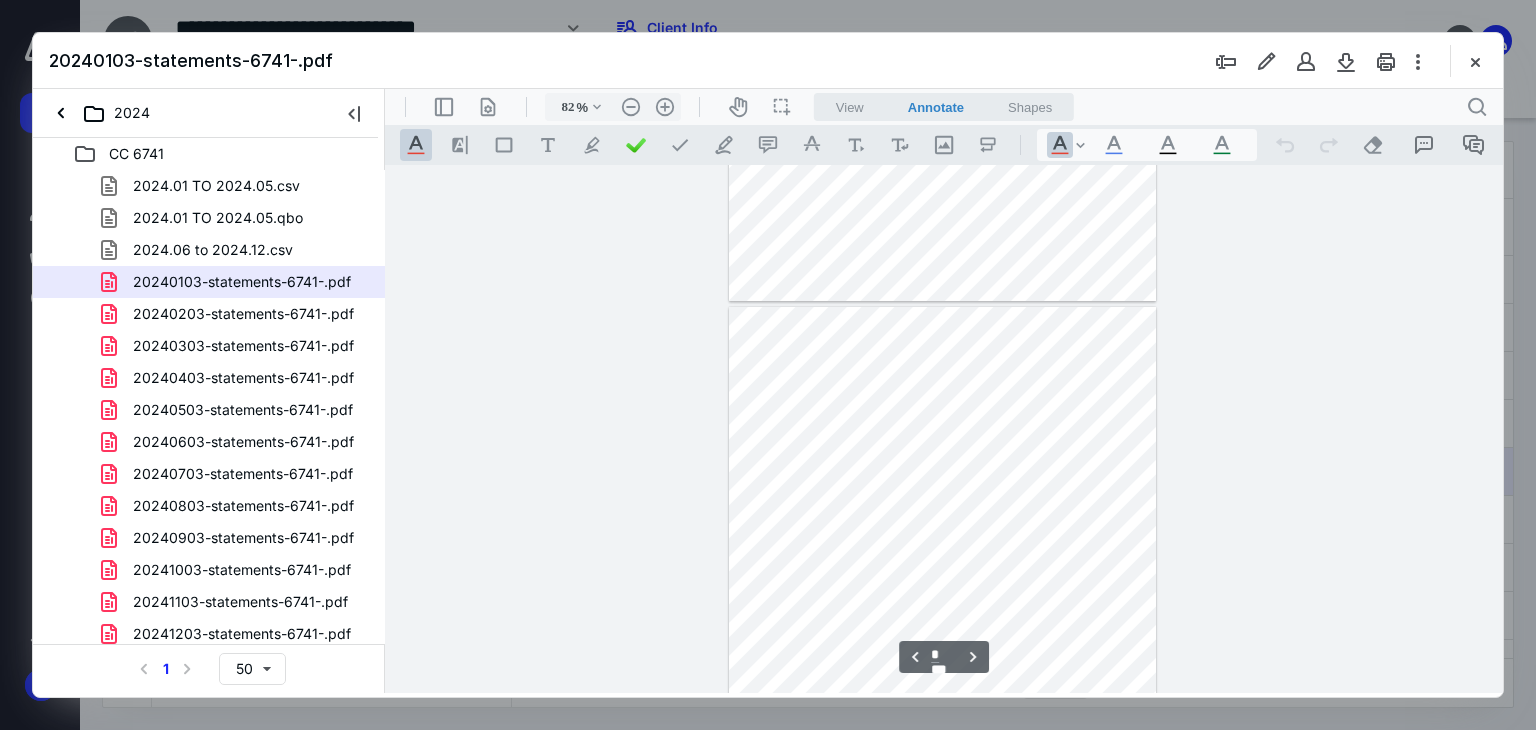 type on "*" 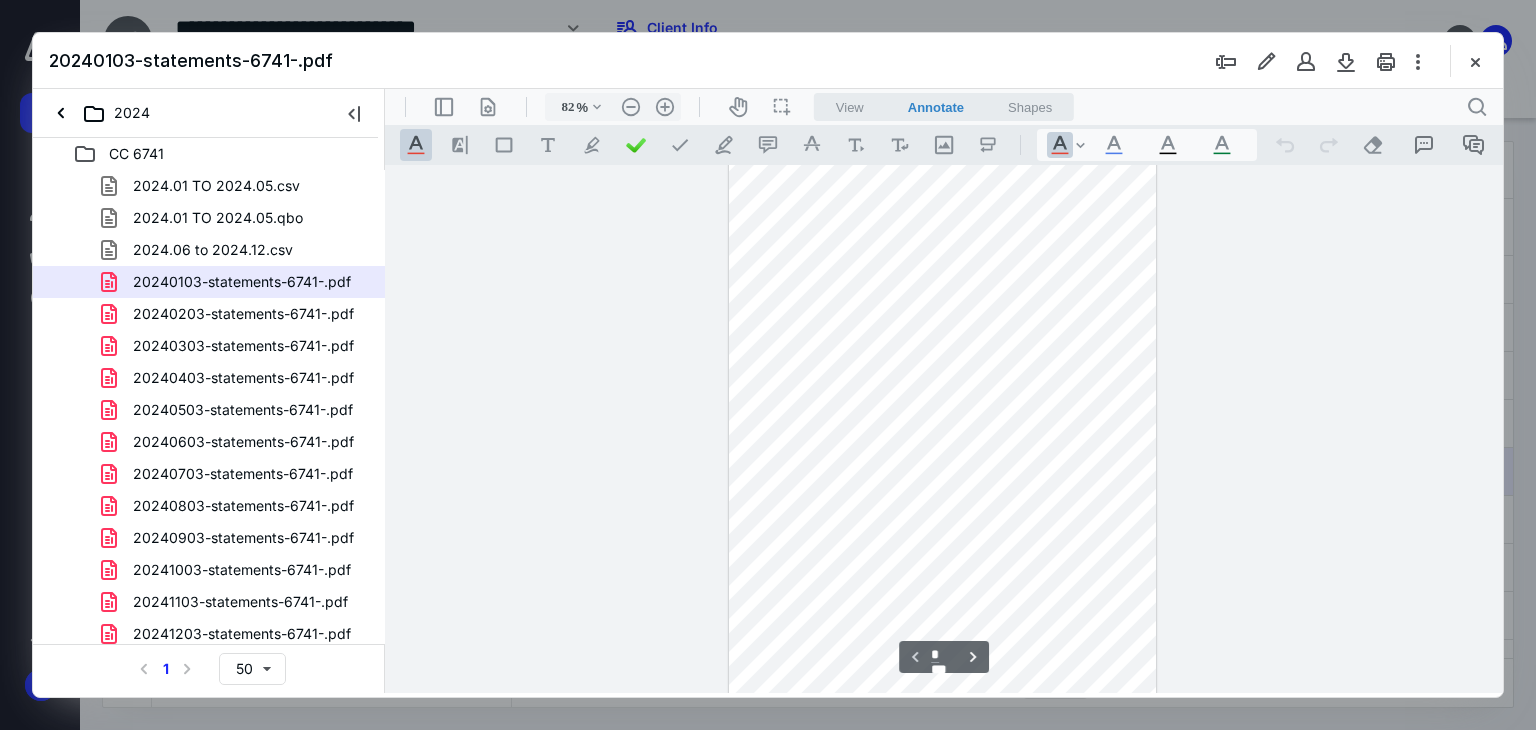 scroll, scrollTop: 100, scrollLeft: 0, axis: vertical 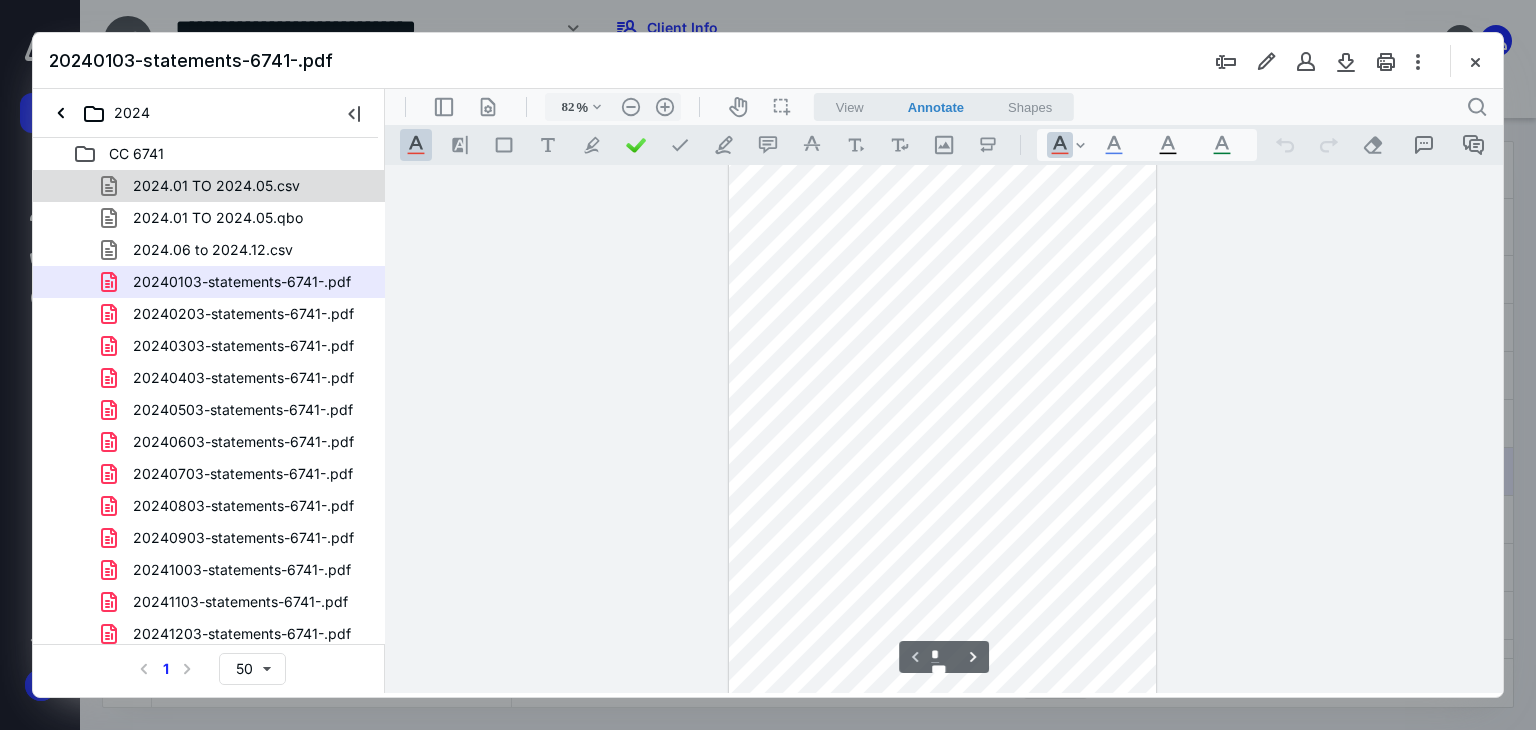 click on "2024.01 TO 2024.05.csv" at bounding box center (216, 186) 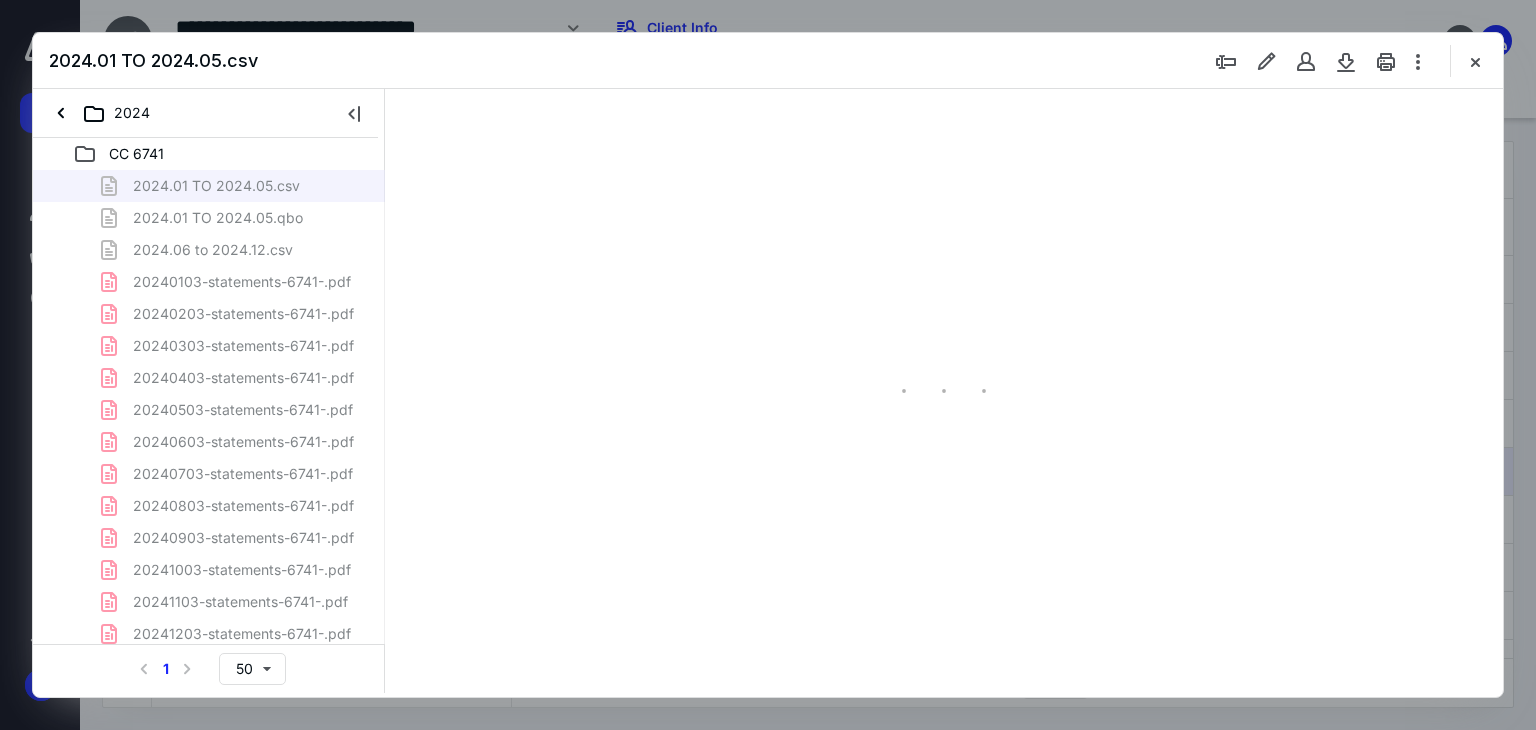 type on "66" 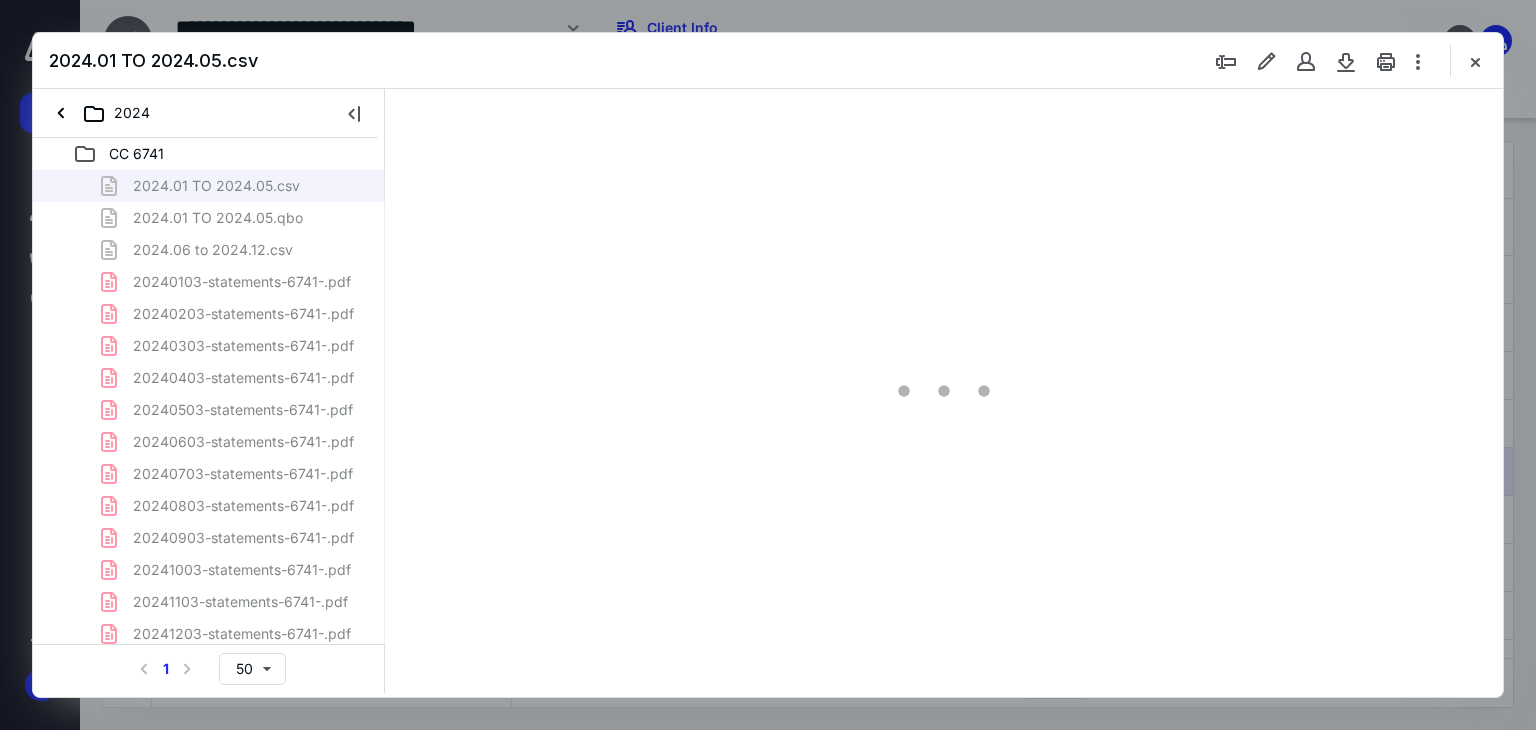 scroll, scrollTop: 79, scrollLeft: 0, axis: vertical 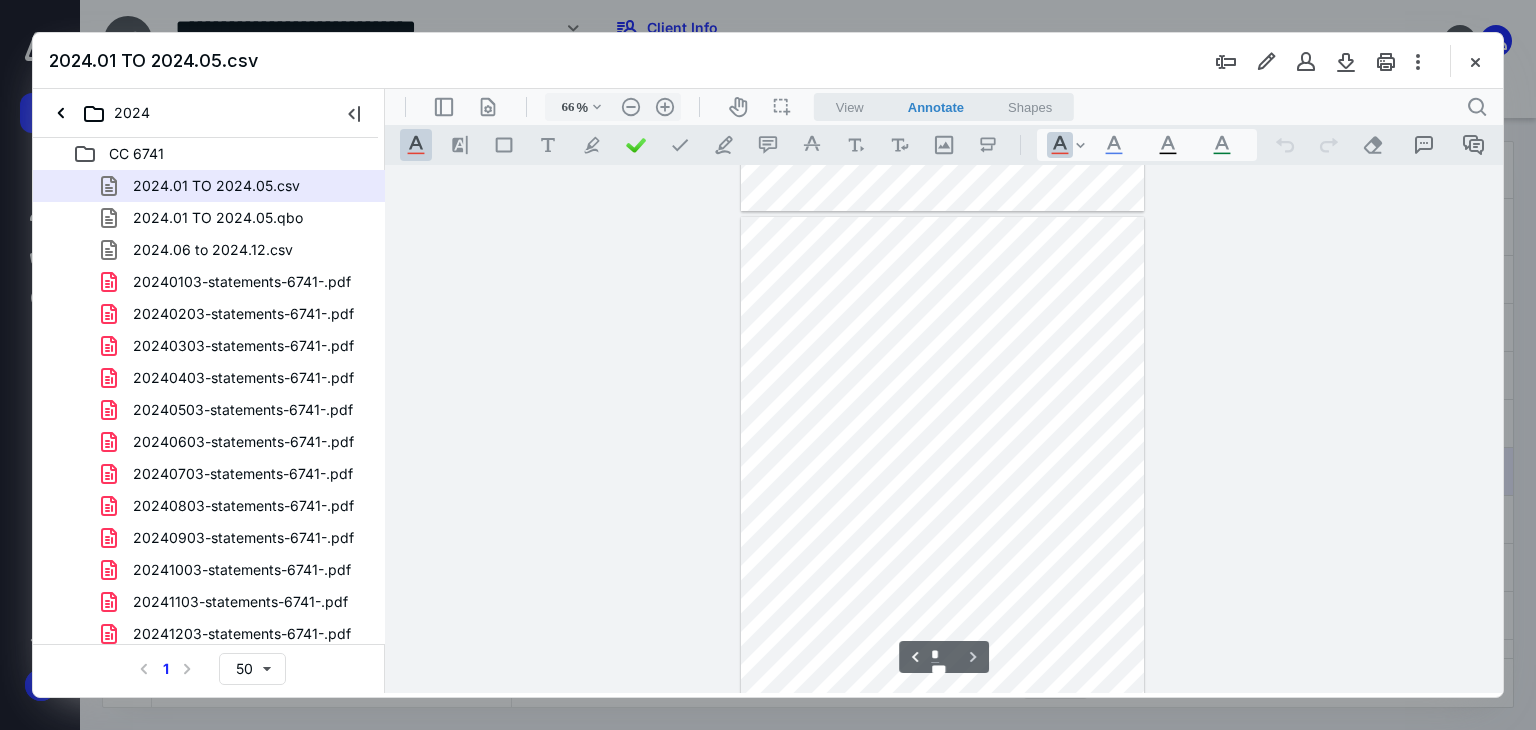 type on "*" 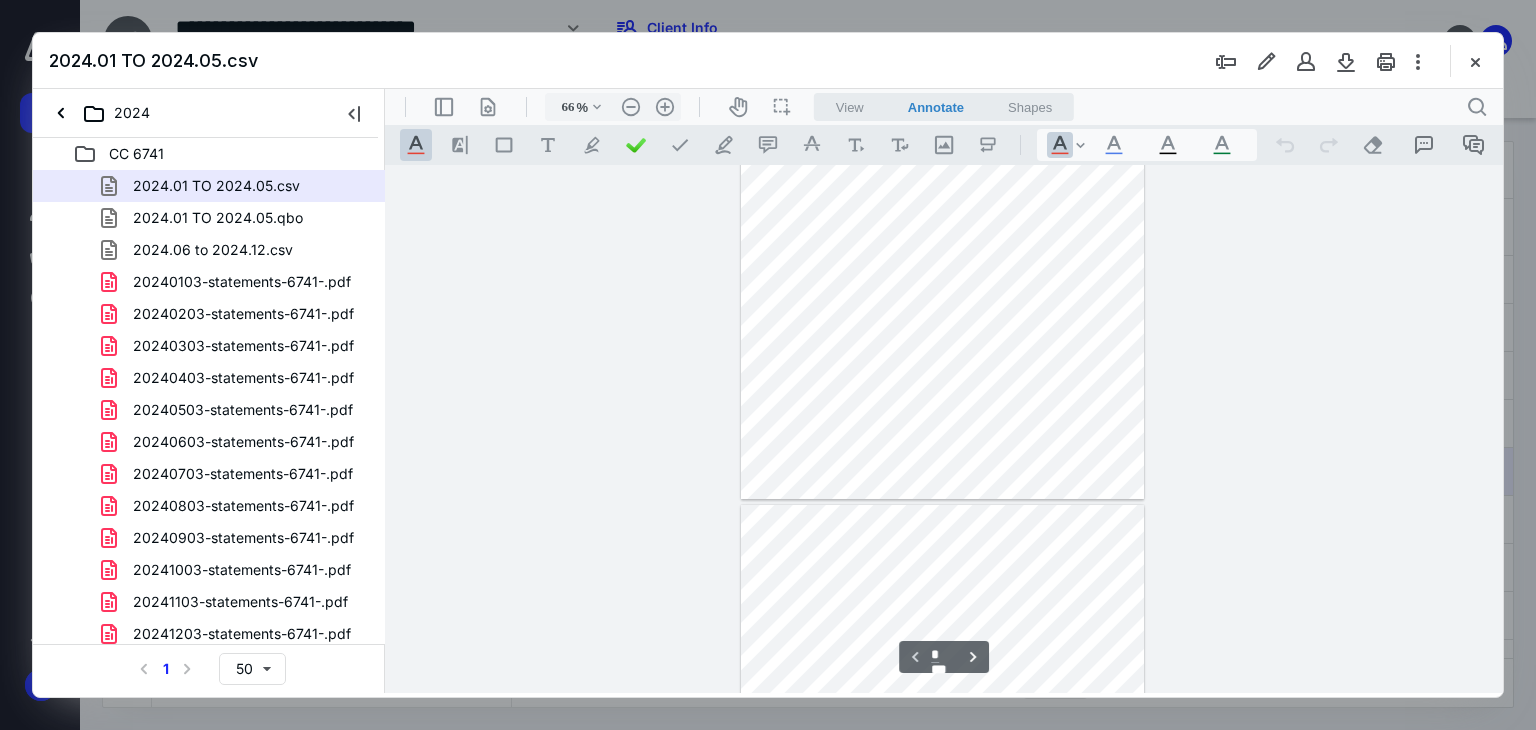 scroll, scrollTop: 0, scrollLeft: 0, axis: both 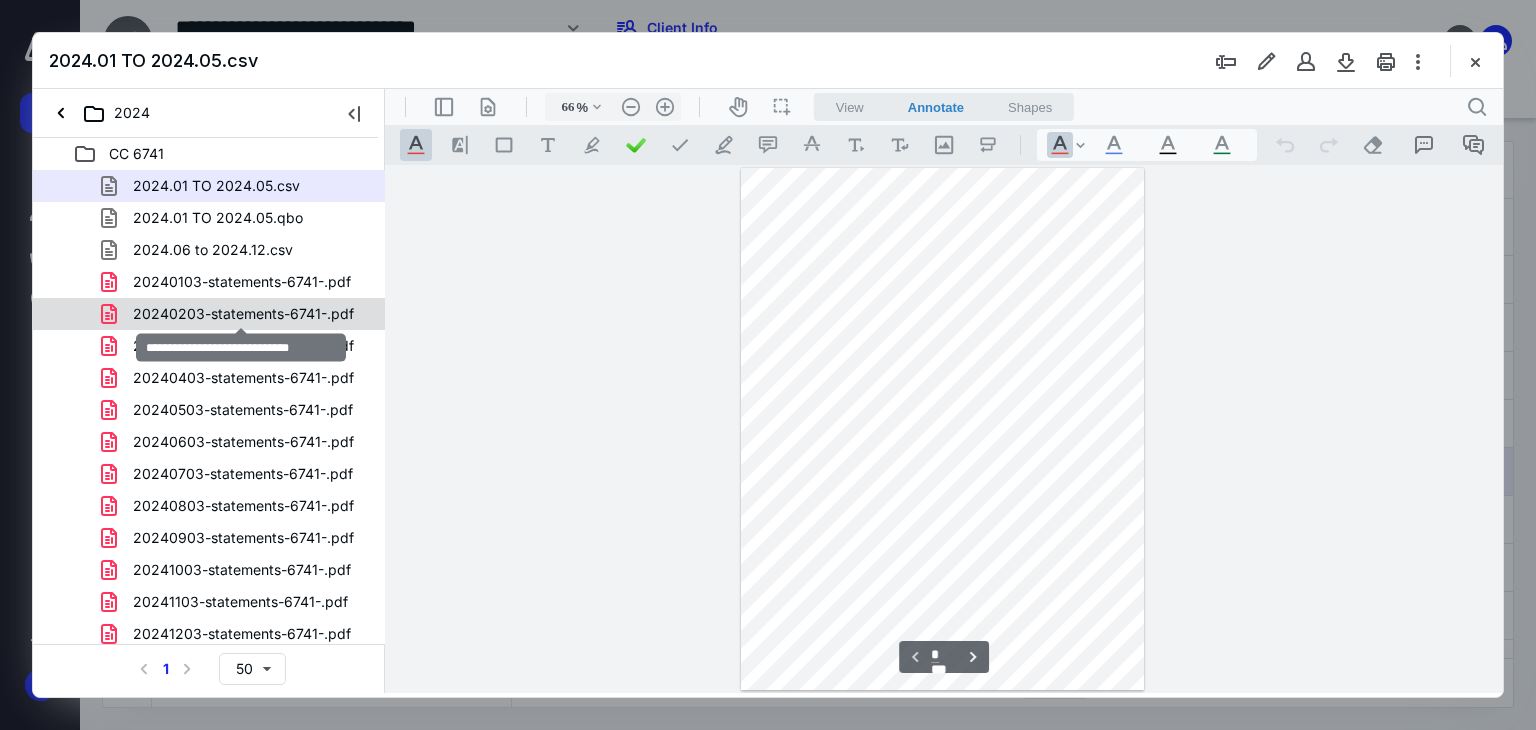 click on "20240203-statements-6741-.pdf" at bounding box center (243, 314) 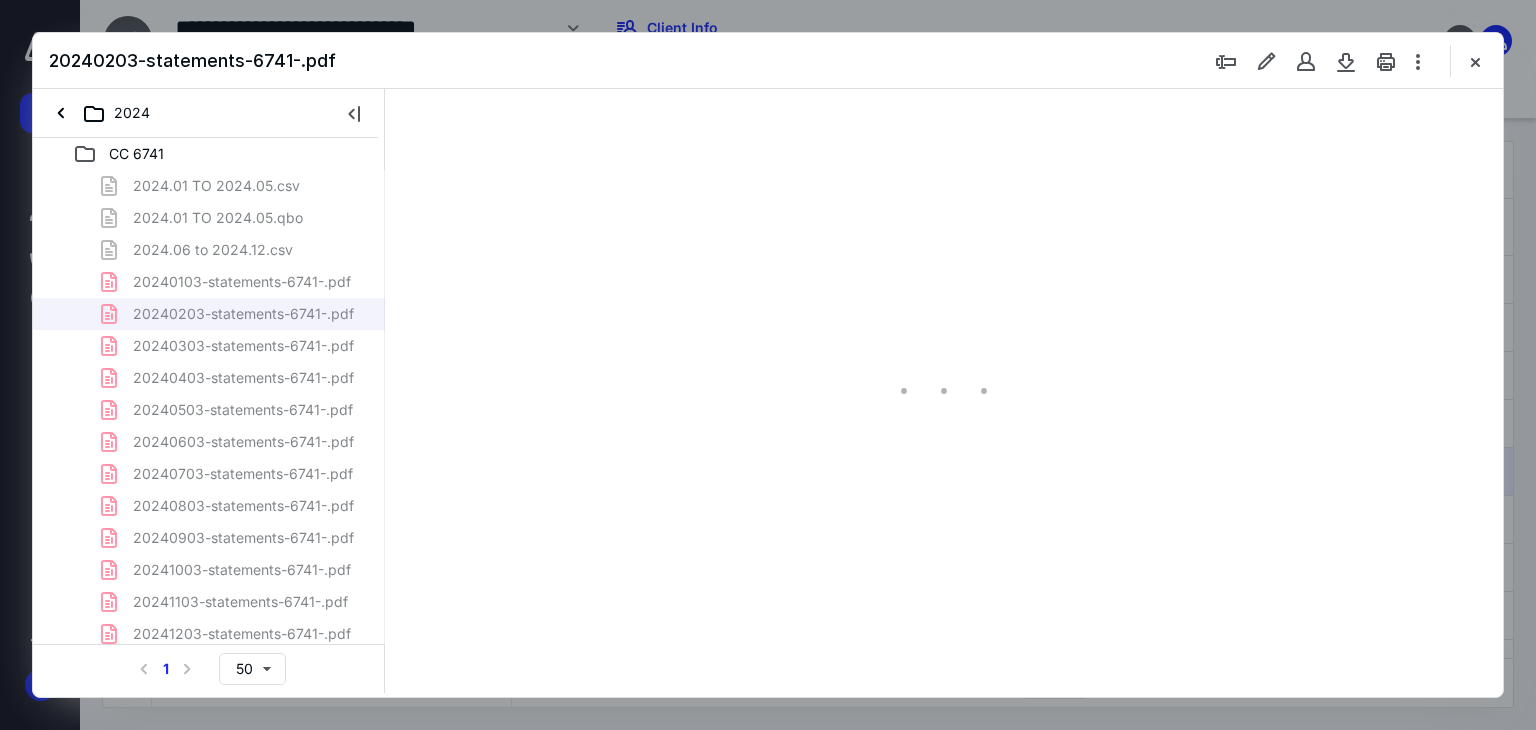 type on "52" 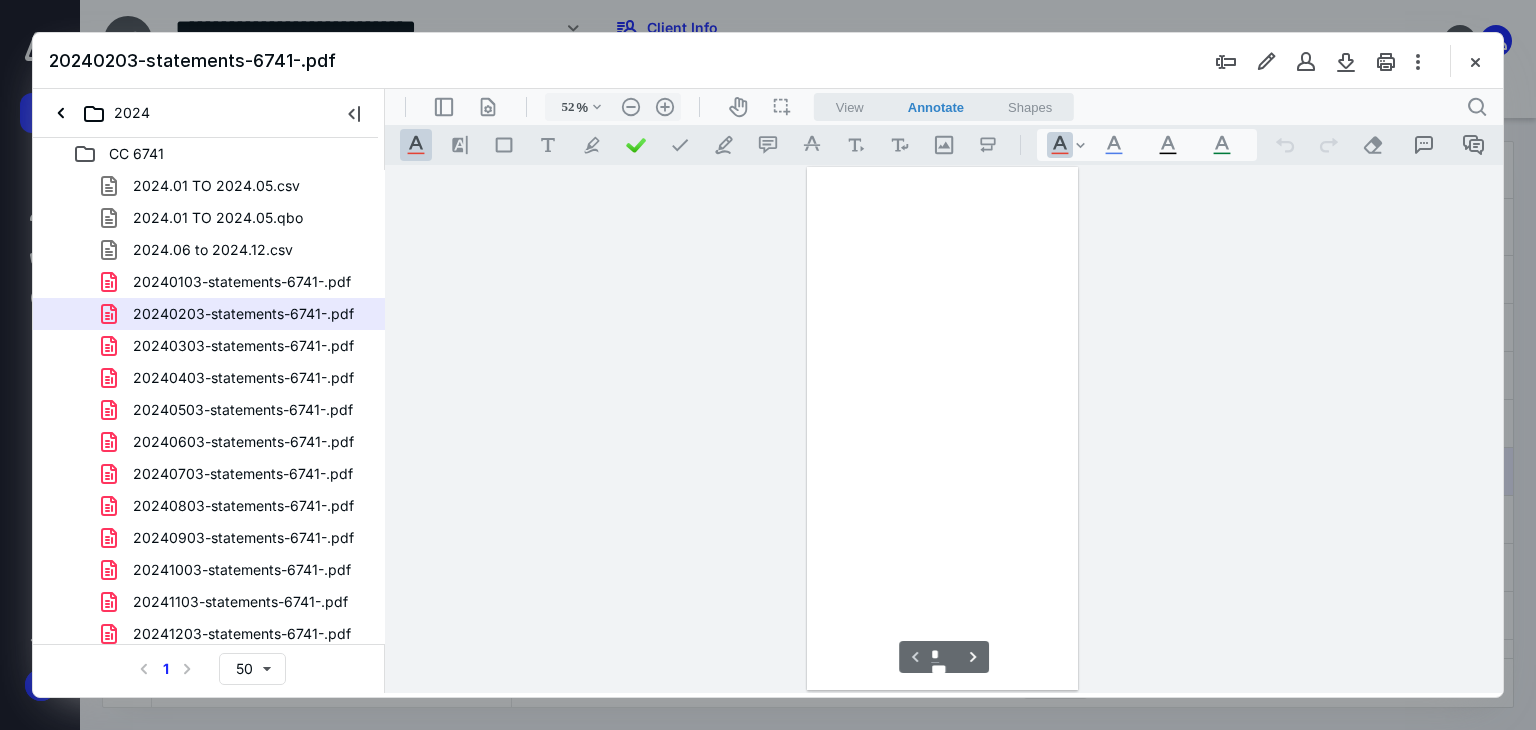 scroll, scrollTop: 78, scrollLeft: 0, axis: vertical 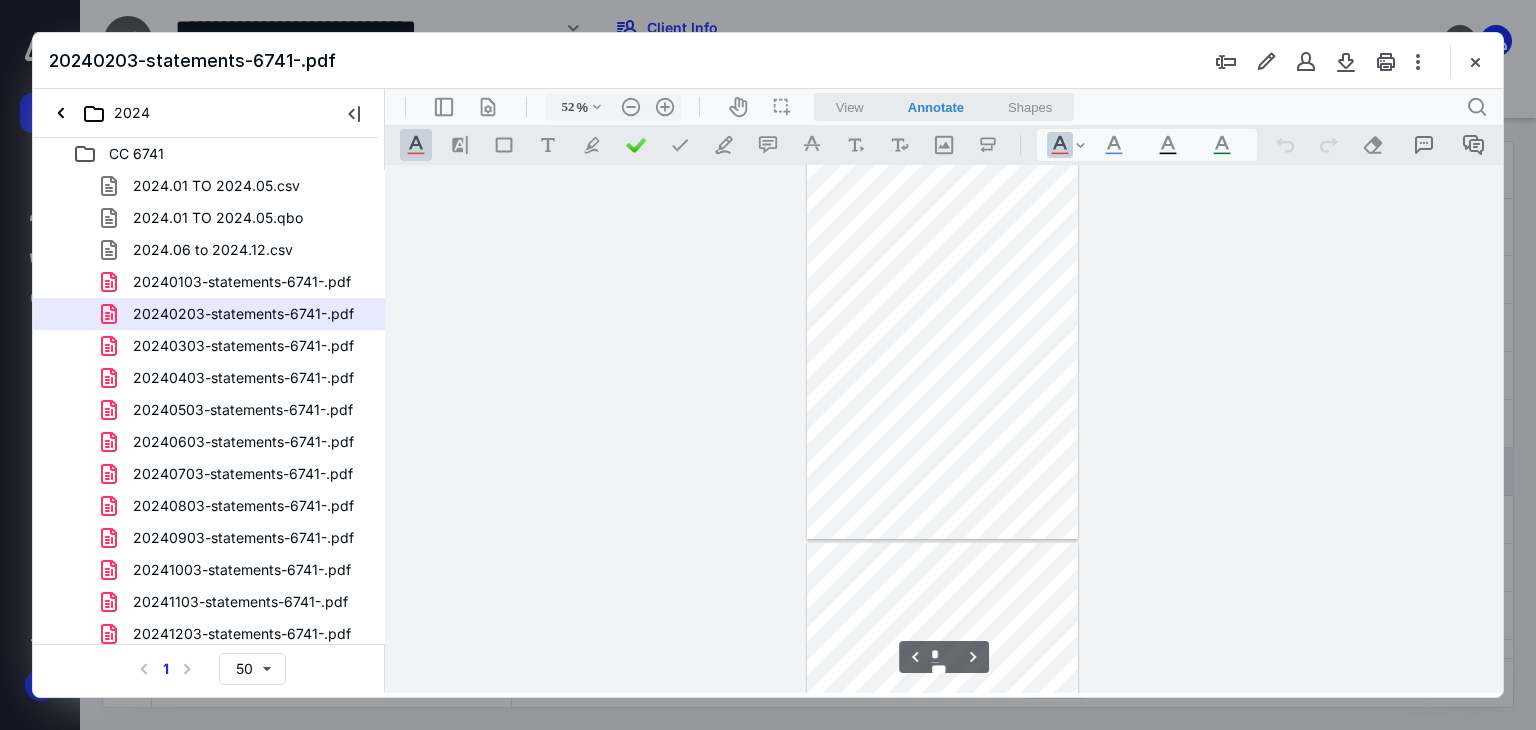 type on "*" 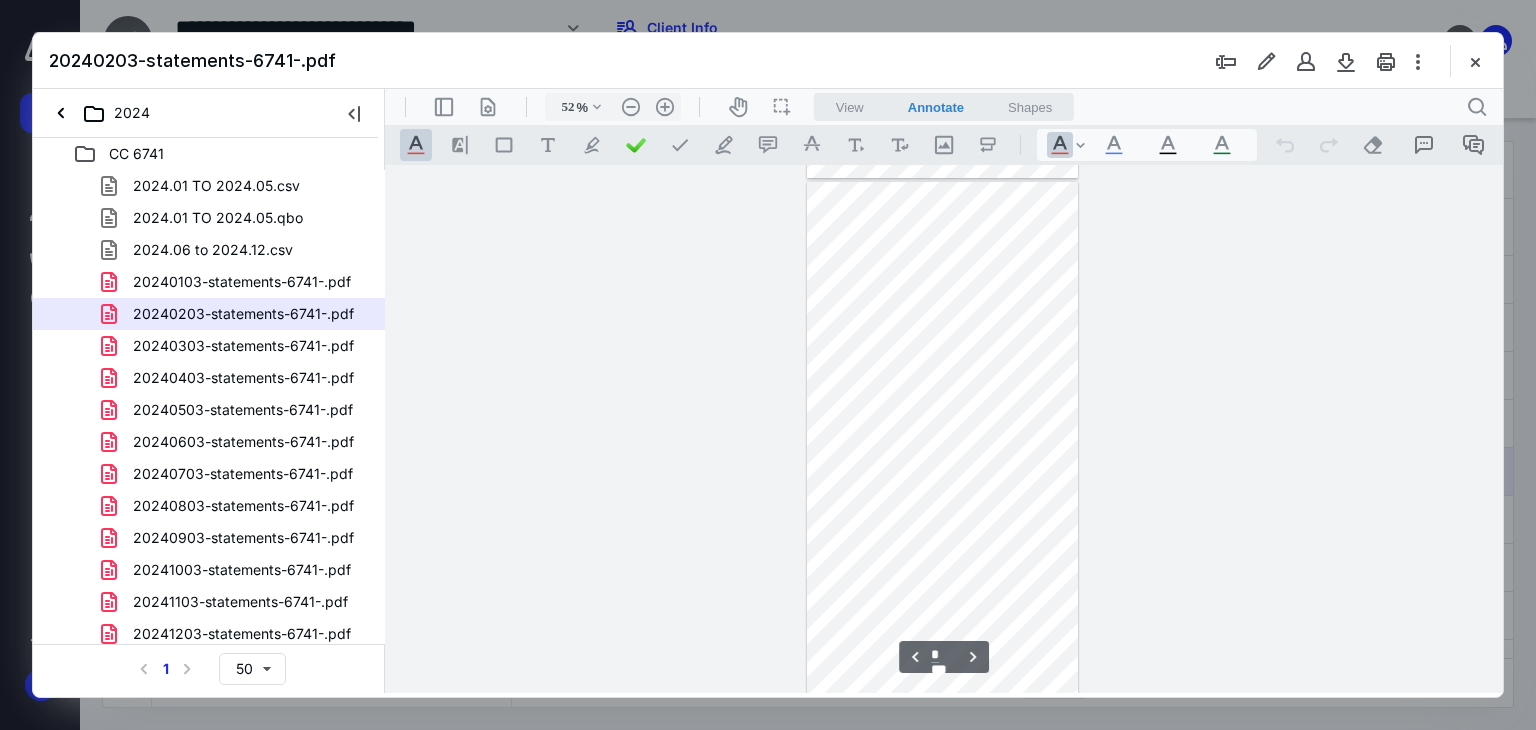 scroll, scrollTop: 978, scrollLeft: 0, axis: vertical 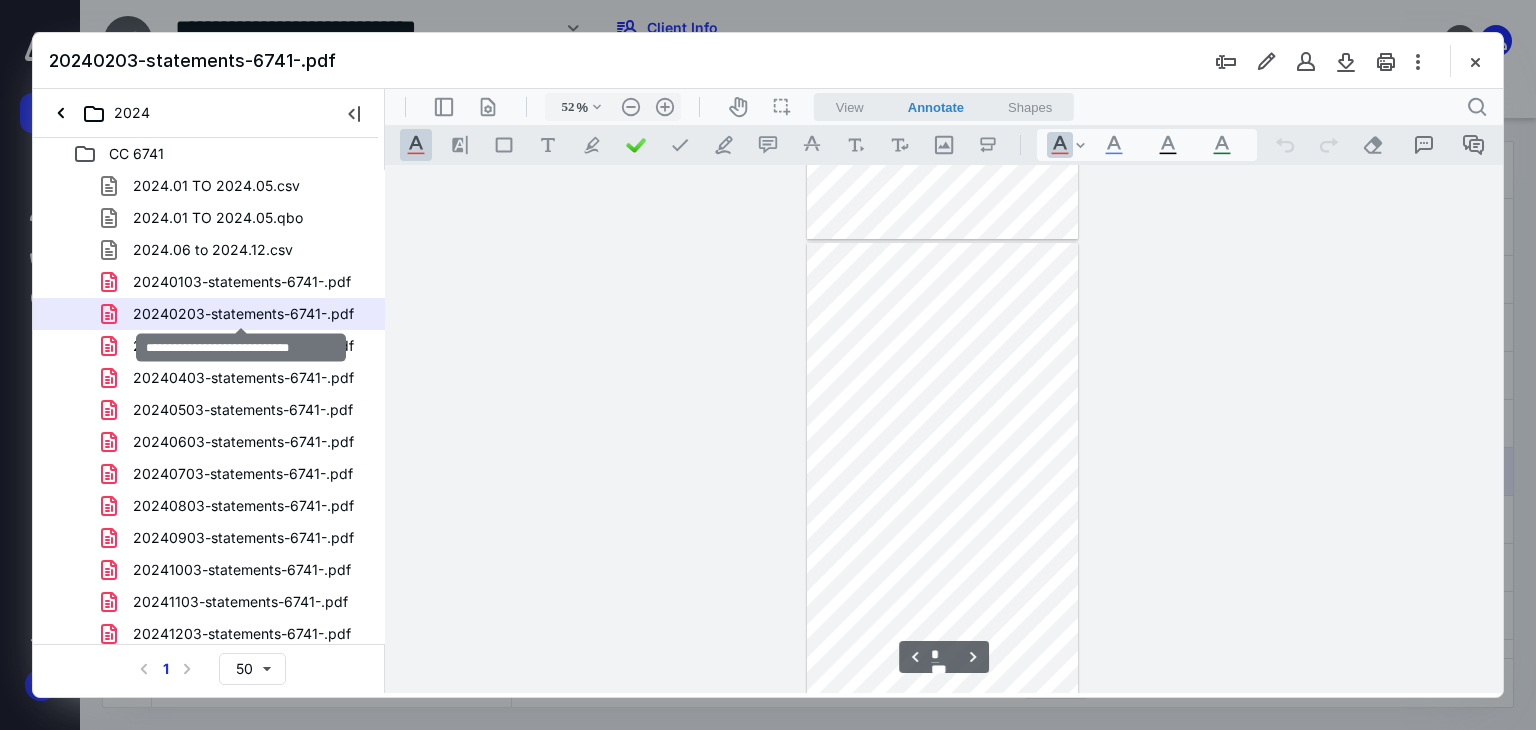 click on "20240203-statements-6741-.pdf" at bounding box center [243, 314] 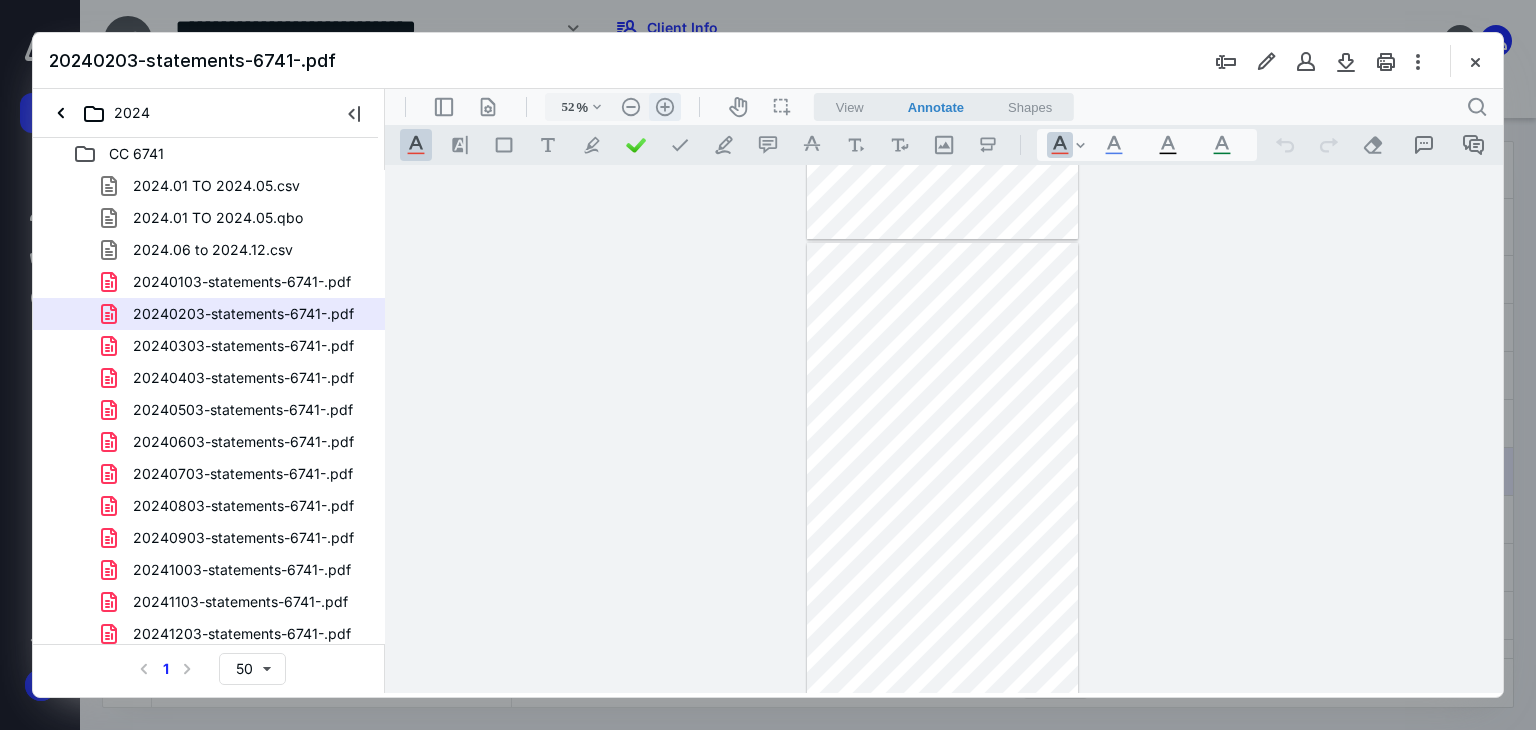 click on ".cls-1{fill:#abb0c4;} icon - header - zoom - in - line" at bounding box center [665, 107] 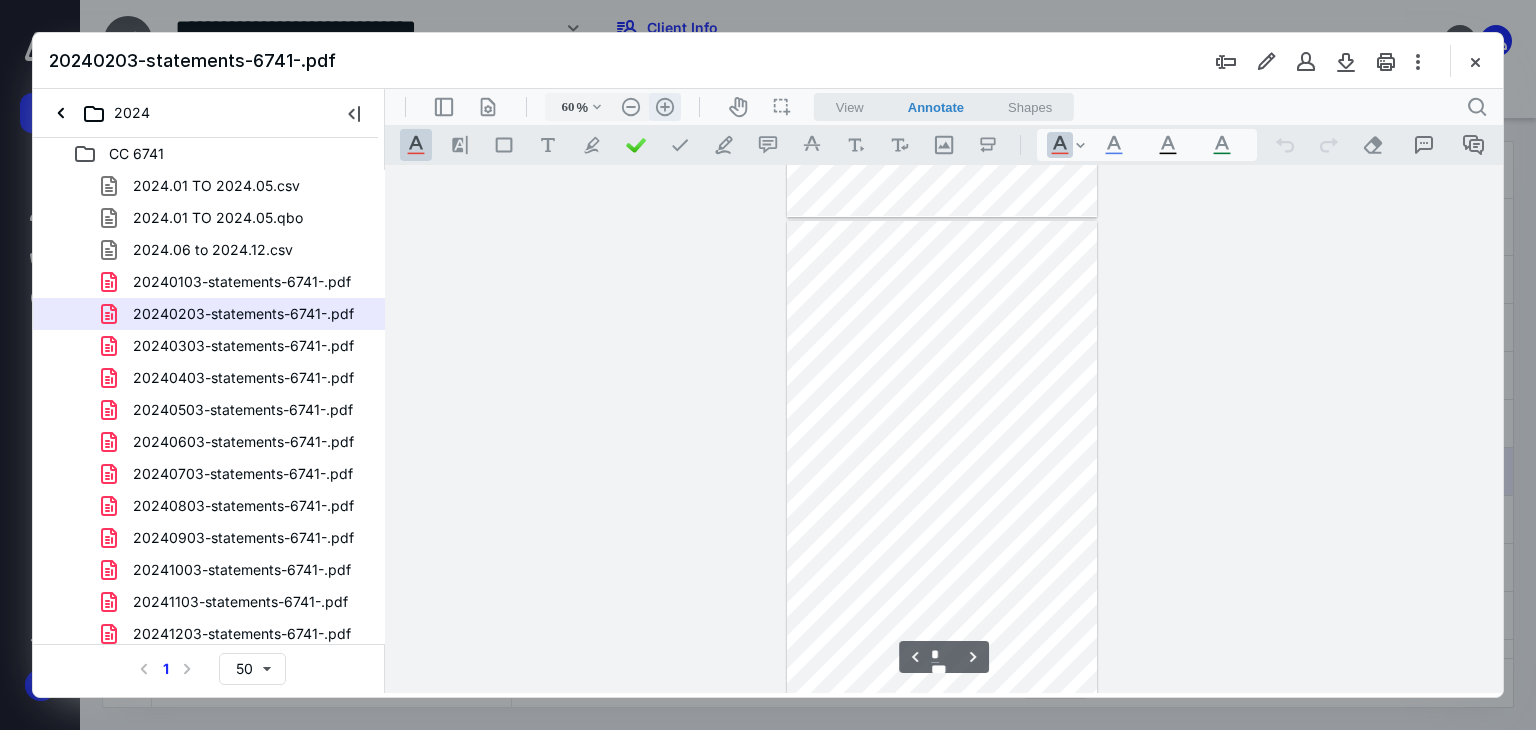 click on ".cls-1{fill:#abb0c4;} icon - header - zoom - in - line" at bounding box center [665, 107] 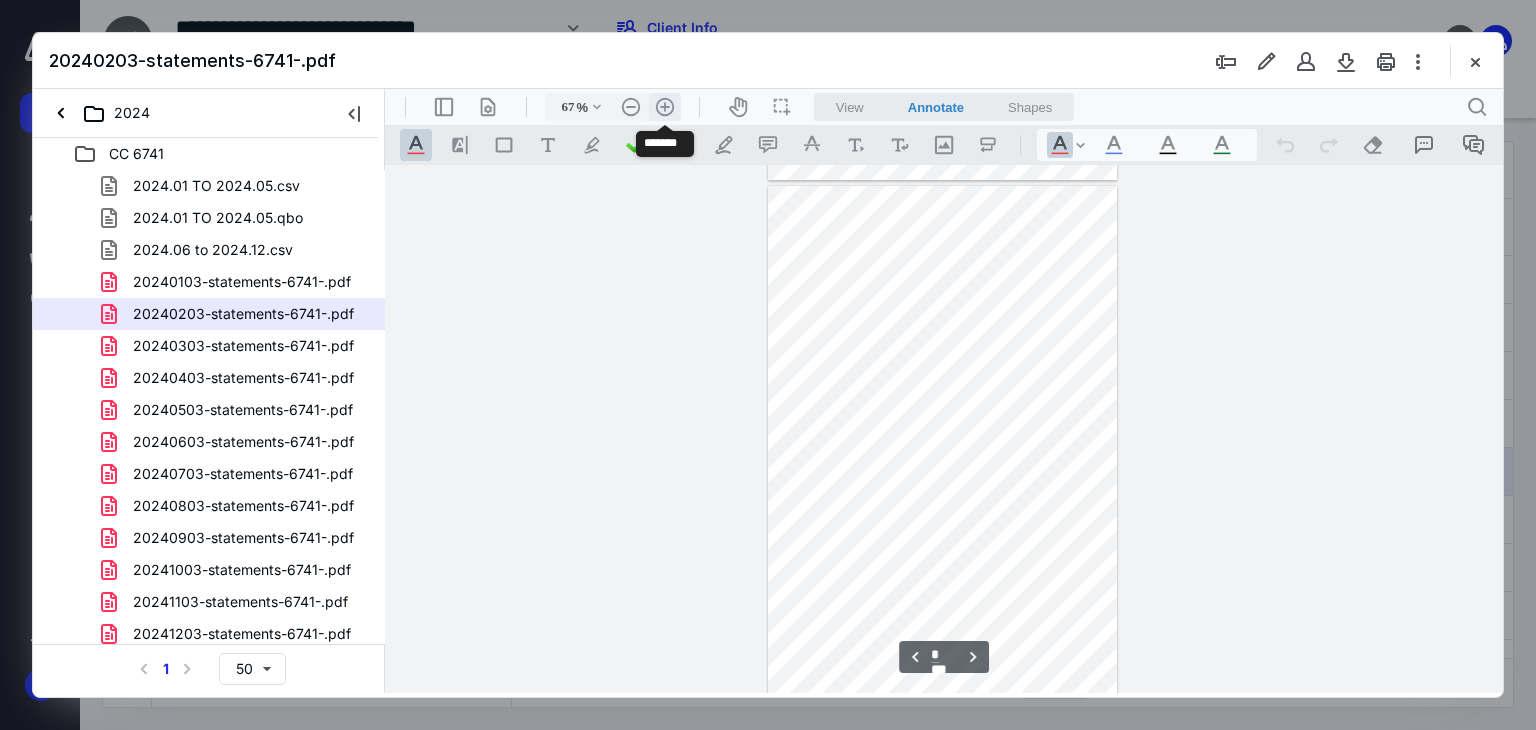 click on ".cls-1{fill:#abb0c4;} icon - header - zoom - in - line" at bounding box center (665, 107) 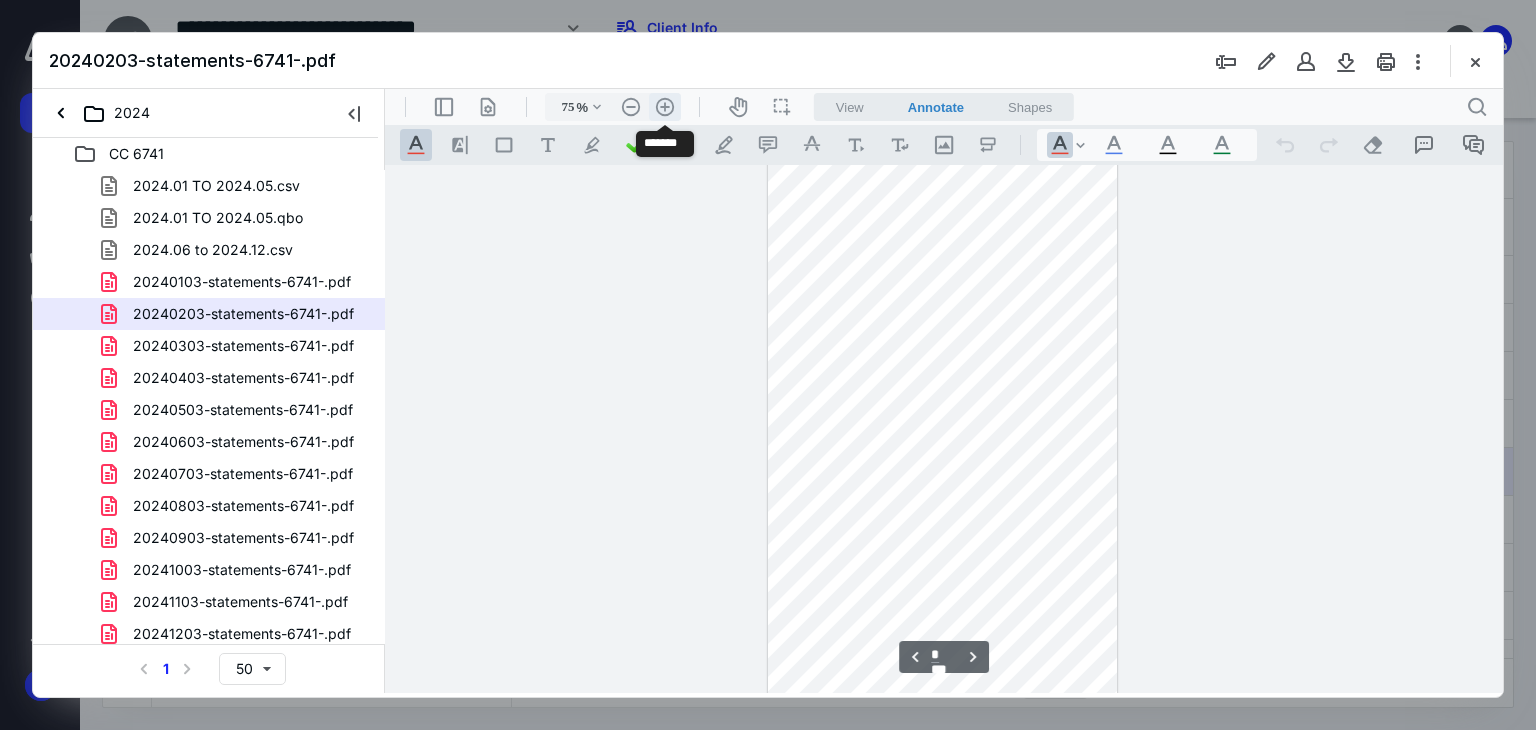 click on ".cls-1{fill:#abb0c4;} icon - header - zoom - in - line" at bounding box center (665, 107) 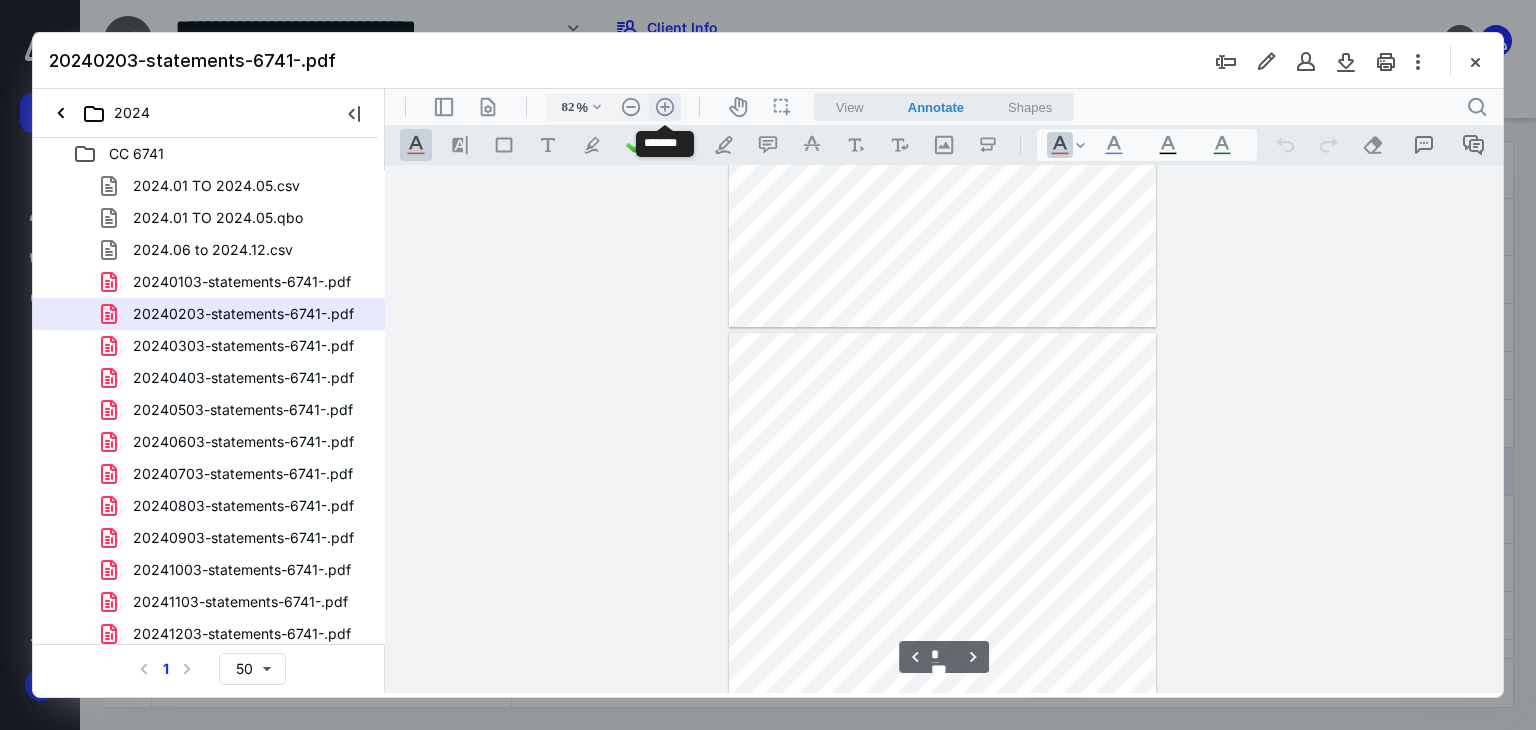 scroll, scrollTop: 1672, scrollLeft: 0, axis: vertical 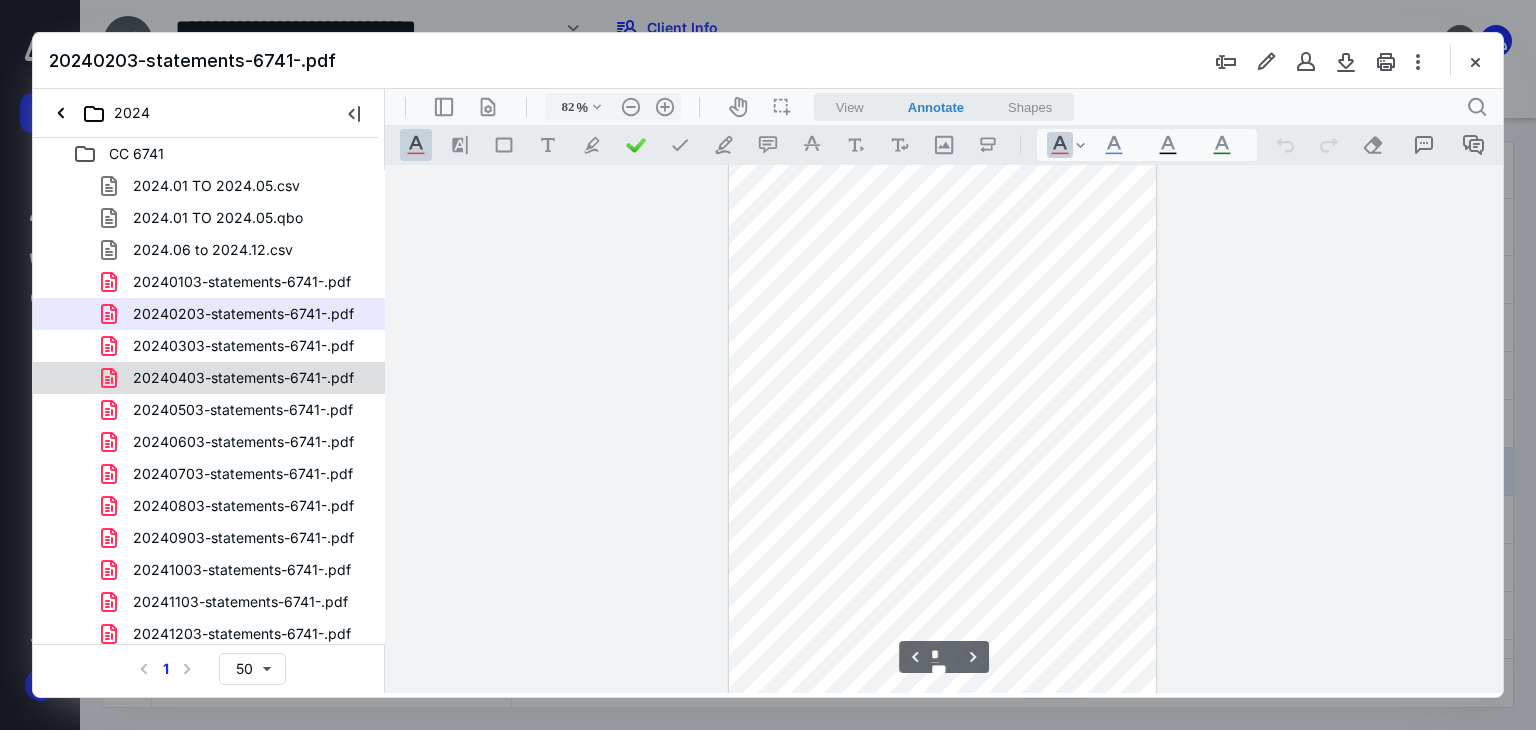 click on "20240403-statements-6741-.pdf" at bounding box center (243, 378) 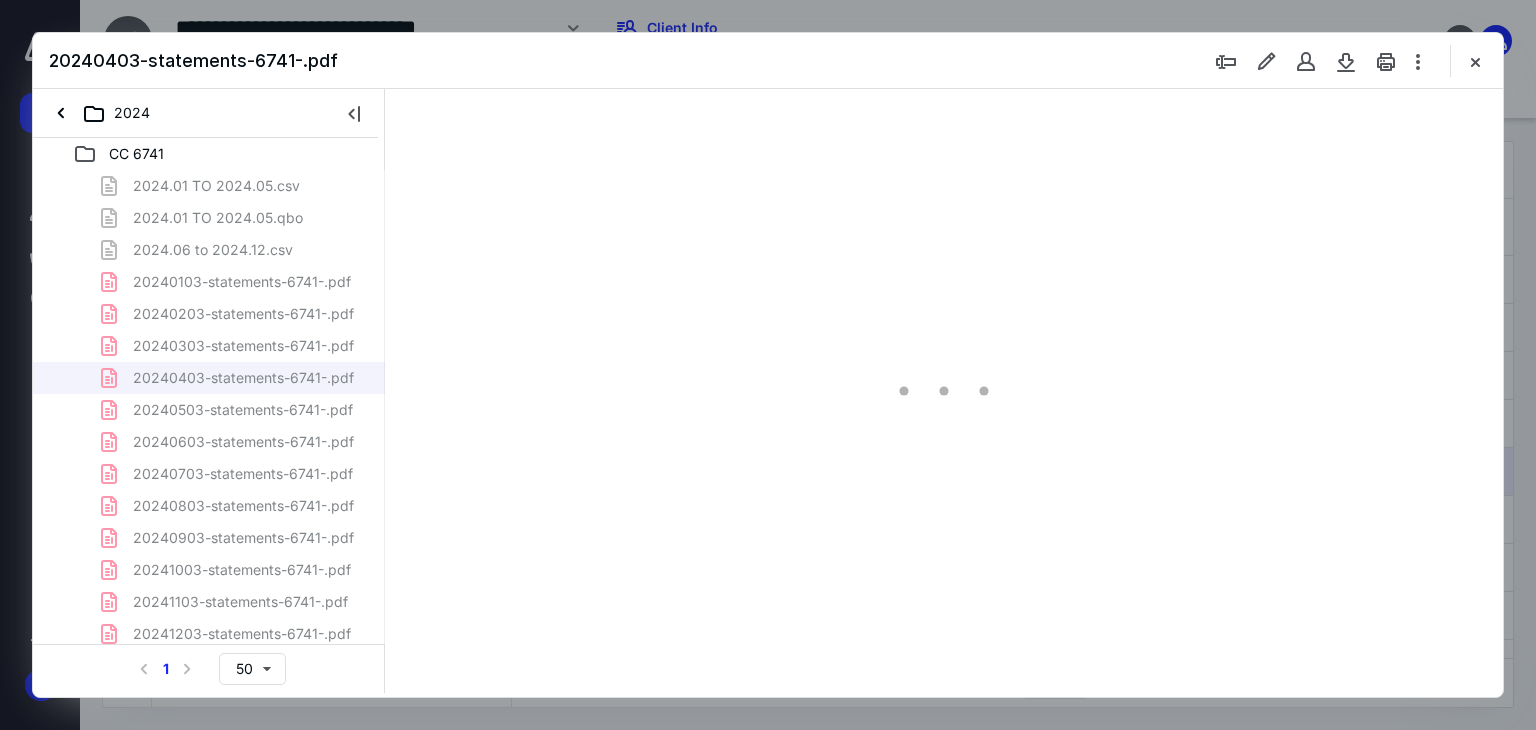 type on "52" 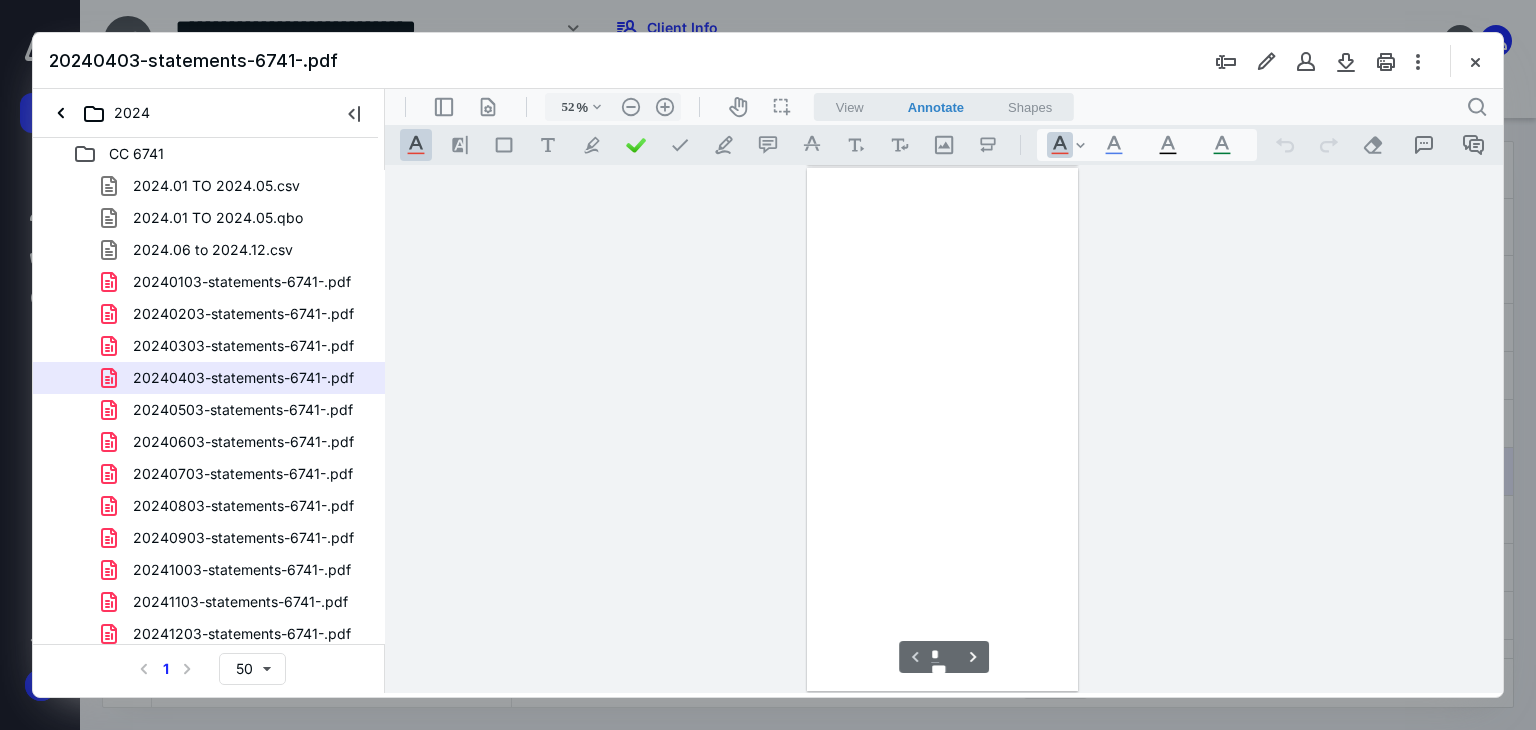 scroll, scrollTop: 78, scrollLeft: 0, axis: vertical 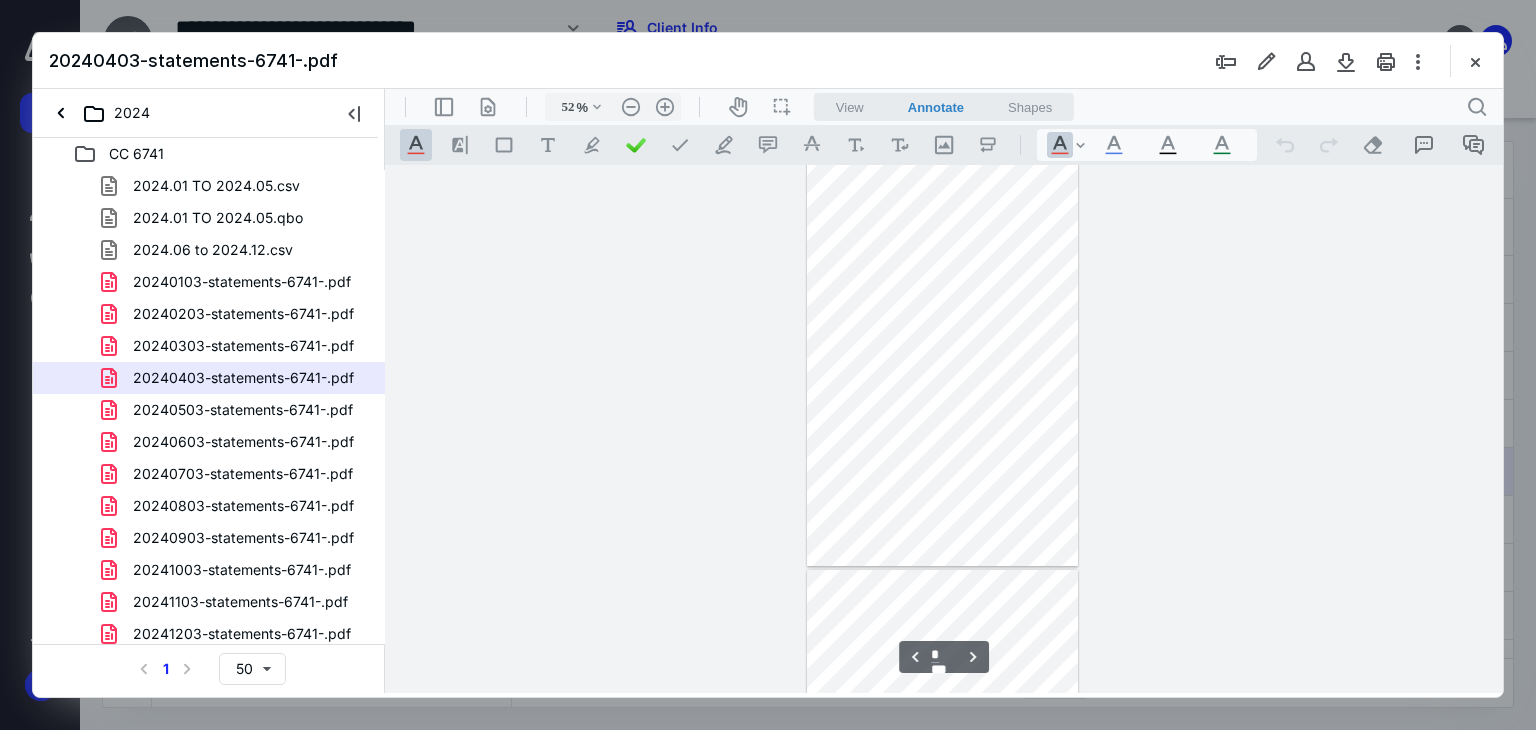 type on "*" 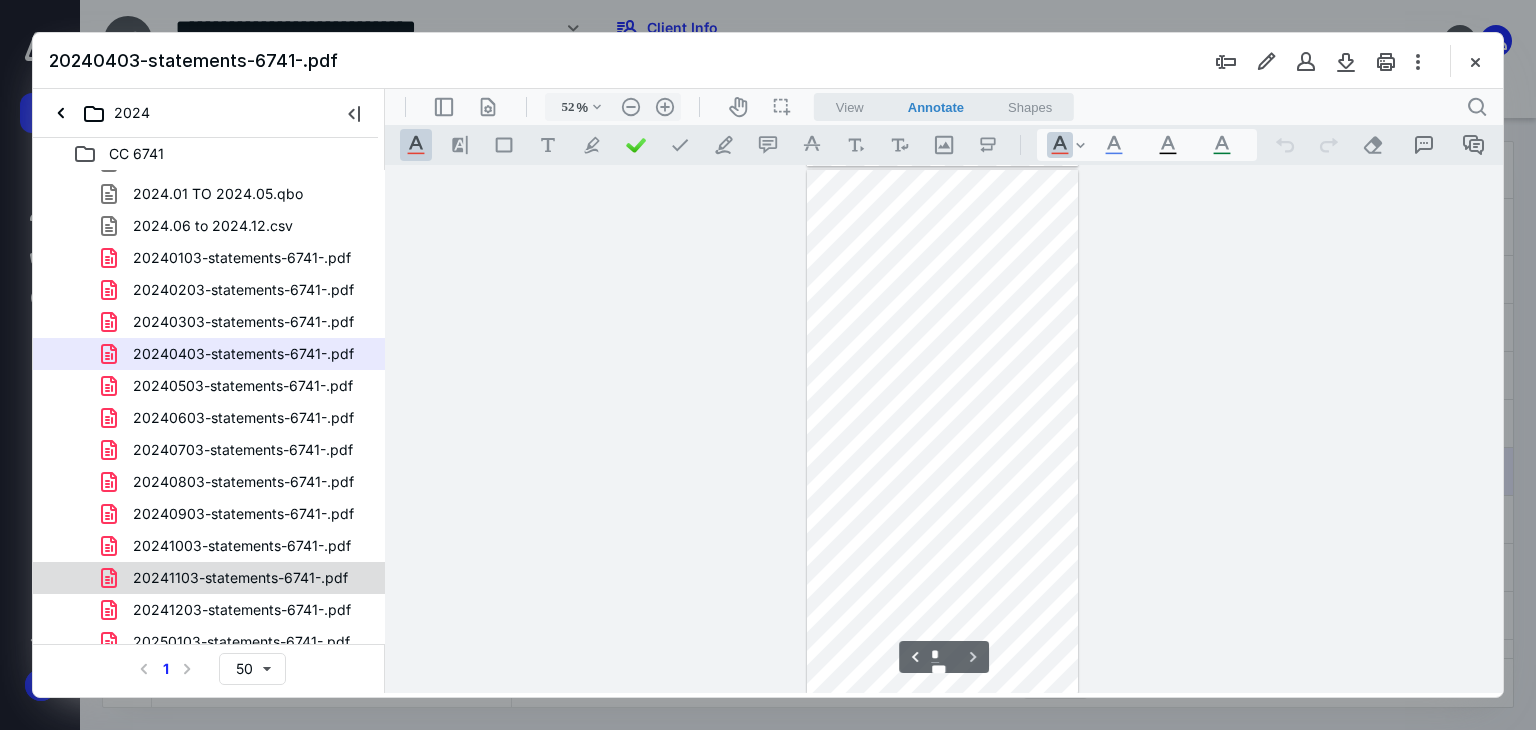 scroll, scrollTop: 37, scrollLeft: 0, axis: vertical 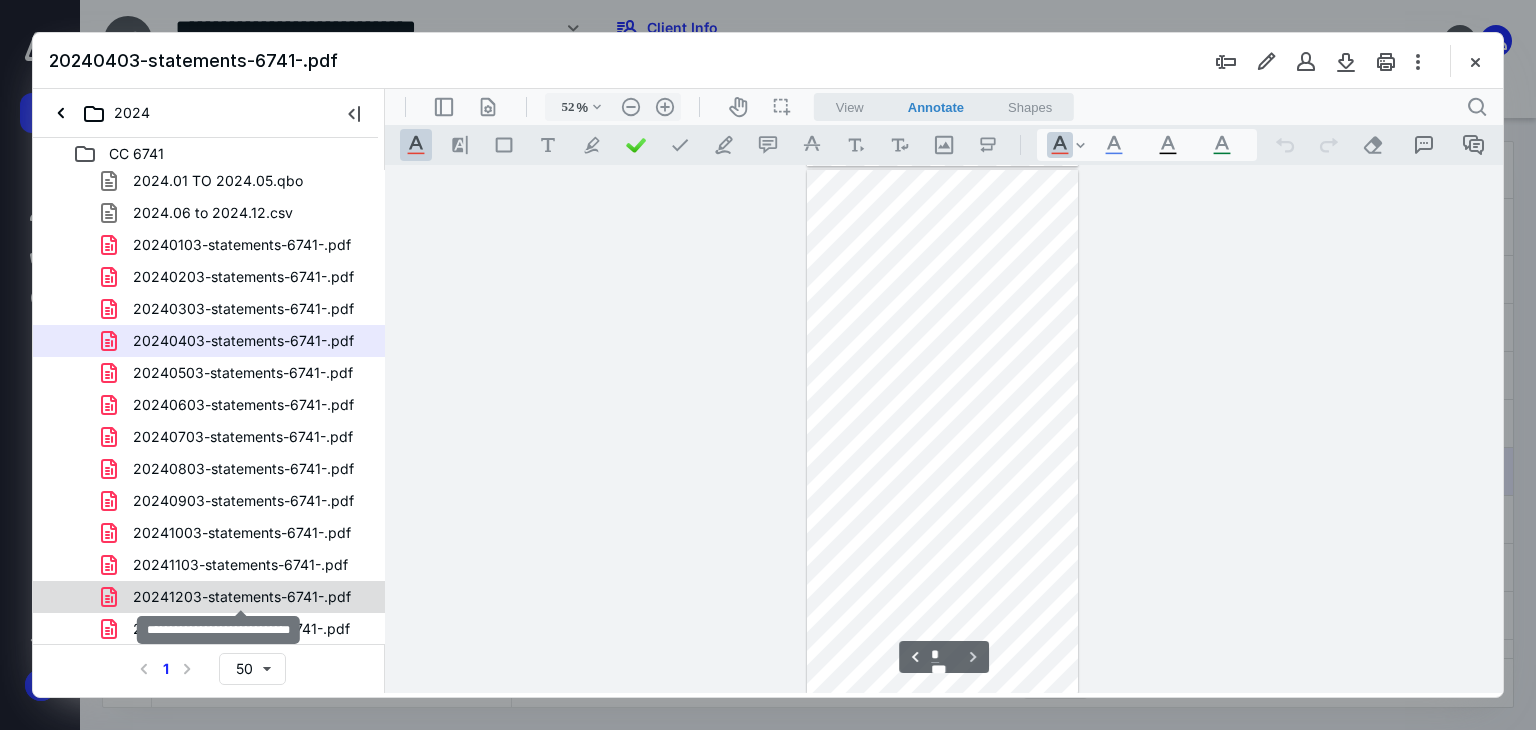 click on "20241203-statements-6741-.pdf" at bounding box center (242, 597) 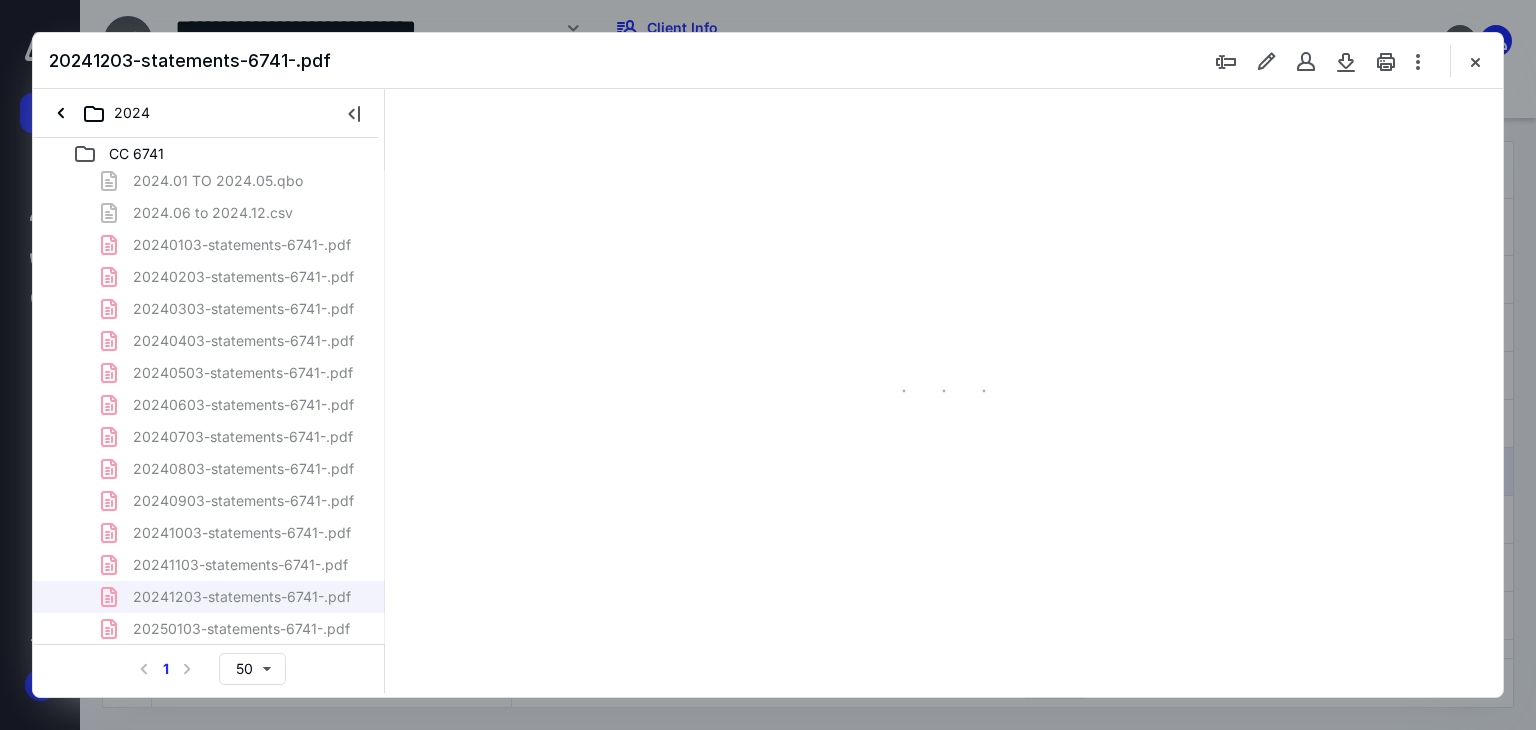 type on "52" 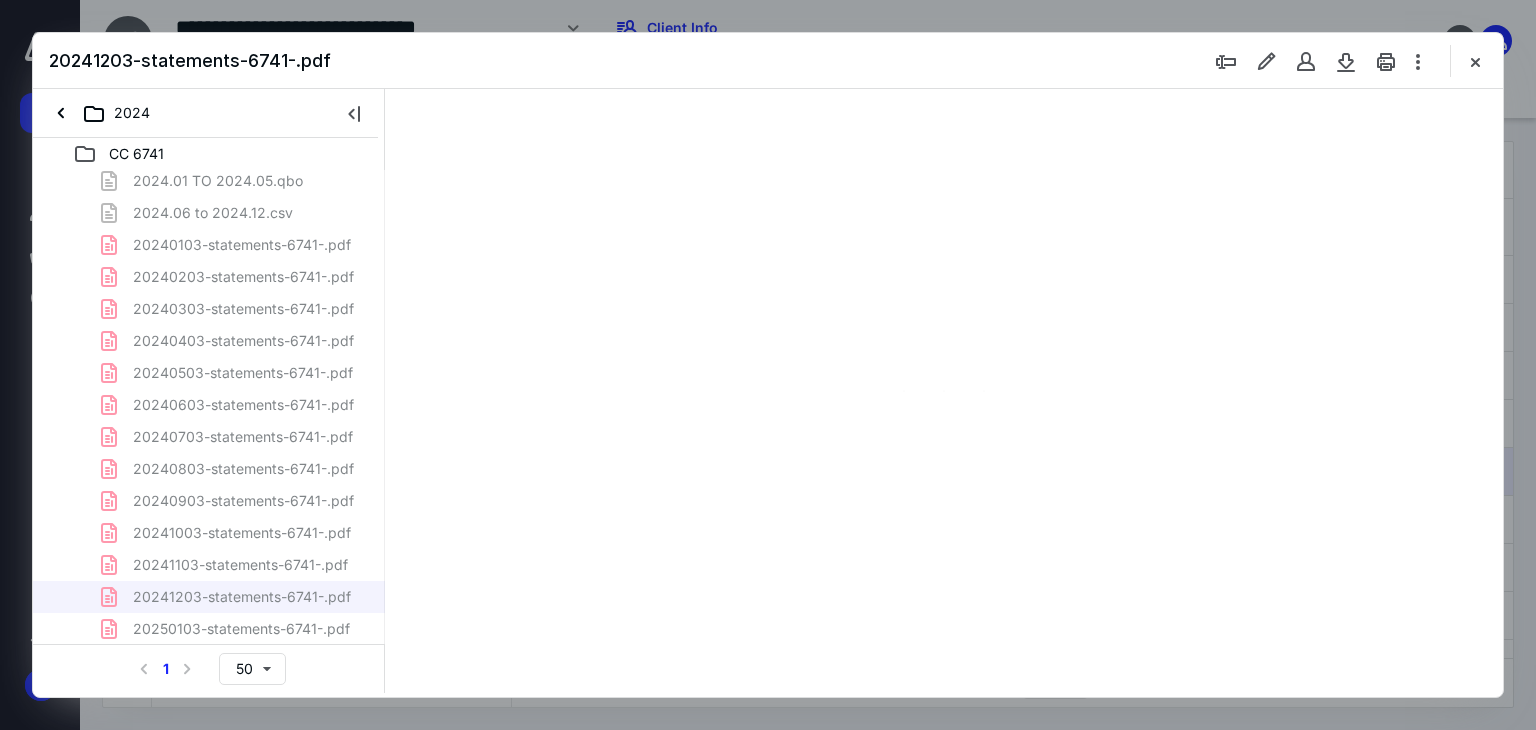 scroll, scrollTop: 78, scrollLeft: 0, axis: vertical 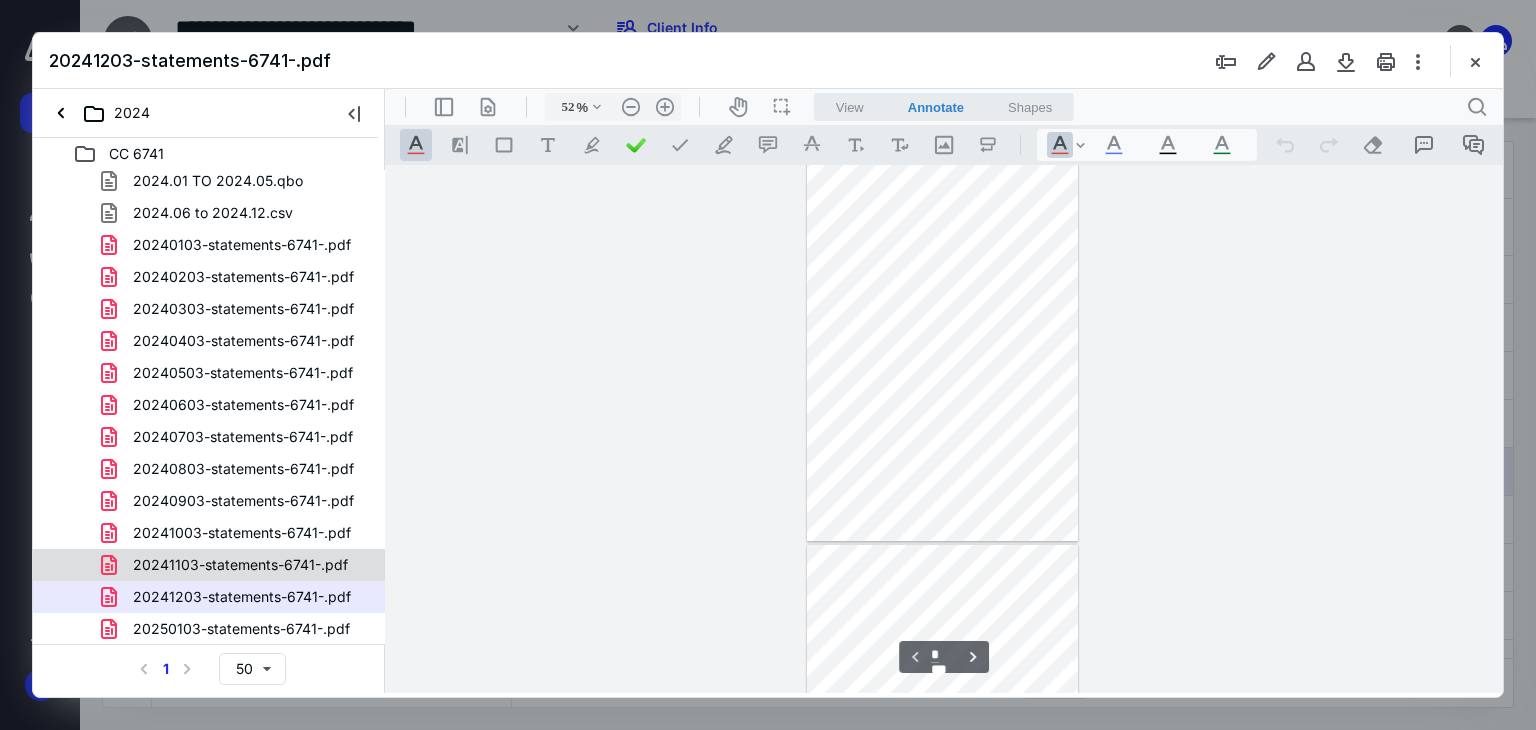 type on "*" 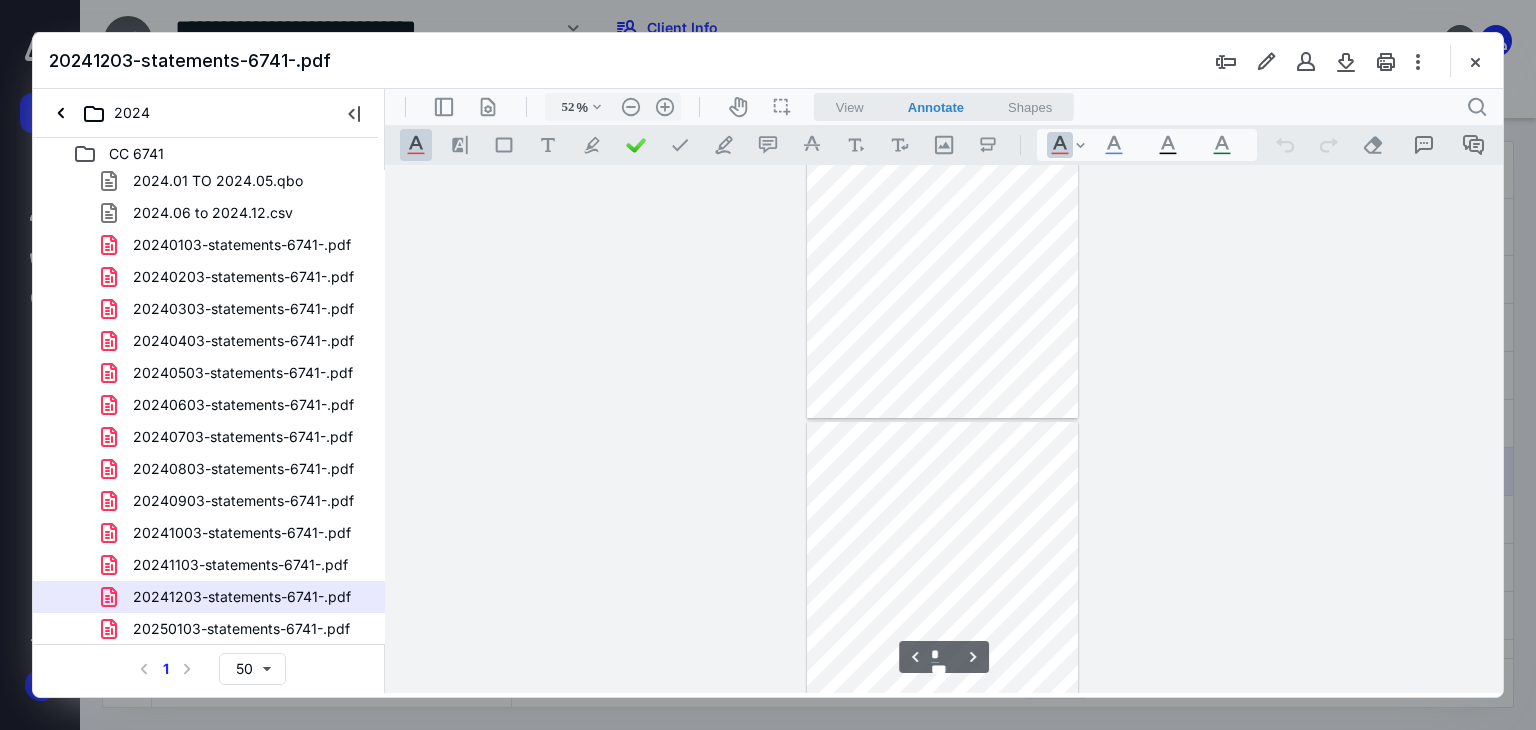 scroll, scrollTop: 278, scrollLeft: 0, axis: vertical 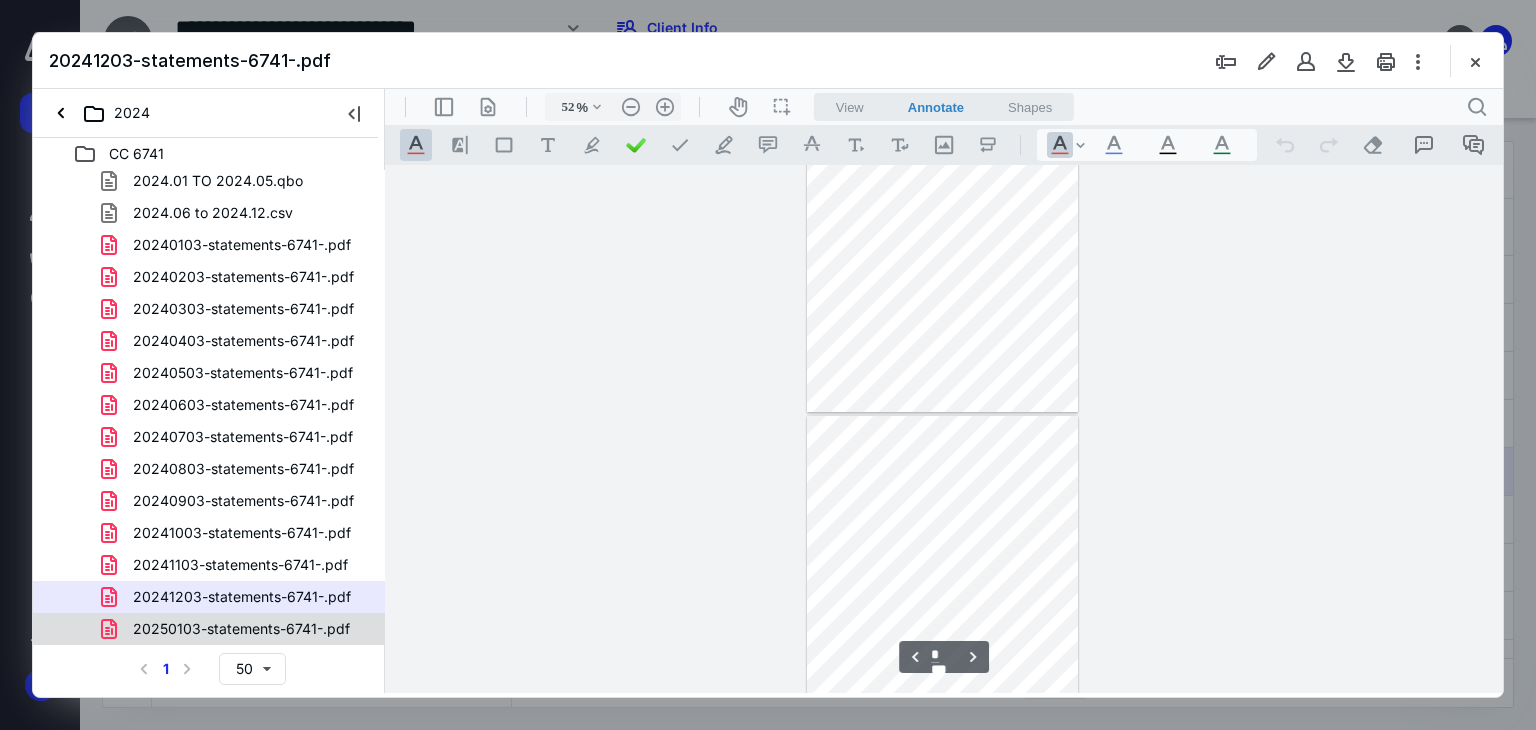 click on "20250103-statements-6741-.pdf" at bounding box center (241, 629) 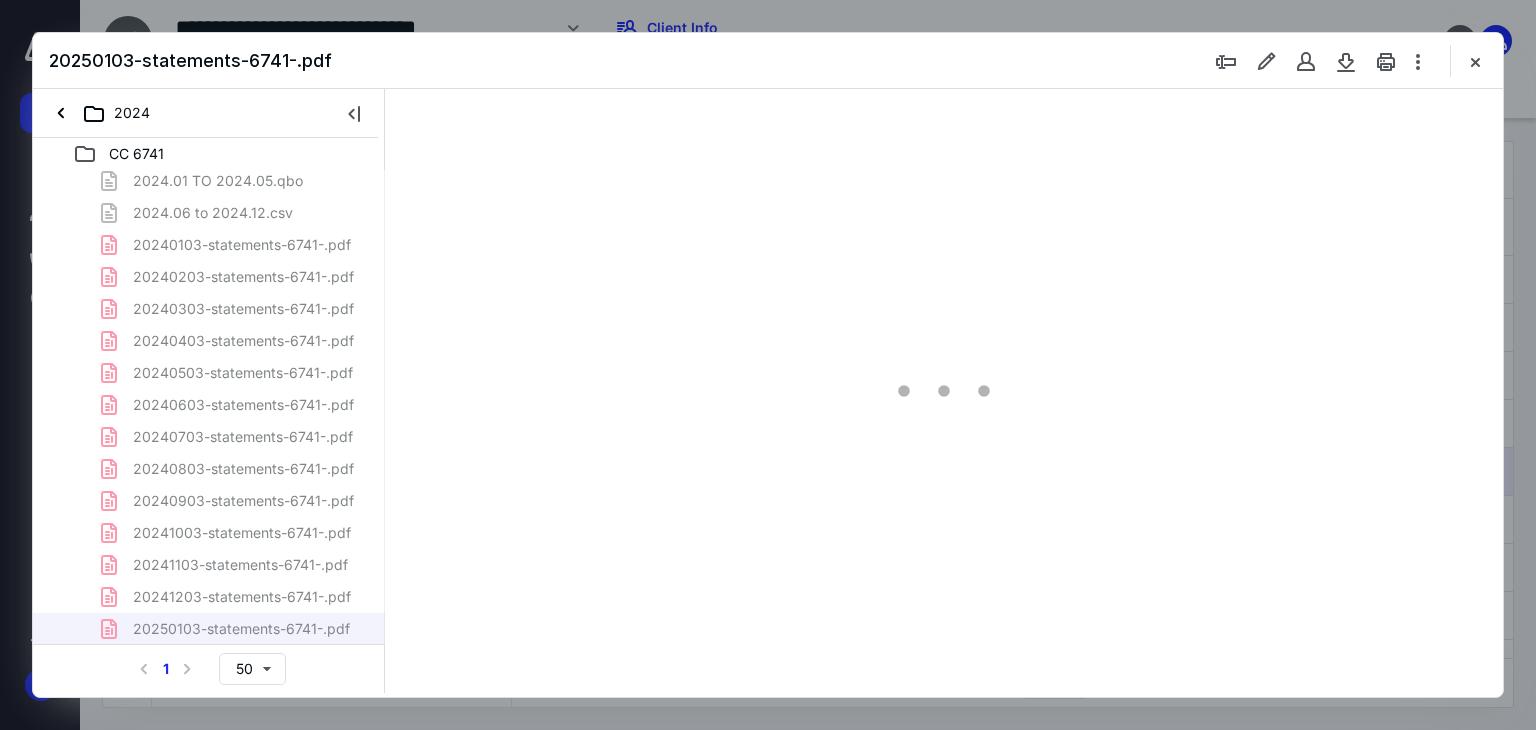type on "52" 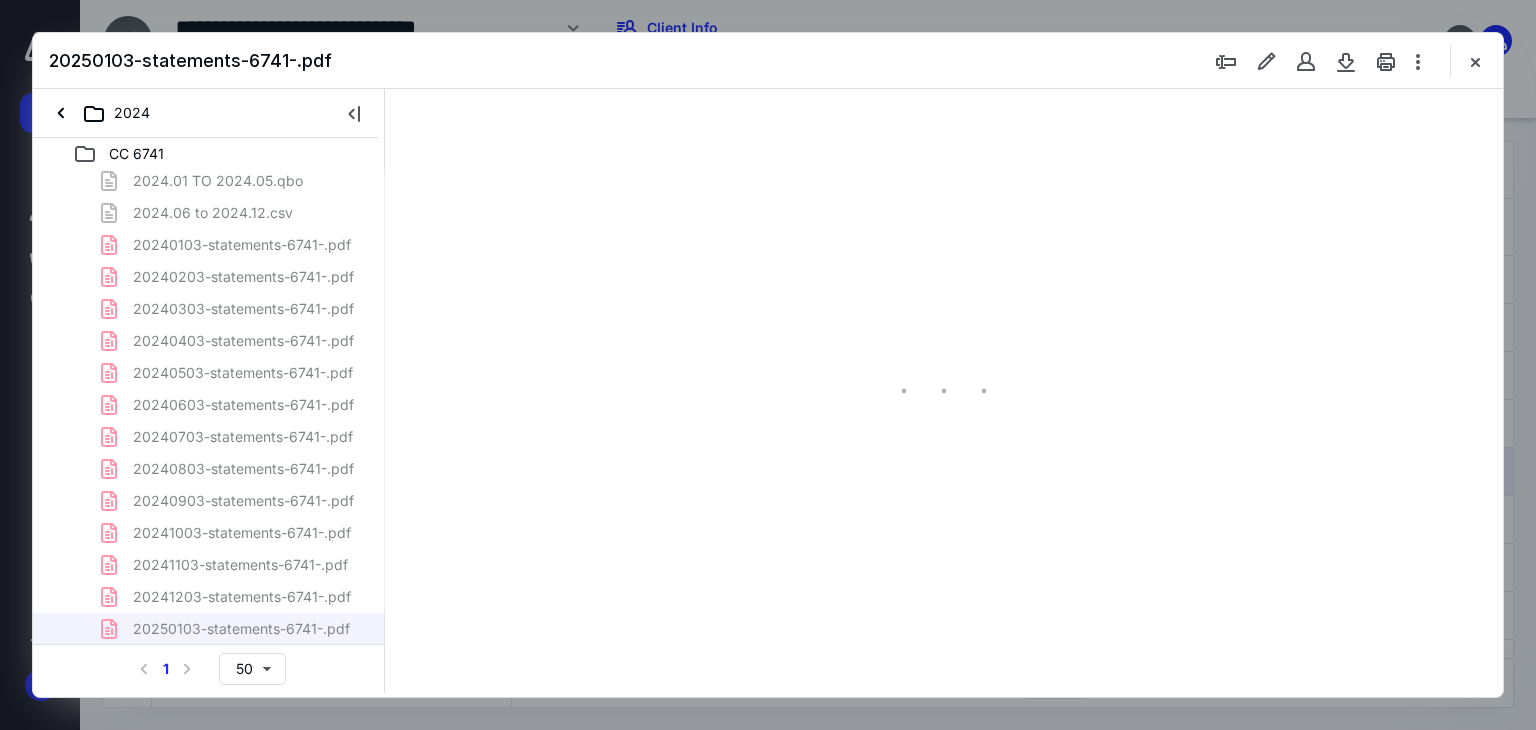 scroll, scrollTop: 78, scrollLeft: 0, axis: vertical 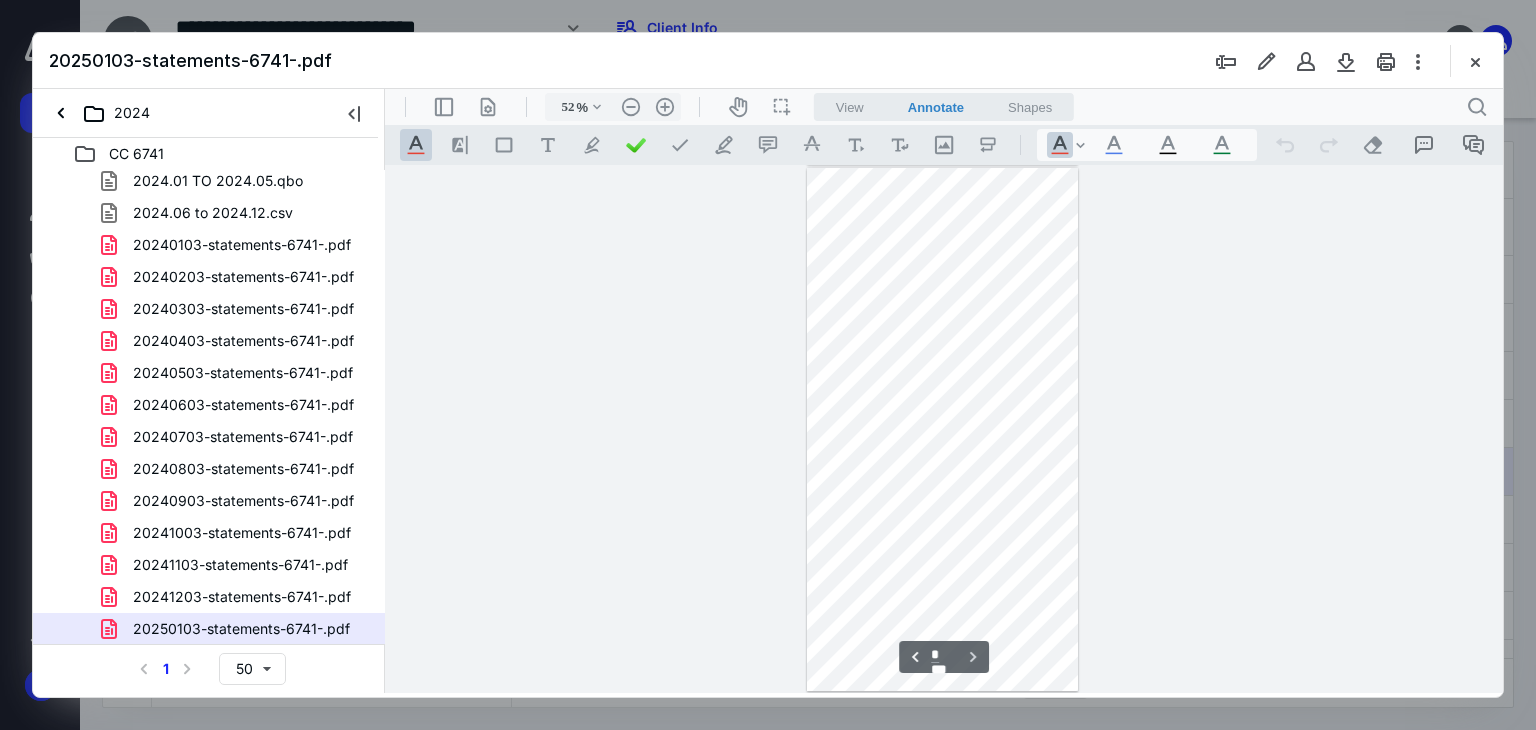 type on "*" 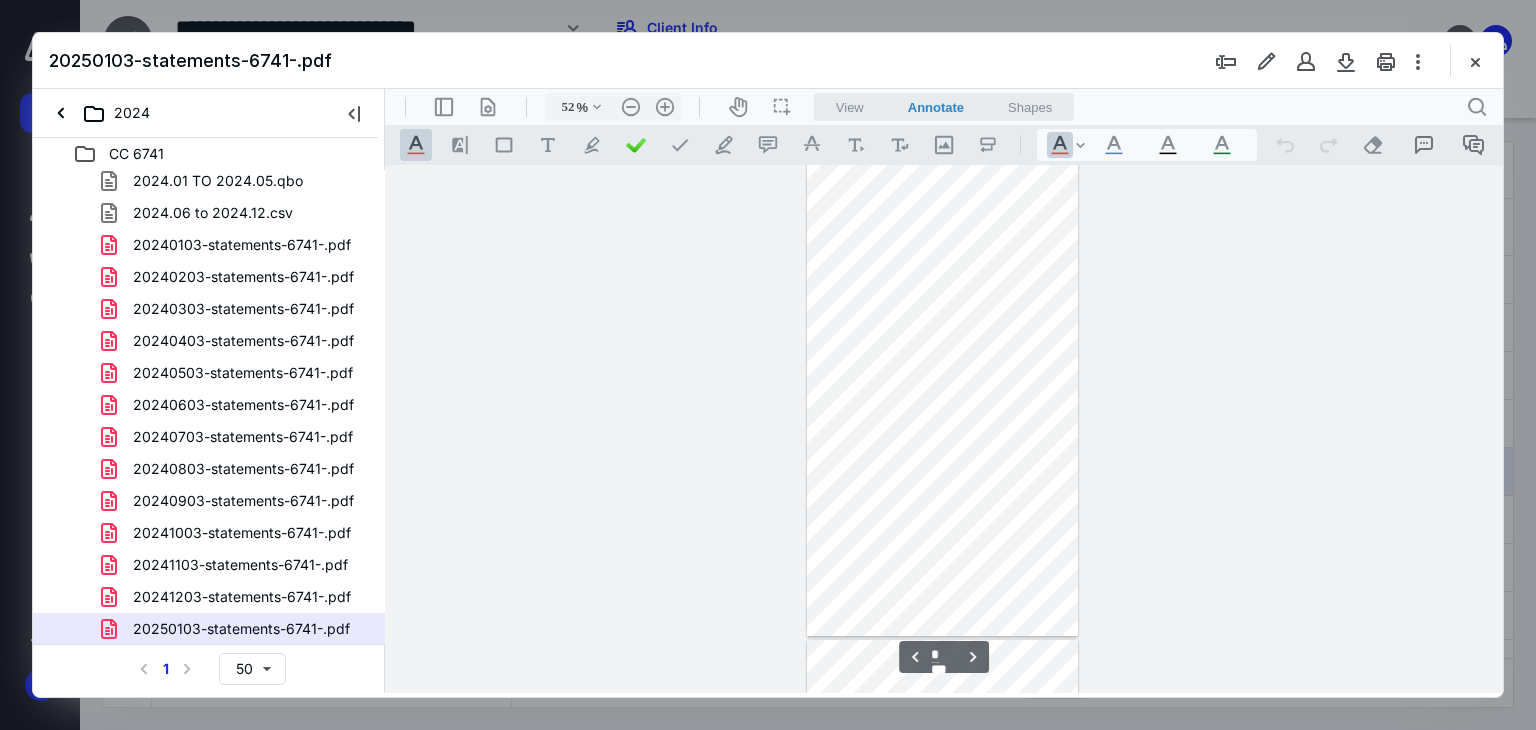 scroll, scrollTop: 880, scrollLeft: 0, axis: vertical 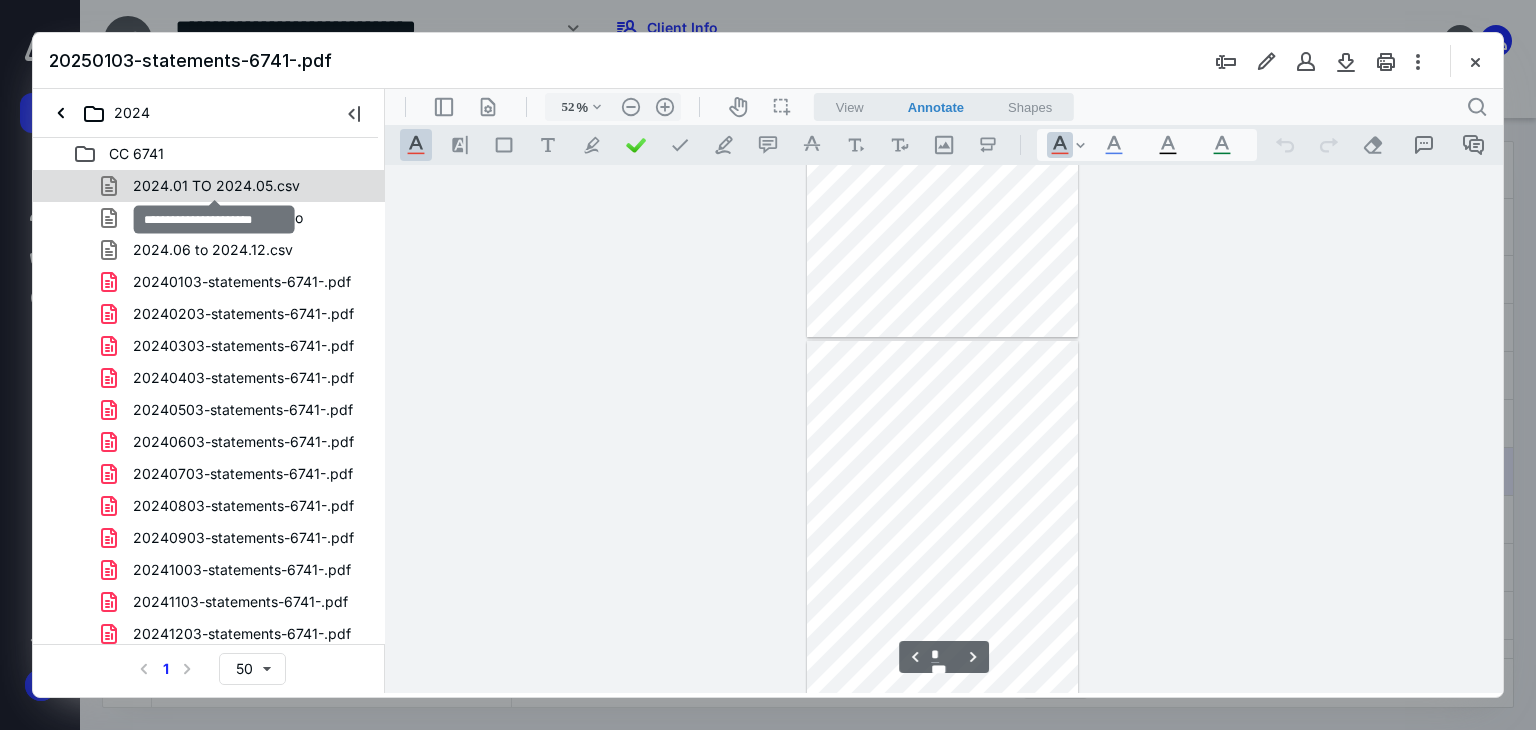 click on "2024.01 TO 2024.05.csv" at bounding box center [216, 186] 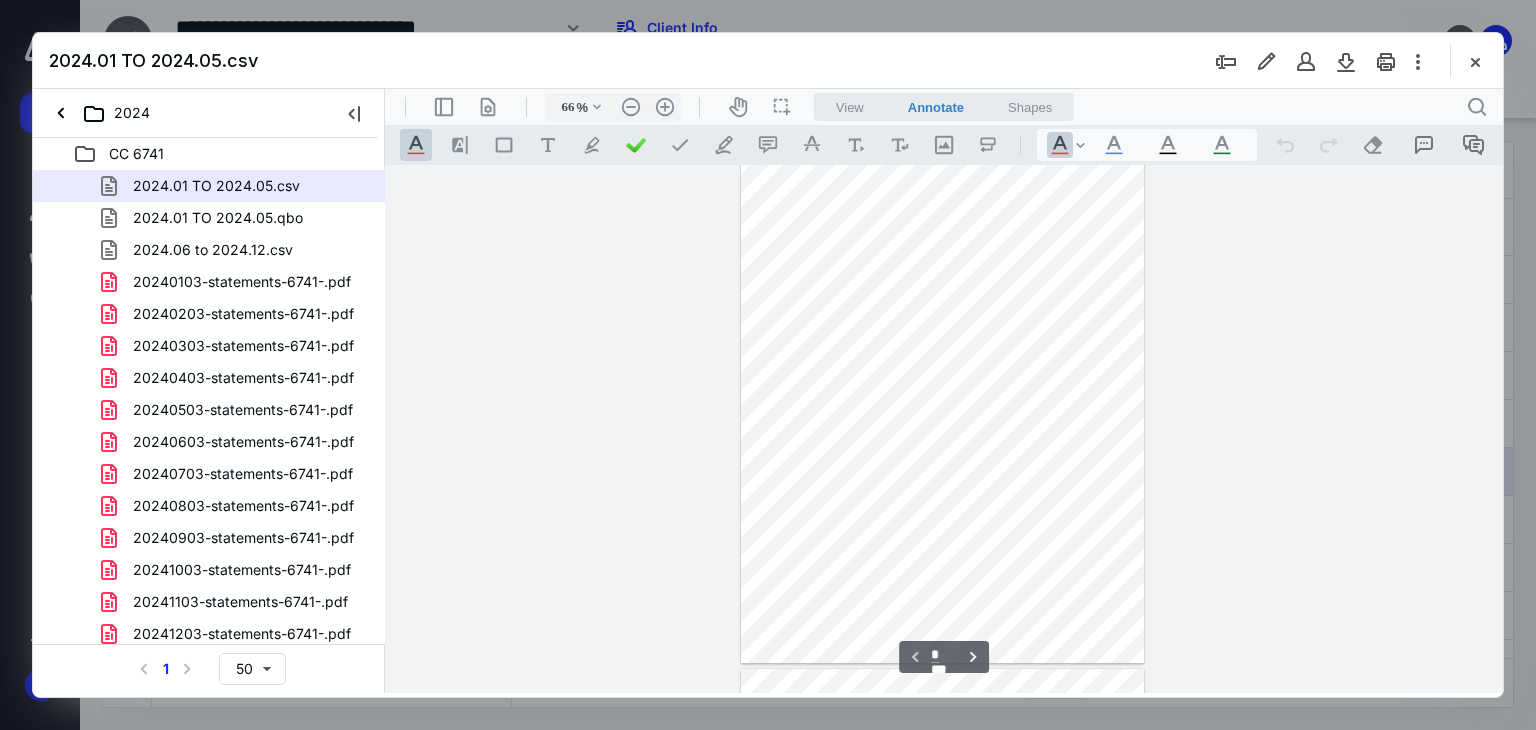 scroll, scrollTop: 0, scrollLeft: 0, axis: both 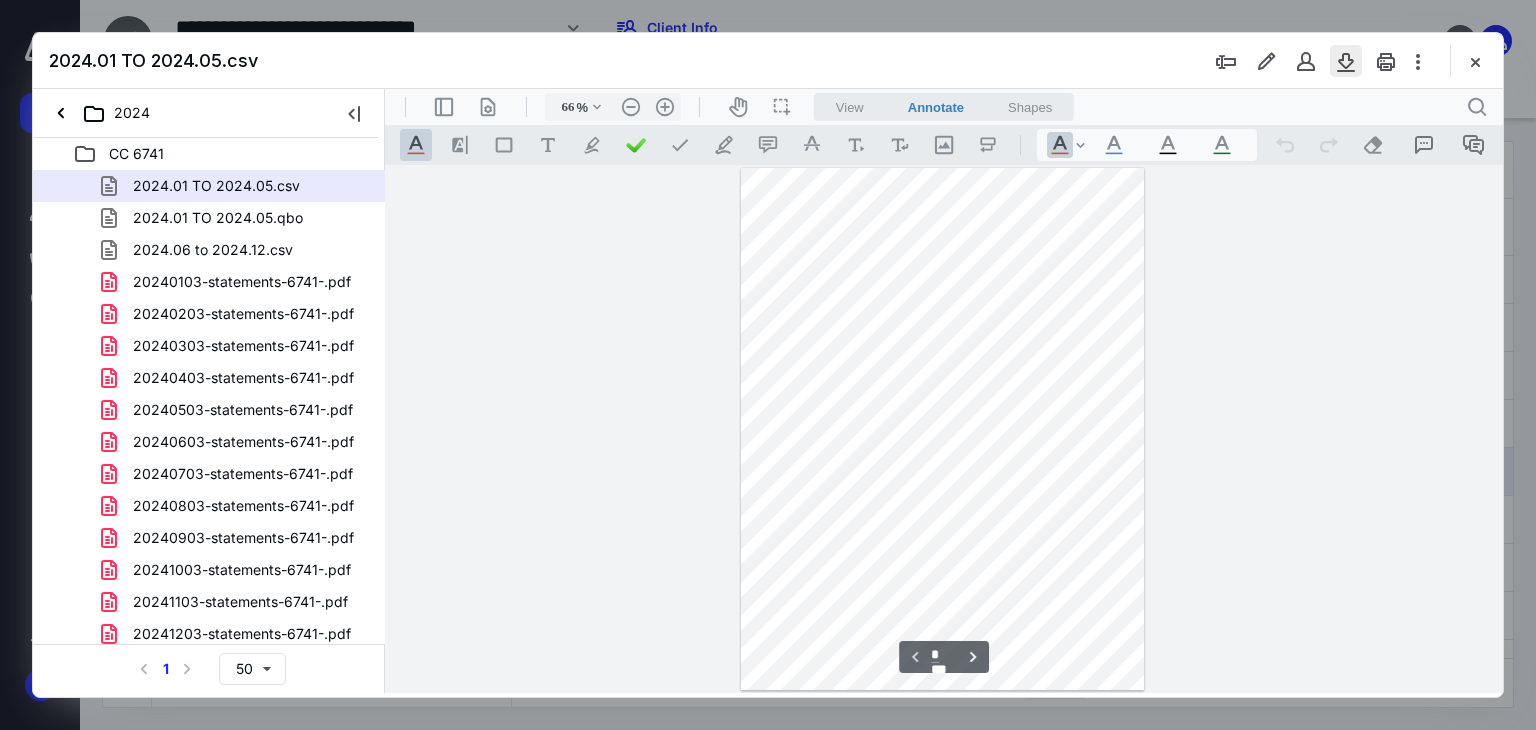 click at bounding box center (1346, 61) 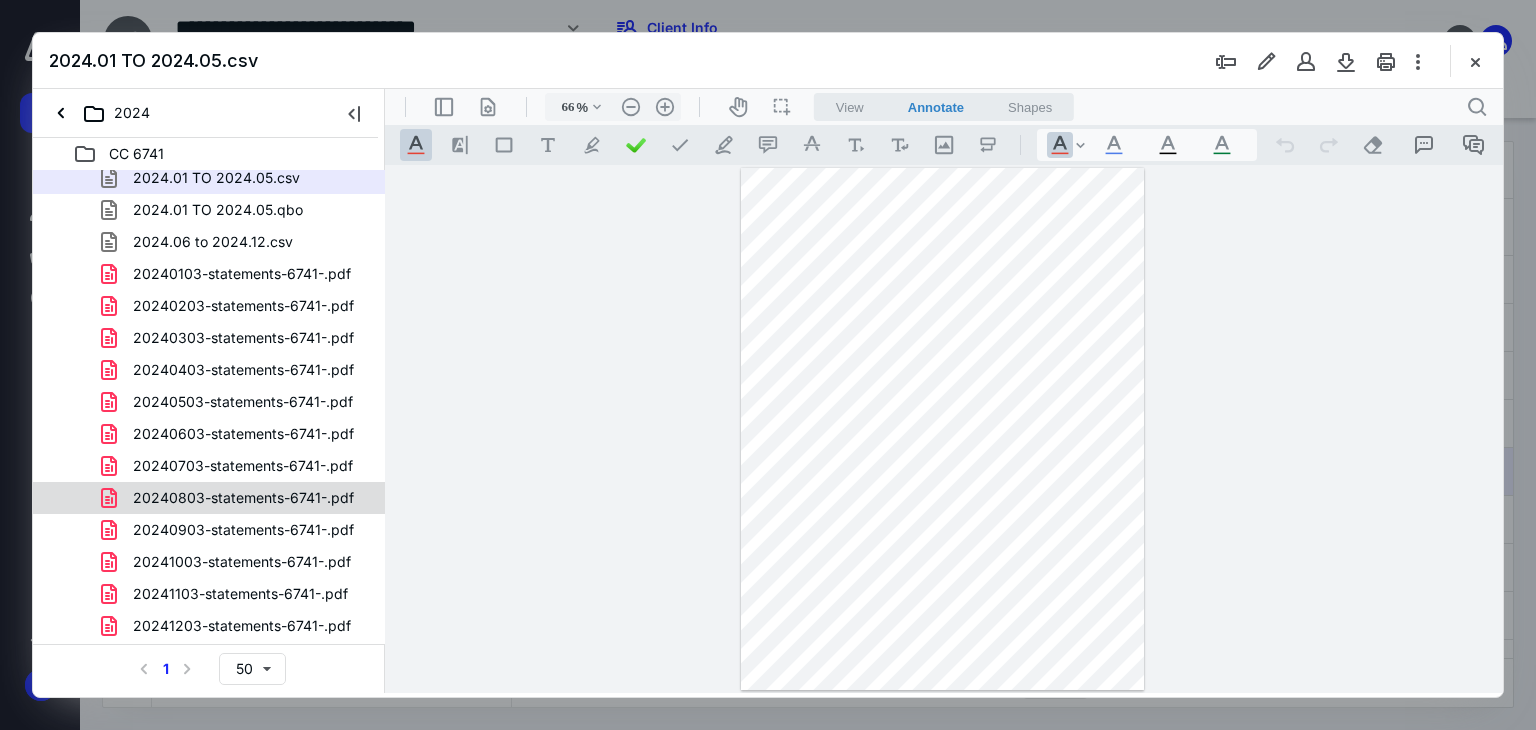 scroll, scrollTop: 0, scrollLeft: 0, axis: both 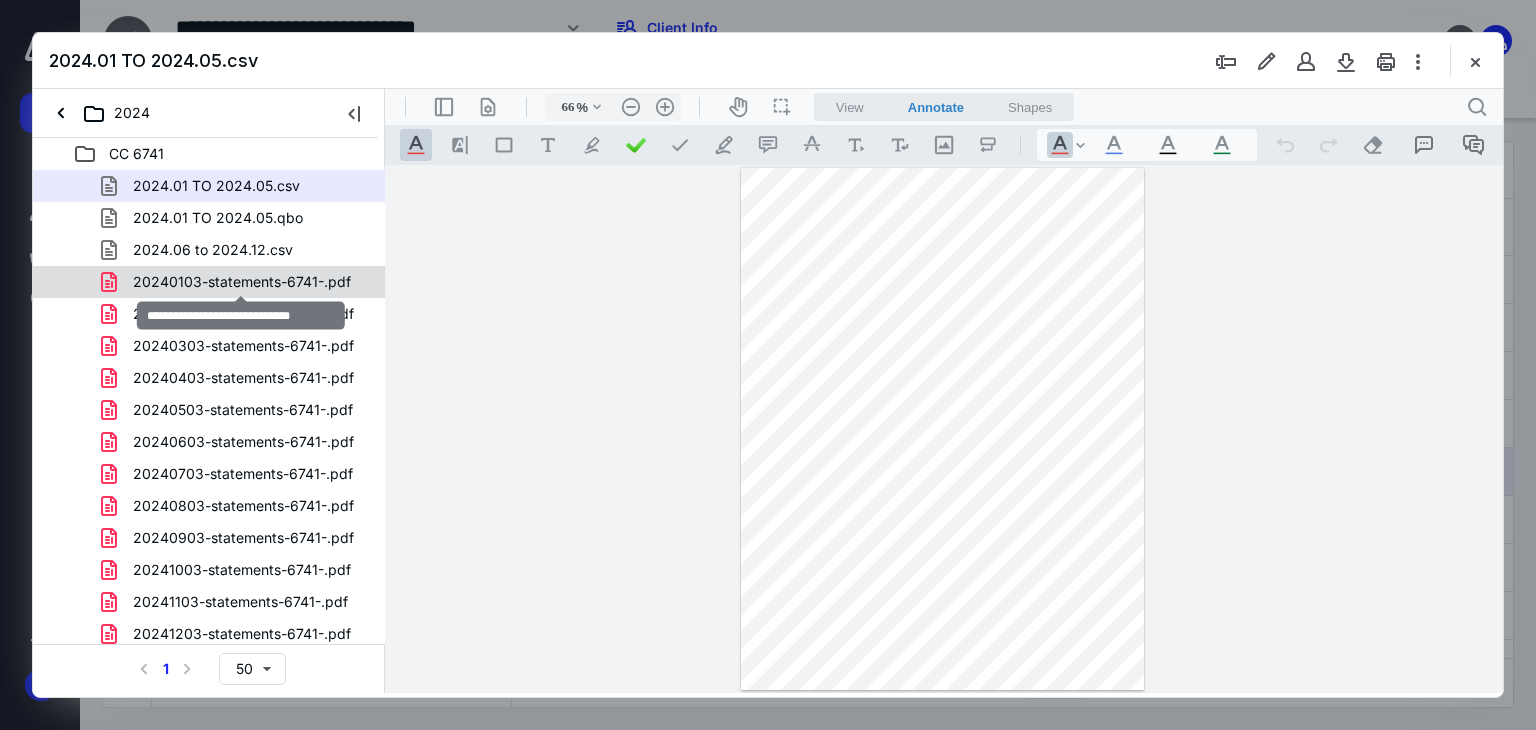 click on "20240103-statements-6741-.pdf" at bounding box center [242, 282] 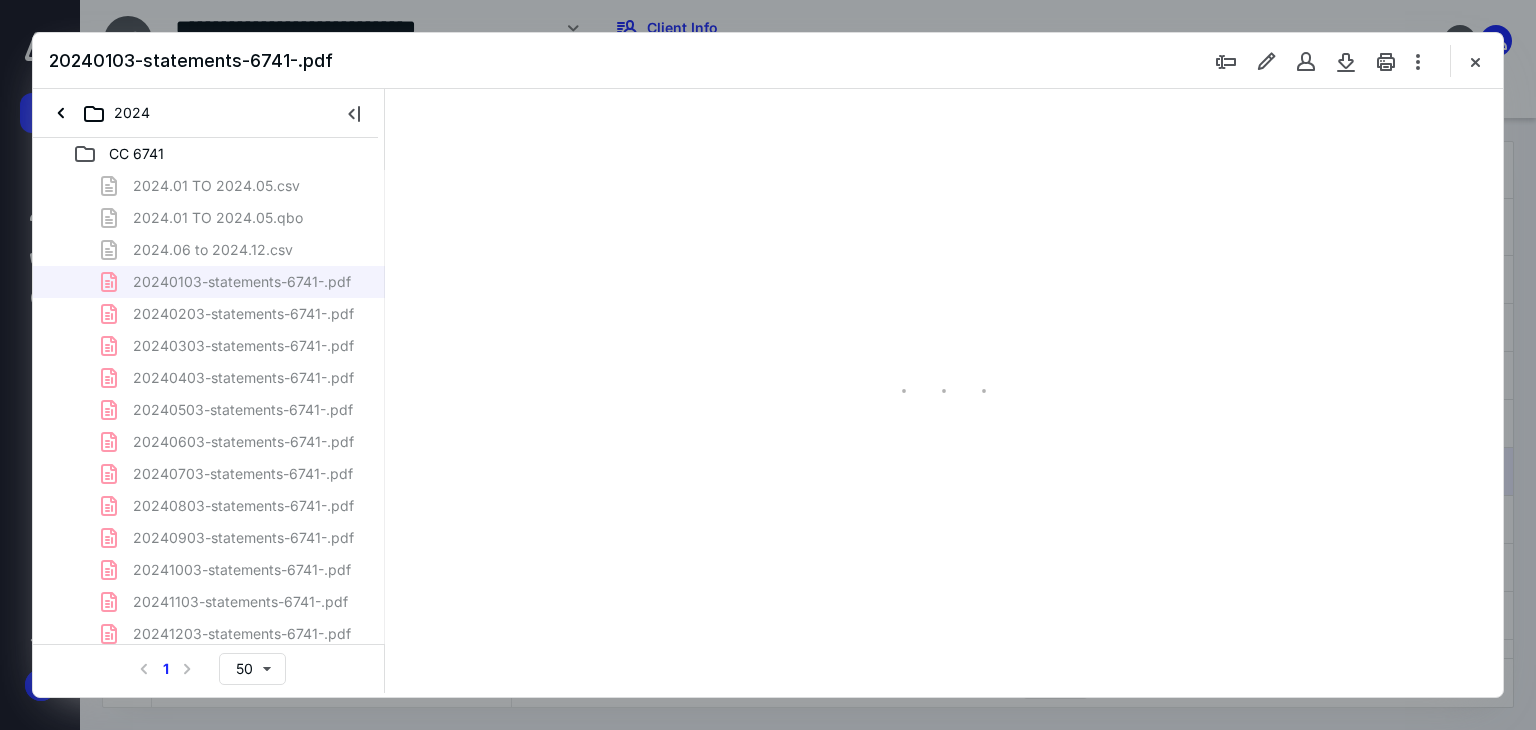 scroll, scrollTop: 78, scrollLeft: 0, axis: vertical 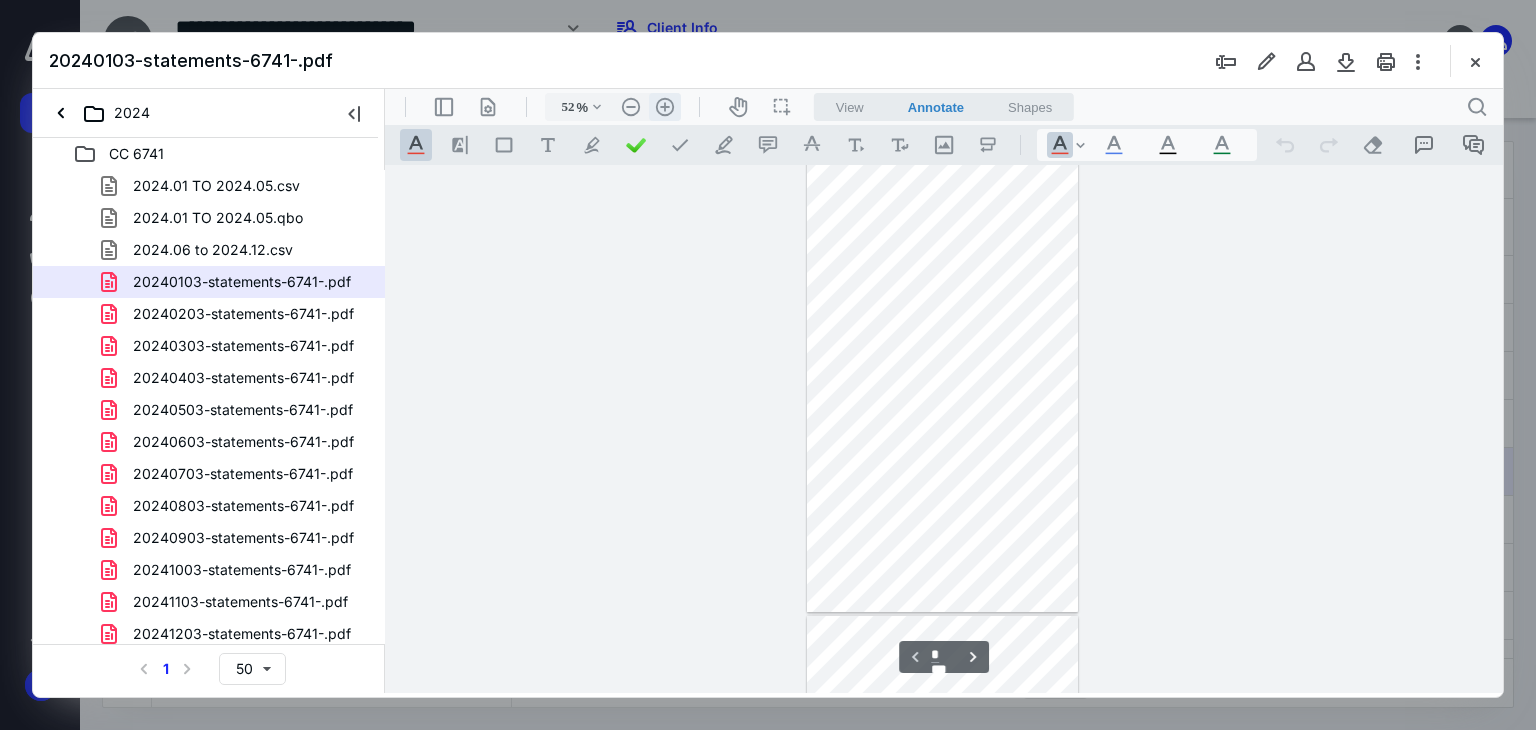 click on ".cls-1{fill:#abb0c4;} icon - header - zoom - in - line" at bounding box center (665, 107) 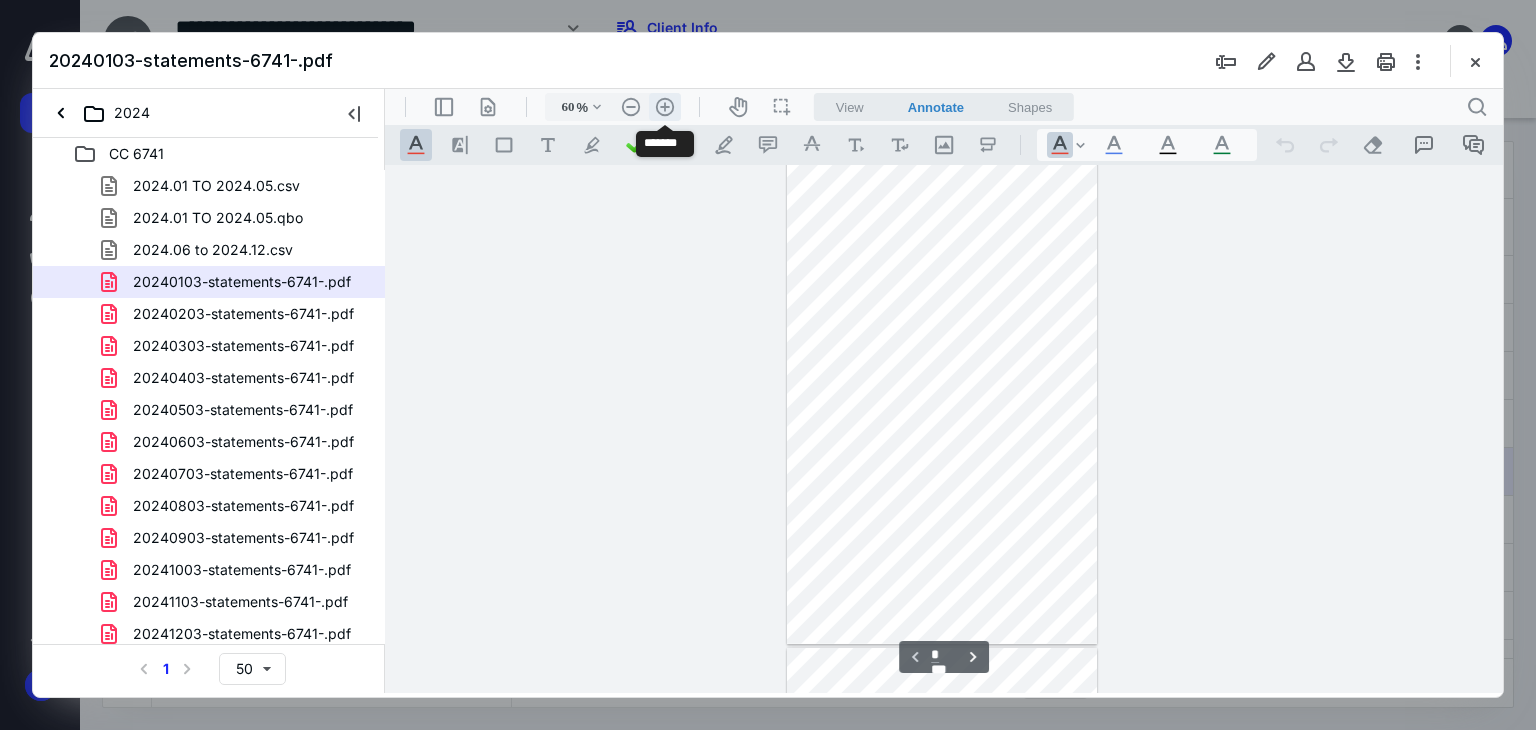 click on ".cls-1{fill:#abb0c4;} icon - header - zoom - in - line" at bounding box center (665, 107) 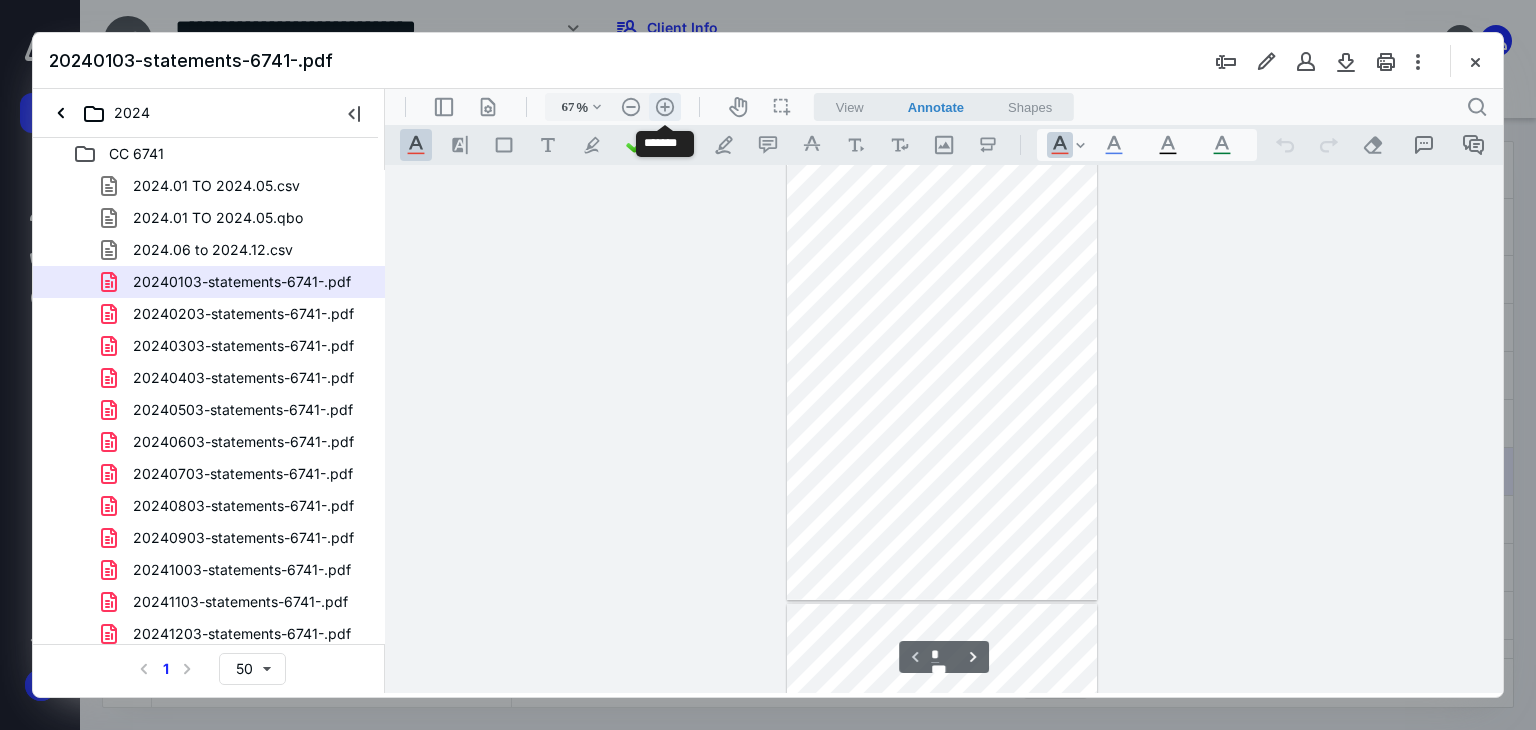 click on ".cls-1{fill:#abb0c4;} icon - header - zoom - in - line" at bounding box center (665, 107) 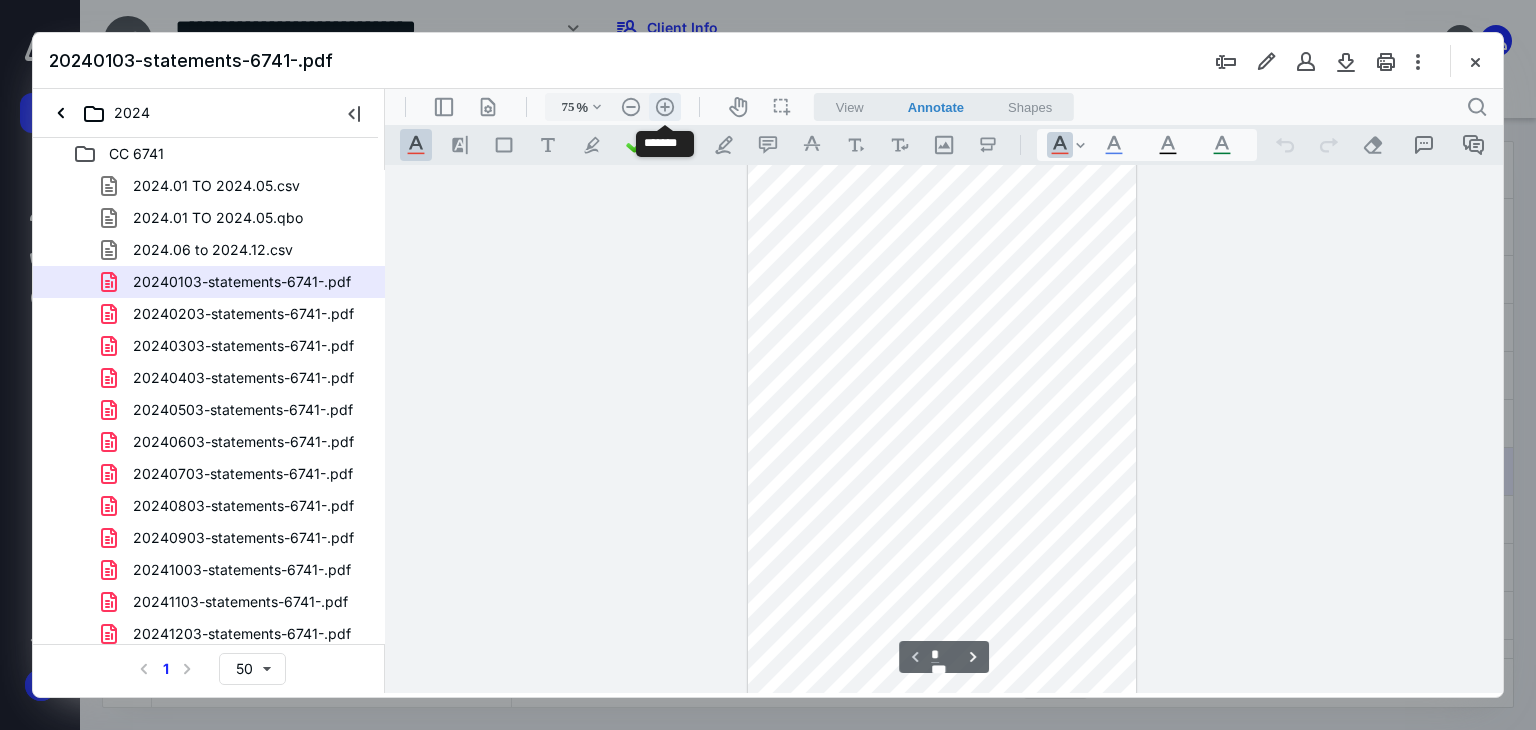 click on ".cls-1{fill:#abb0c4;} icon - header - zoom - in - line" at bounding box center [665, 107] 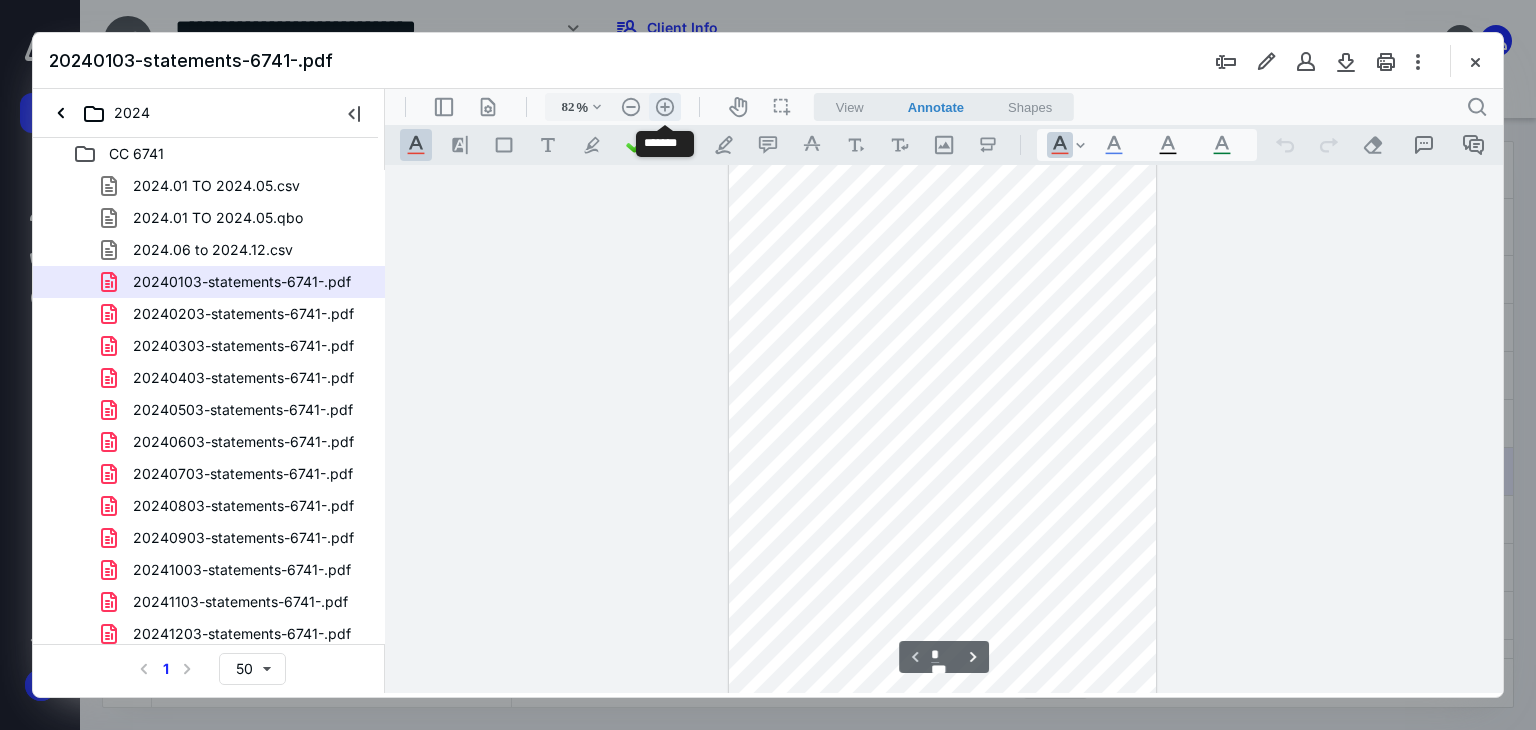 scroll, scrollTop: 254, scrollLeft: 0, axis: vertical 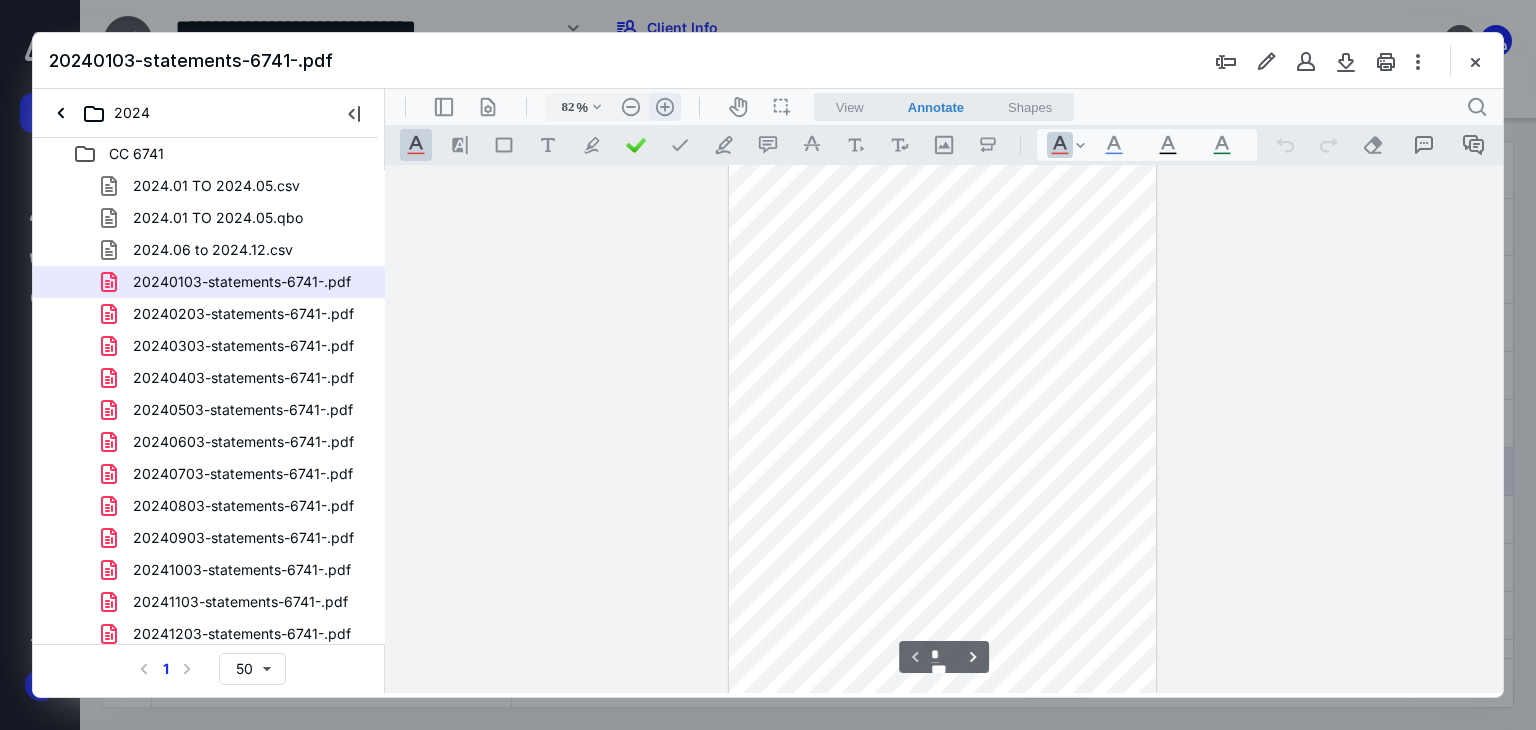 click on ".cls-1{fill:#abb0c4;} icon - header - zoom - in - line" at bounding box center (665, 107) 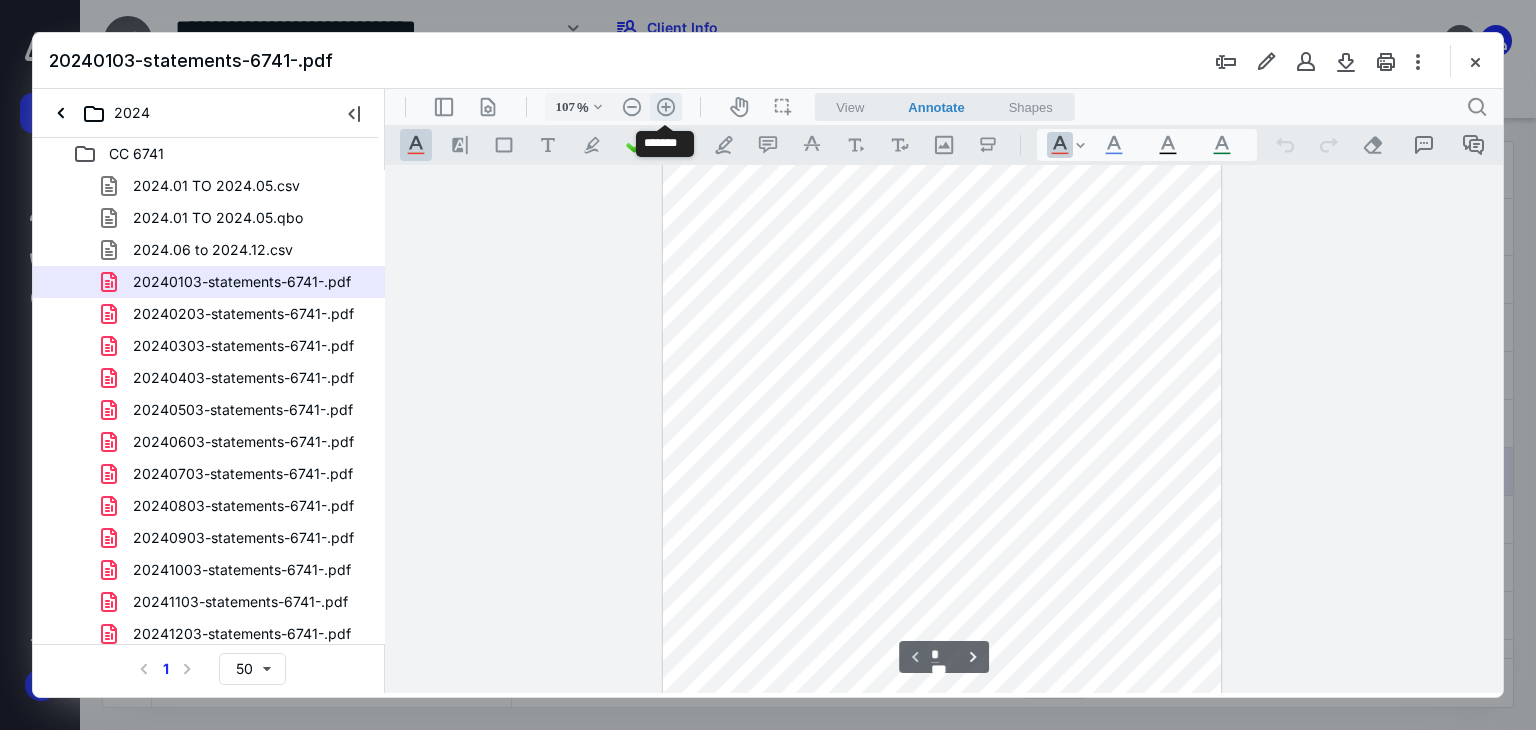 click on ".cls-1{fill:#abb0c4;} icon - header - zoom - in - line" at bounding box center (666, 107) 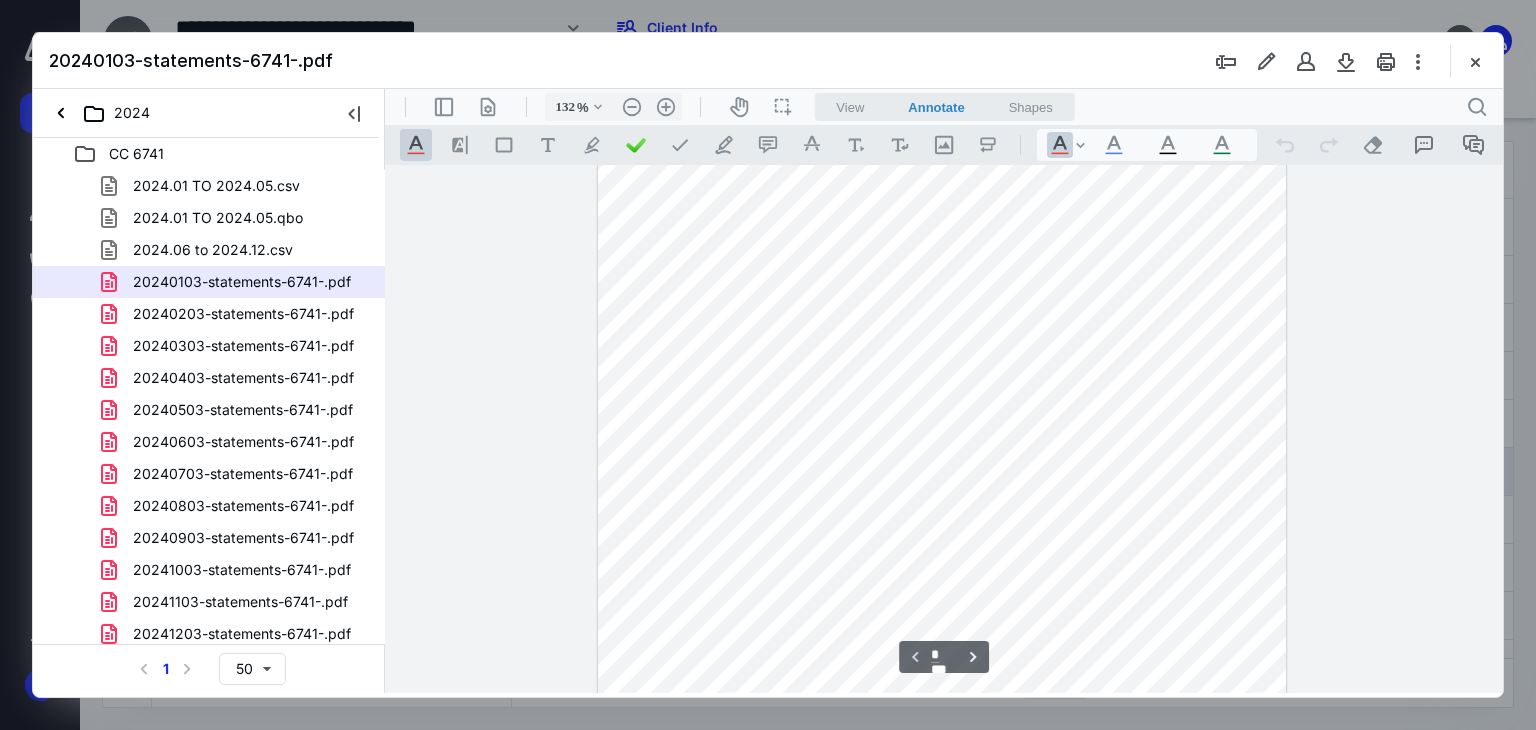 scroll, scrollTop: 47, scrollLeft: 0, axis: vertical 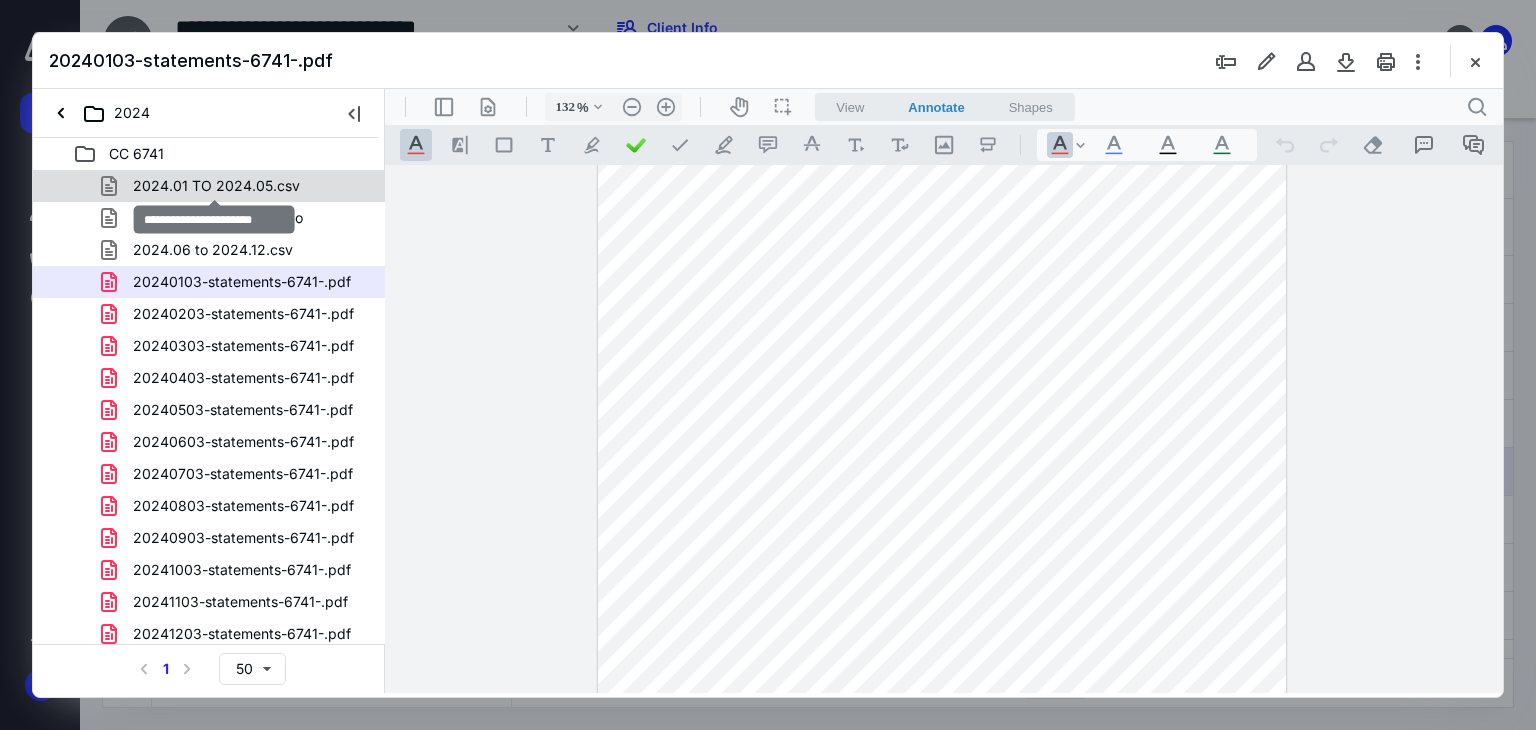 click on "2024.01 TO 2024.05.csv" at bounding box center (216, 186) 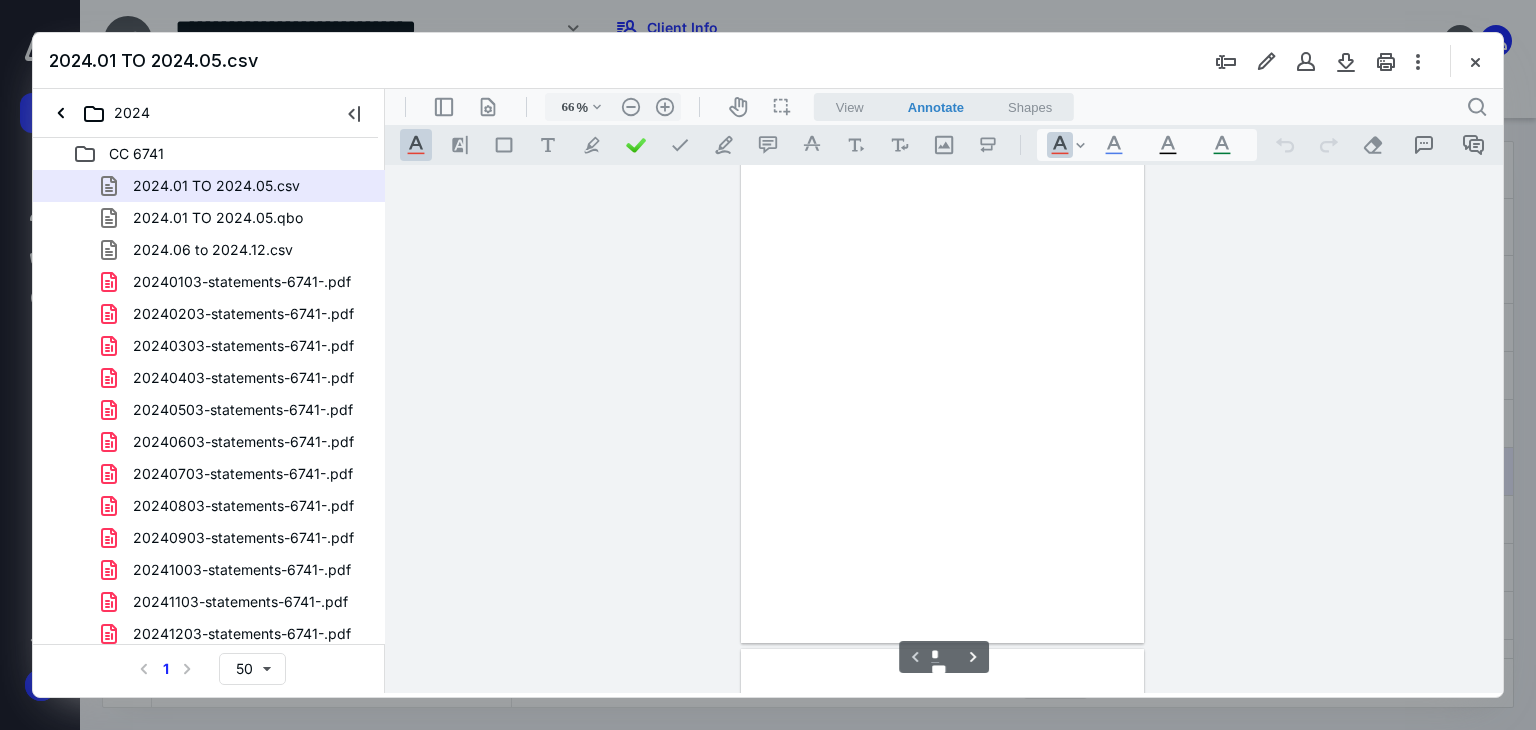 scroll, scrollTop: 79, scrollLeft: 0, axis: vertical 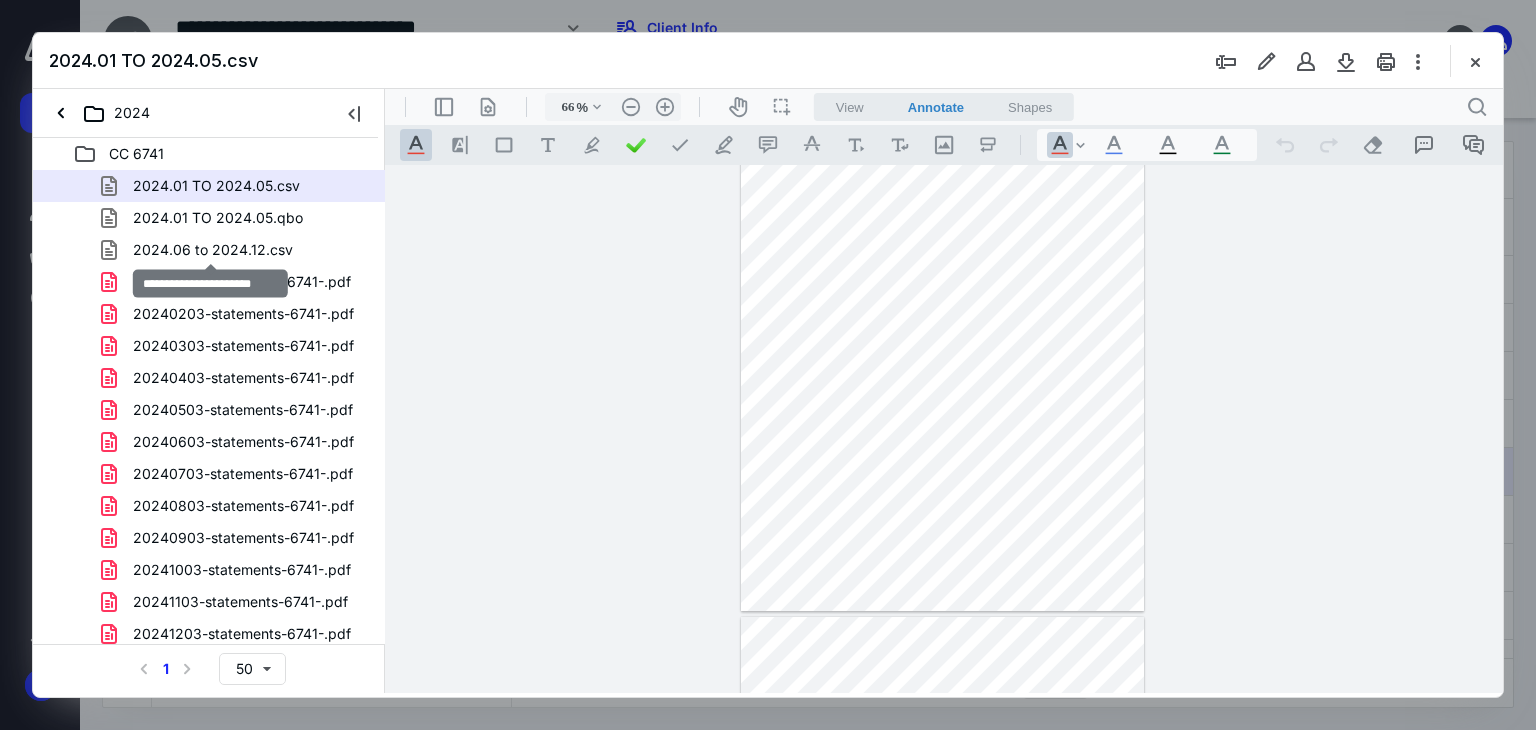 click on "2024.06 to 2024.12.csv" at bounding box center (213, 250) 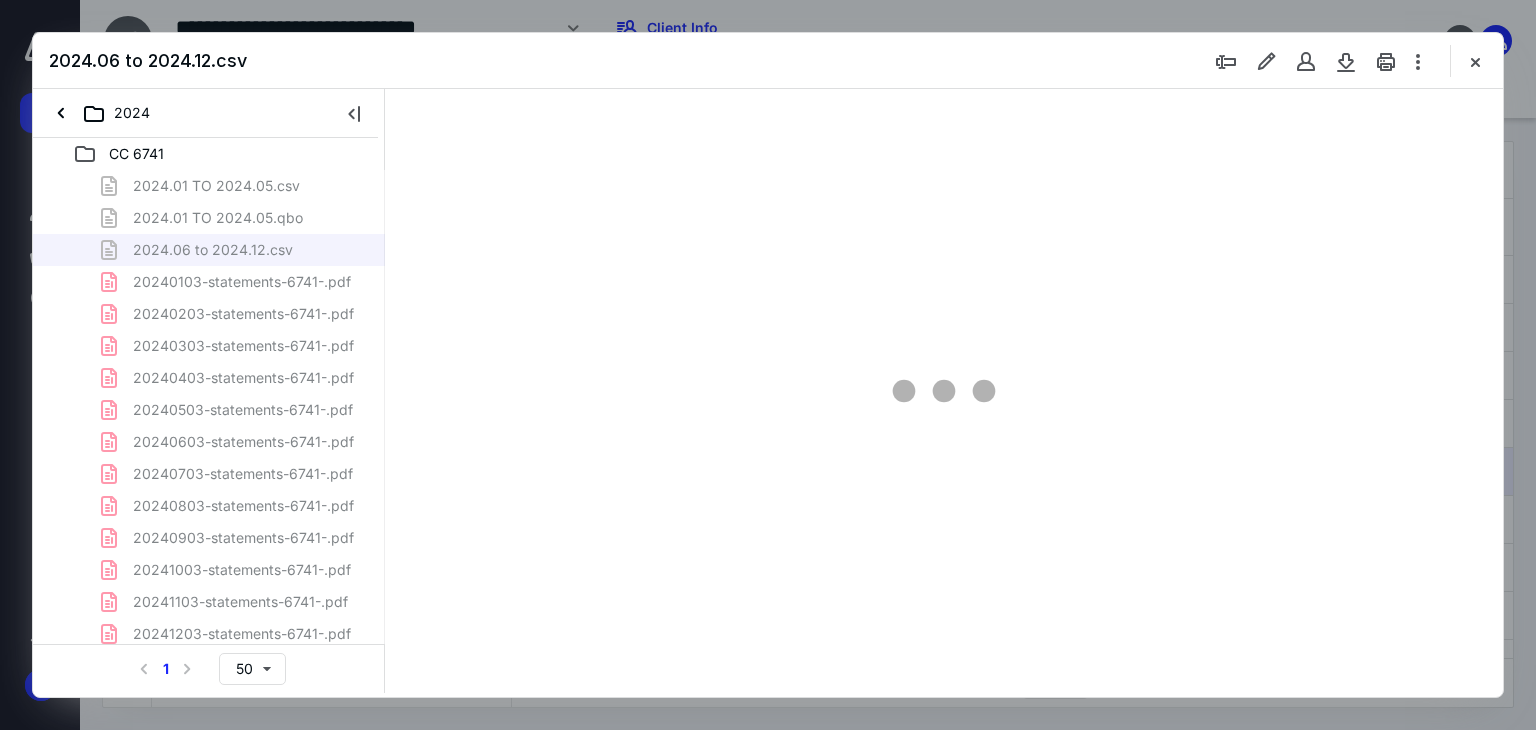 type on "66" 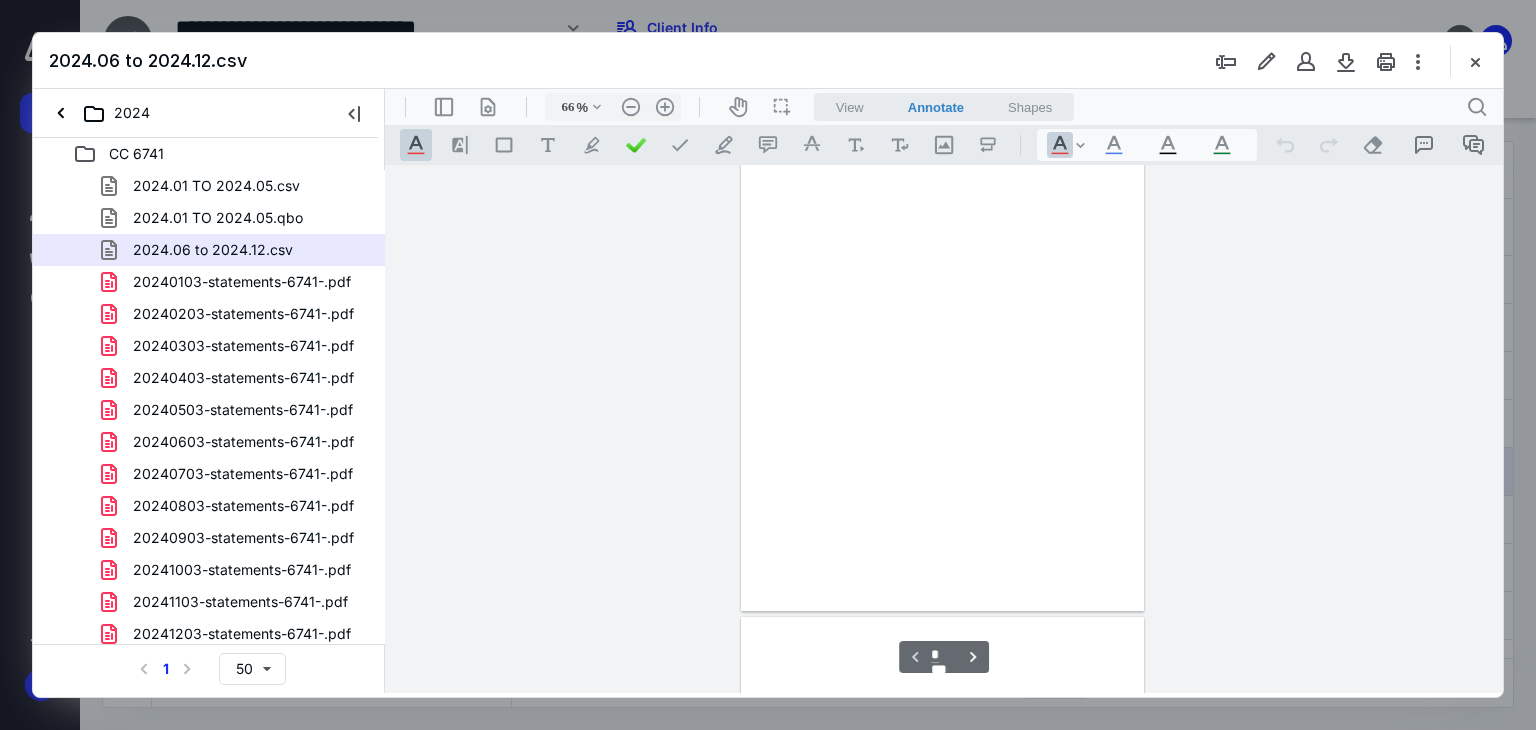 scroll, scrollTop: 79, scrollLeft: 0, axis: vertical 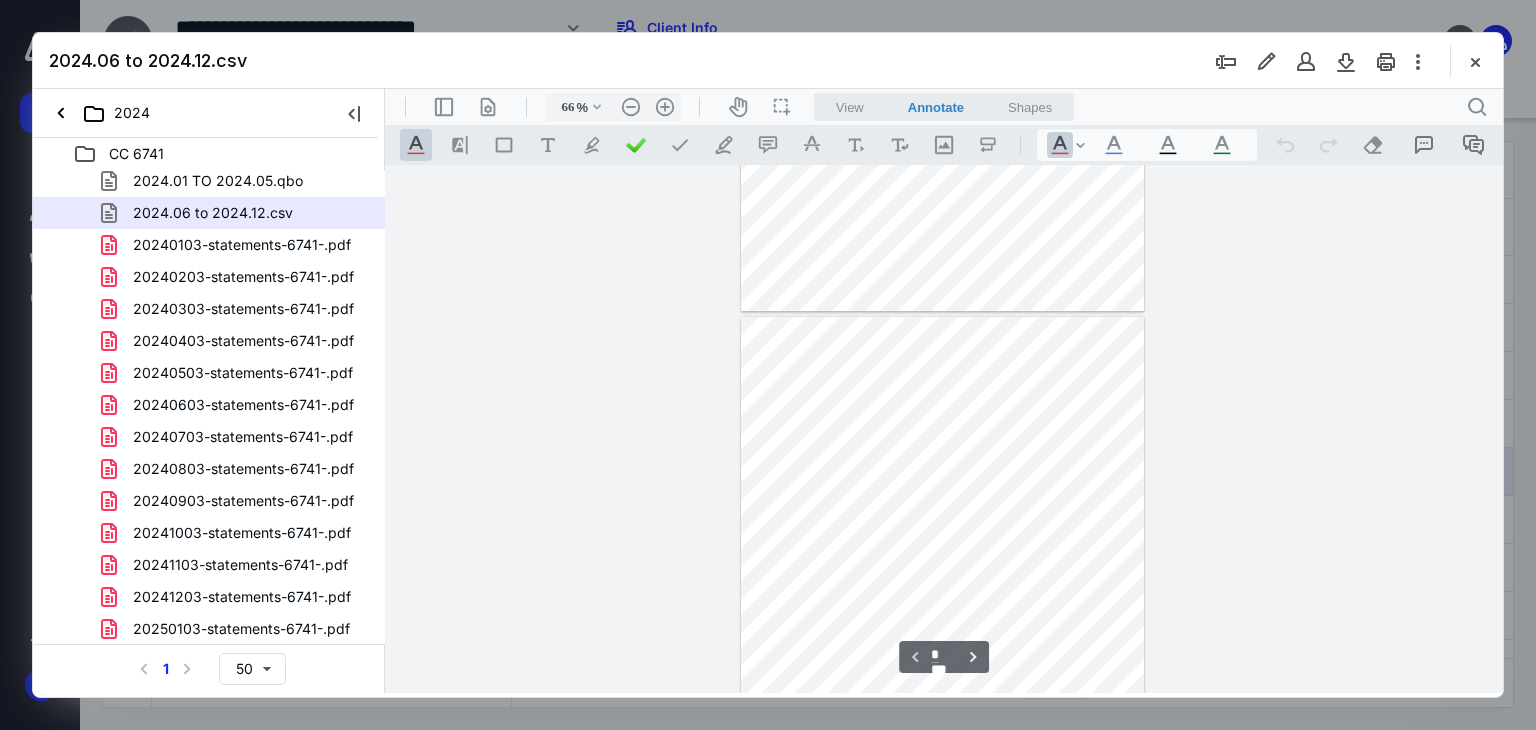 type on "*" 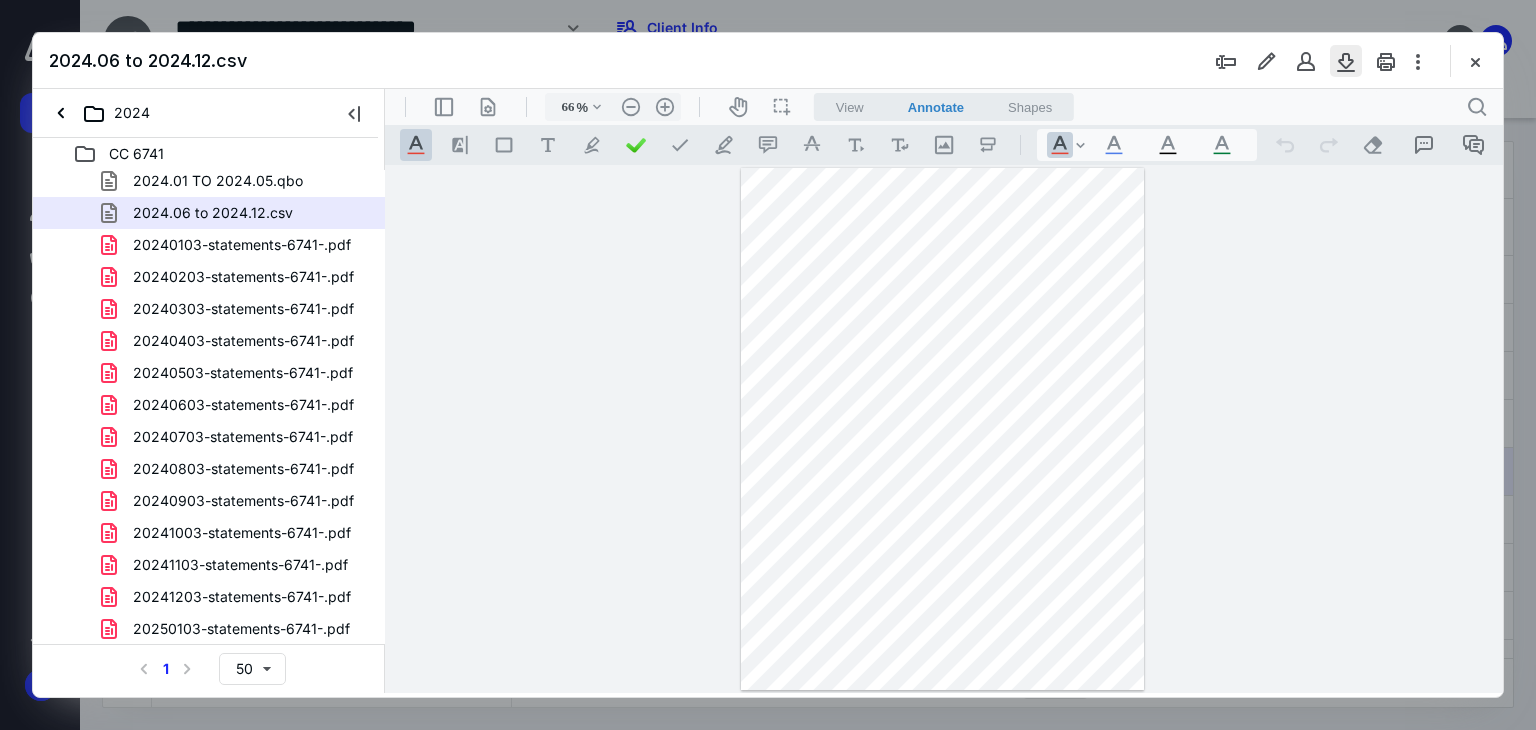 click at bounding box center [1346, 61] 